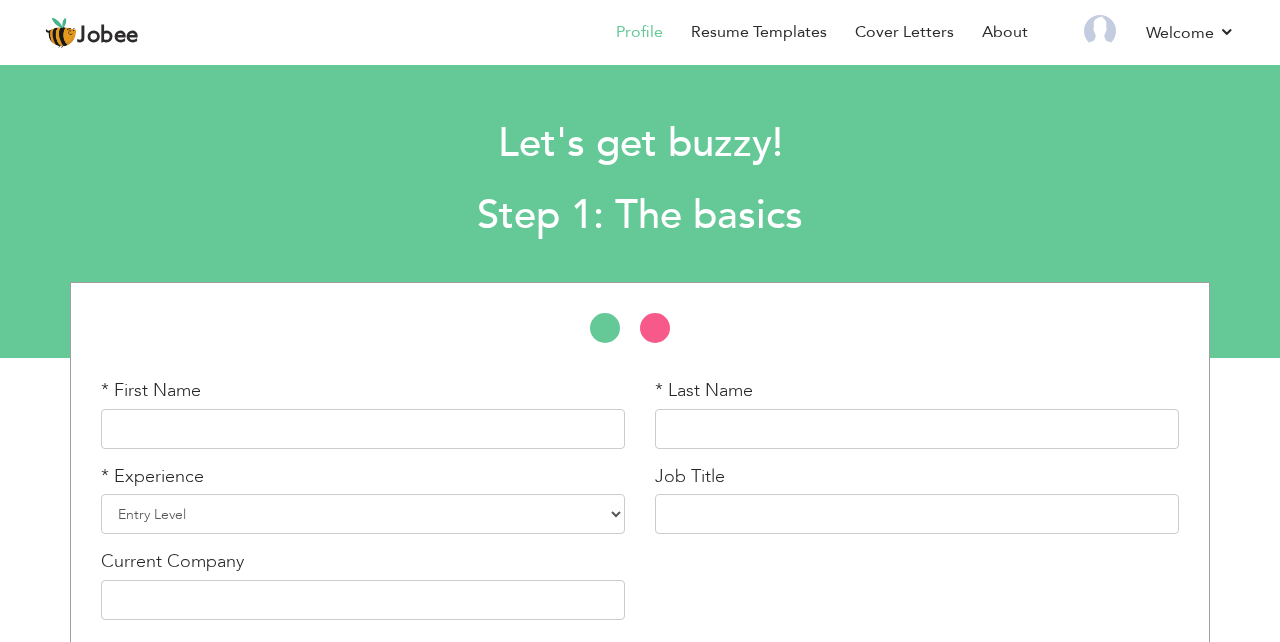 scroll, scrollTop: 0, scrollLeft: 0, axis: both 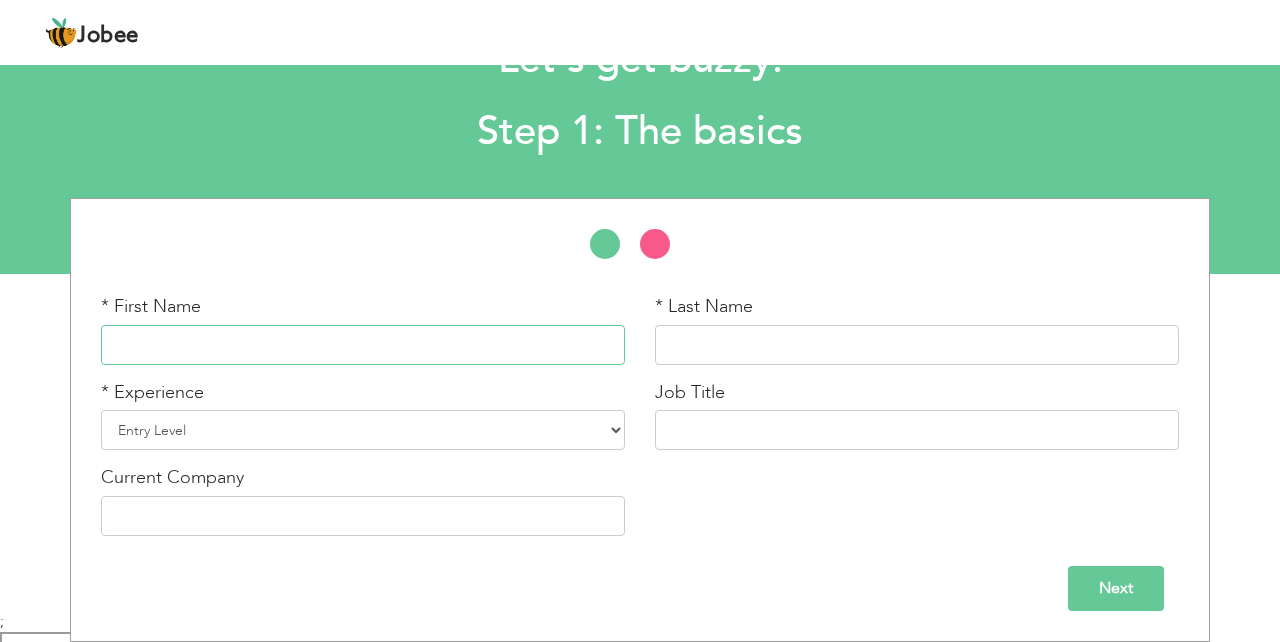 click at bounding box center (363, 345) 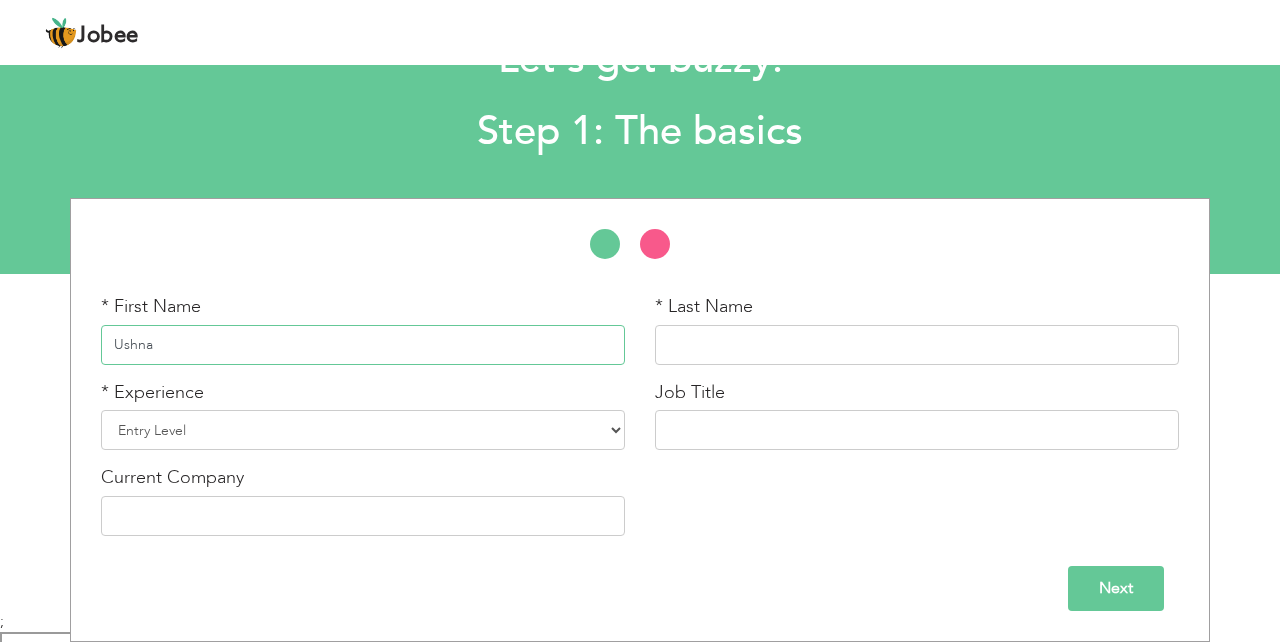 type on "Ushna" 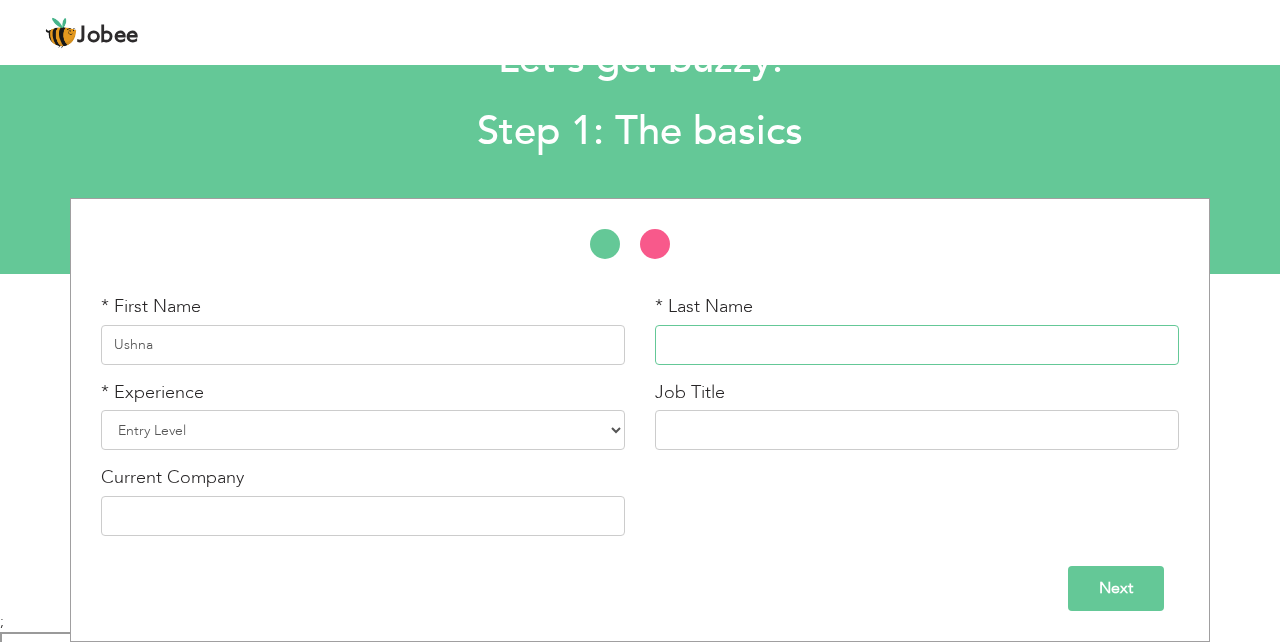 click at bounding box center [917, 345] 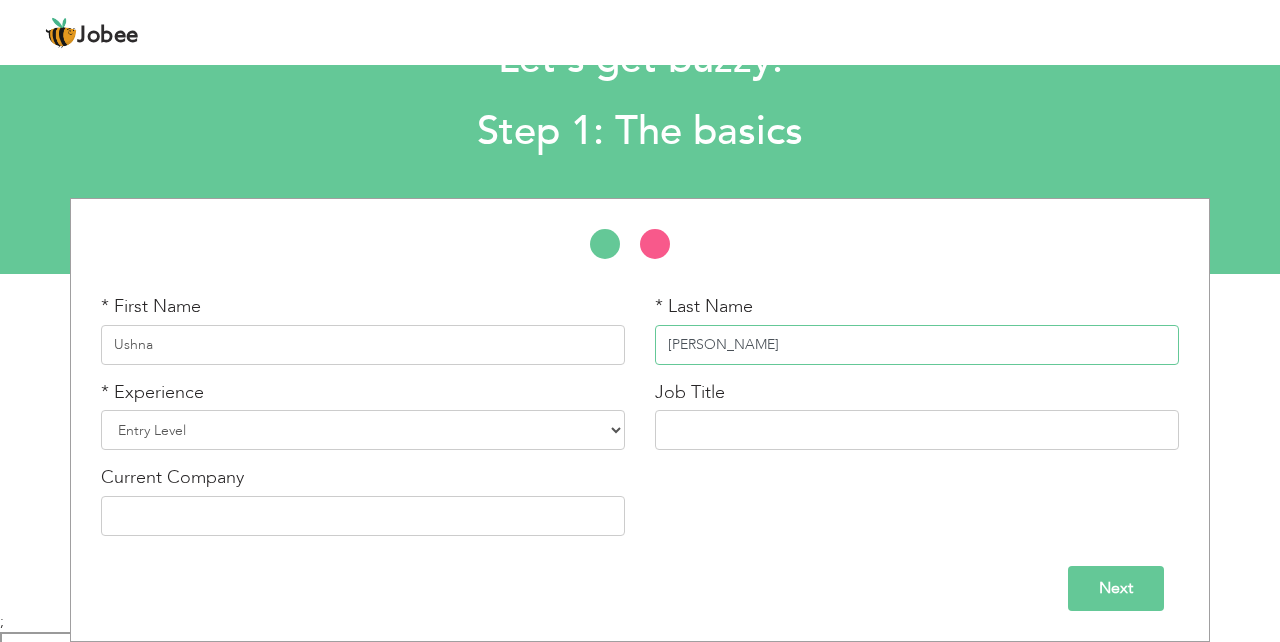 click on "Ghafoor" at bounding box center (917, 345) 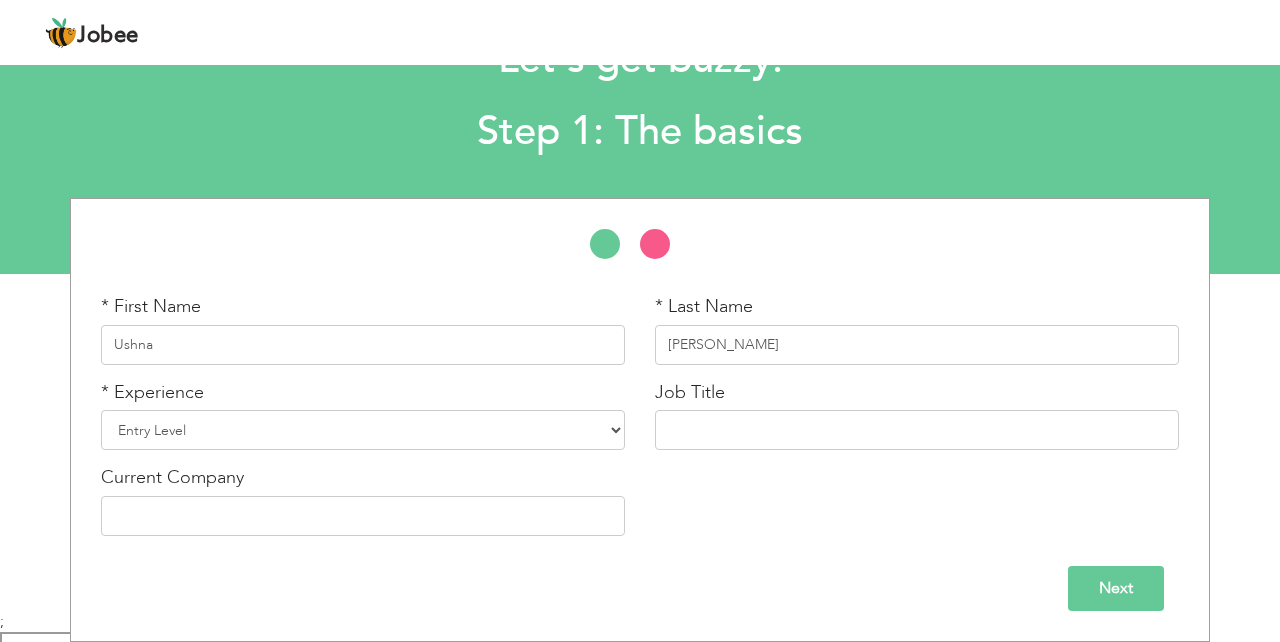 click on "* Experience
Entry Level
Less than 1 Year
1 Year
2 Years
3 Years
4 Years
5 Years
6 Years
7 Years
8 Years
9 Years
10 Years
11 Years
12 Years
13 Years
14 Years
15 Years
16 Years
17 Years
18 Years
19 Years
20 Years
21 Years
22 Years
23 Years
24 Years
25 Years
26 Years
27 Years
28 Years
29 Years
30 Years
31 Years
32 Years
33 Years
34 Years
35 Years
More than 35 Years" at bounding box center (363, 423) 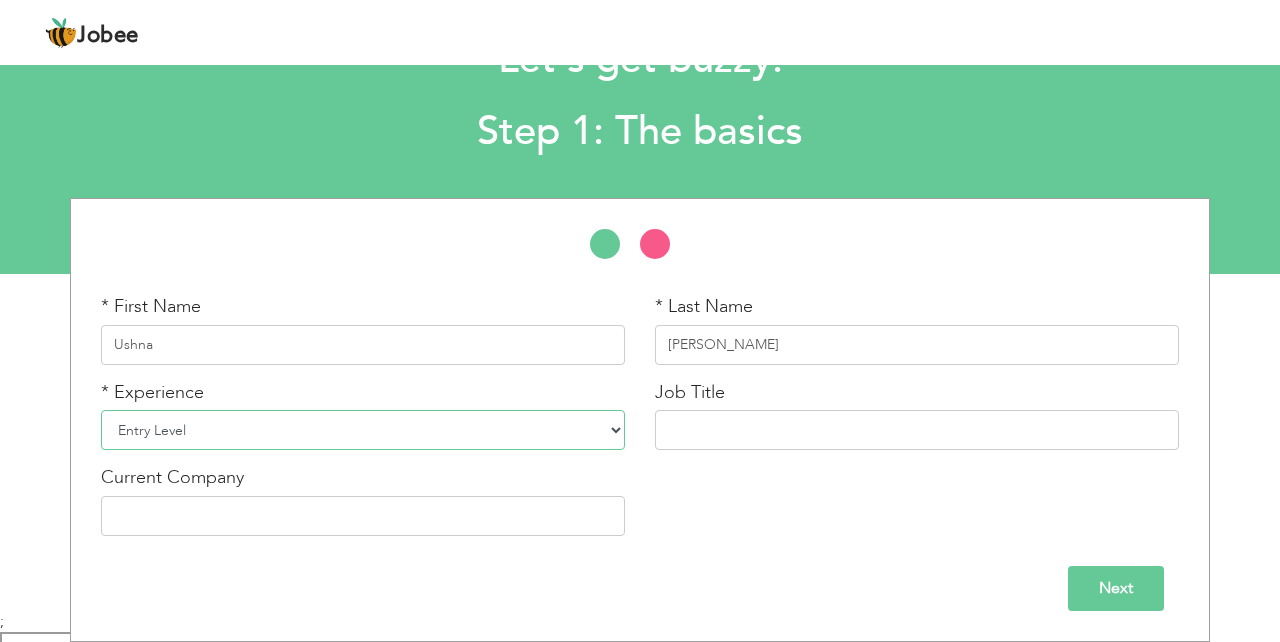 click on "Entry Level
Less than 1 Year
1 Year
2 Years
3 Years
4 Years
5 Years
6 Years
7 Years
8 Years
9 Years
10 Years
11 Years
12 Years
13 Years
14 Years
15 Years
16 Years
17 Years
18 Years
19 Years
20 Years
21 Years
22 Years
23 Years
24 Years
25 Years
26 Years
27 Years
28 Years
29 Years
30 Years
31 Years
32 Years
33 Years
34 Years
35 Years
More than 35 Years" at bounding box center [363, 430] 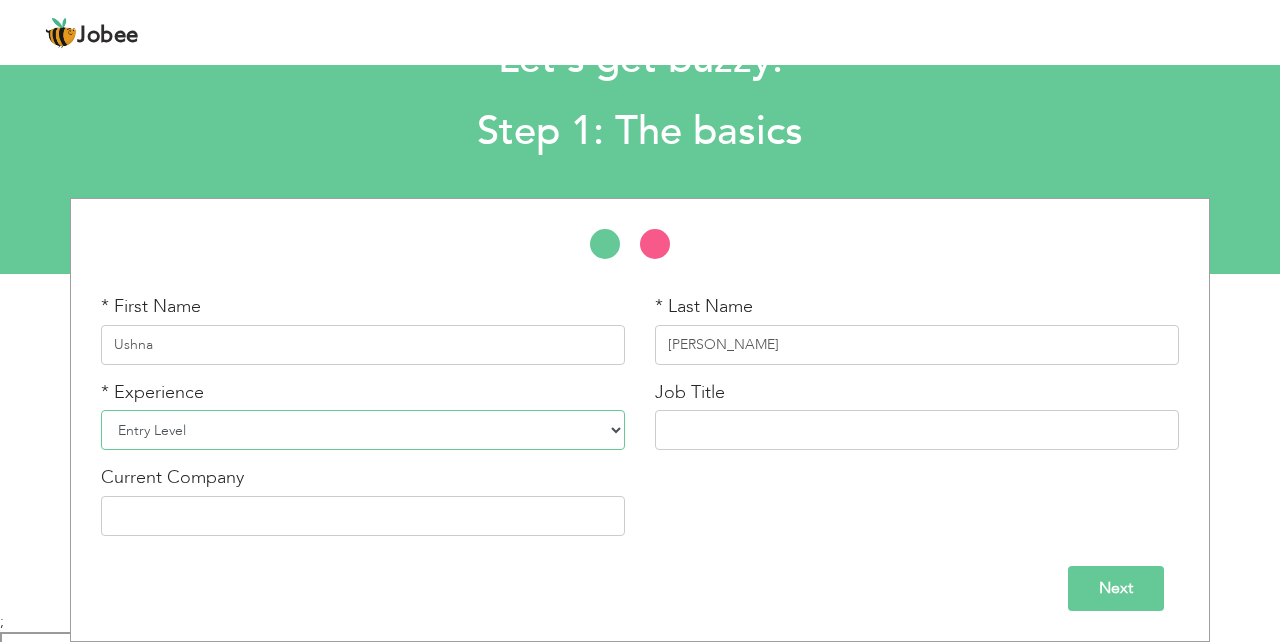 select on "3" 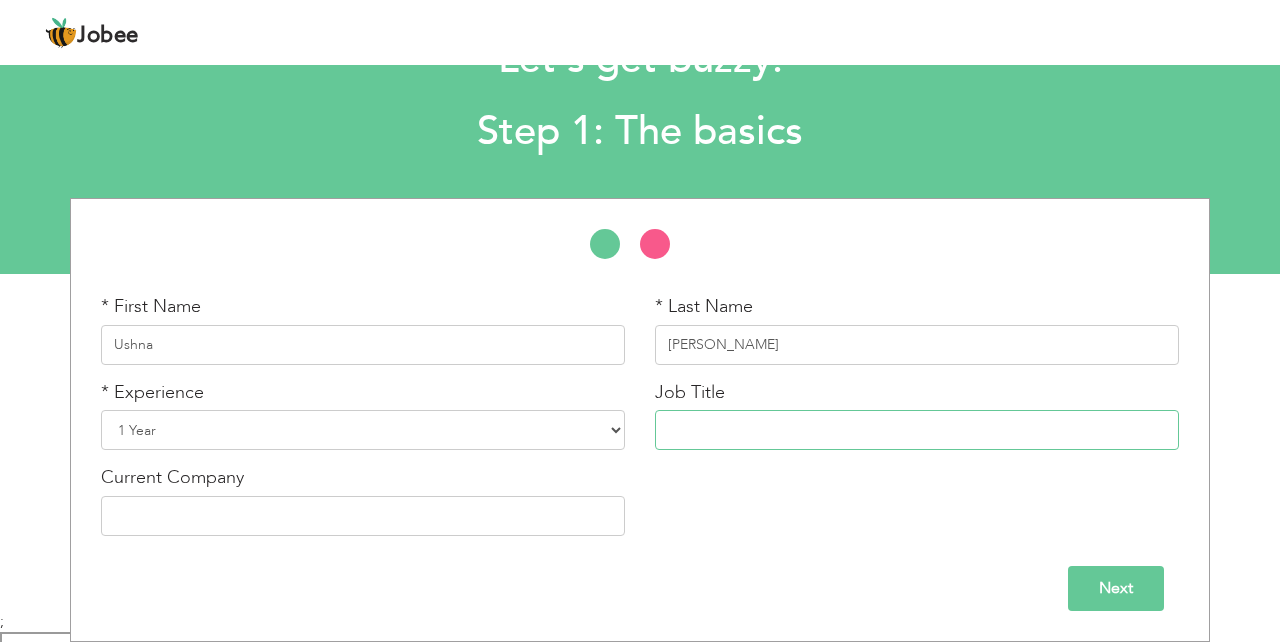 click at bounding box center [917, 430] 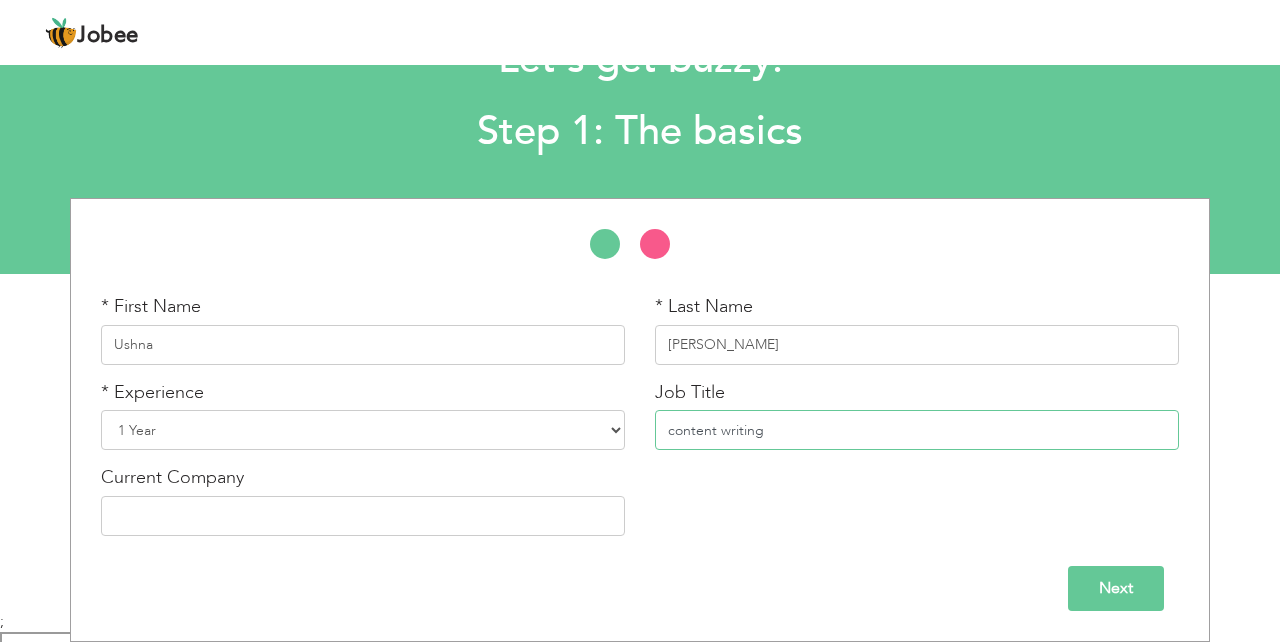type on "content writing" 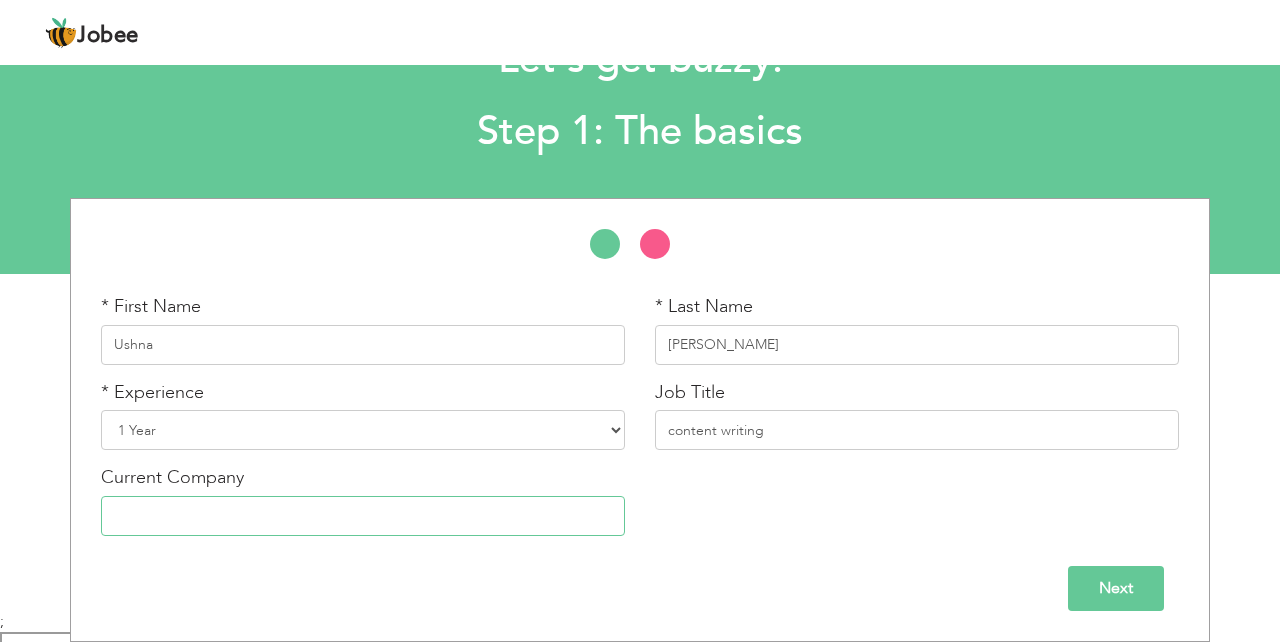 click at bounding box center (363, 516) 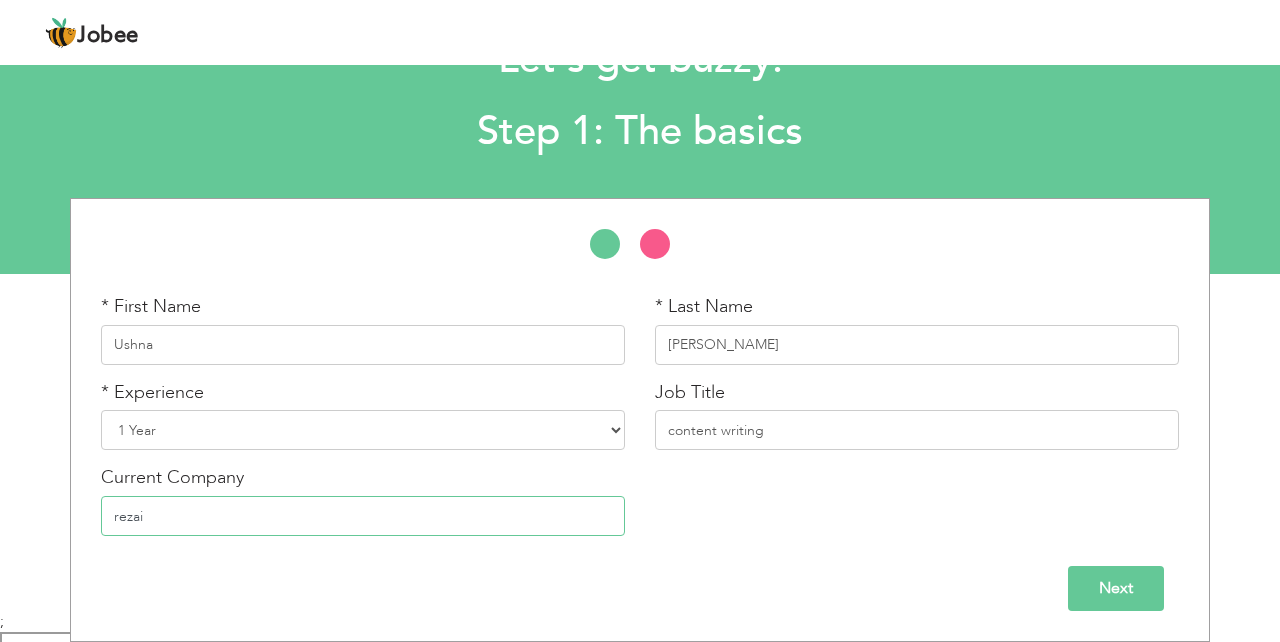 type on "rezaid" 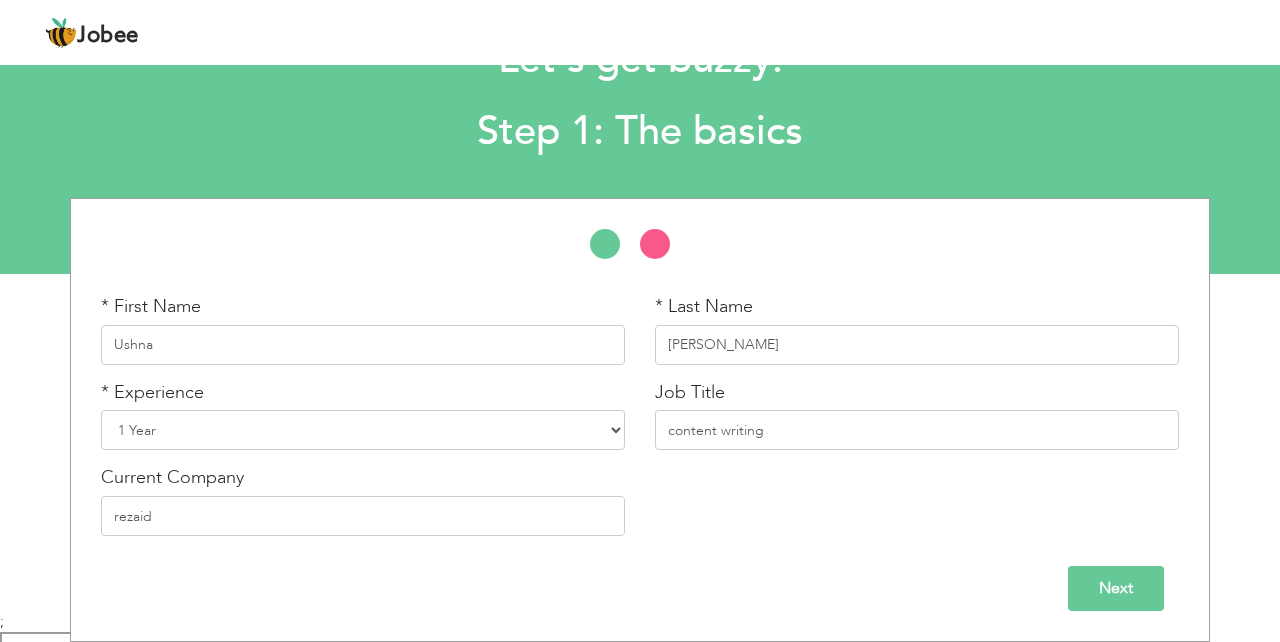 click on "Next" at bounding box center [1116, 588] 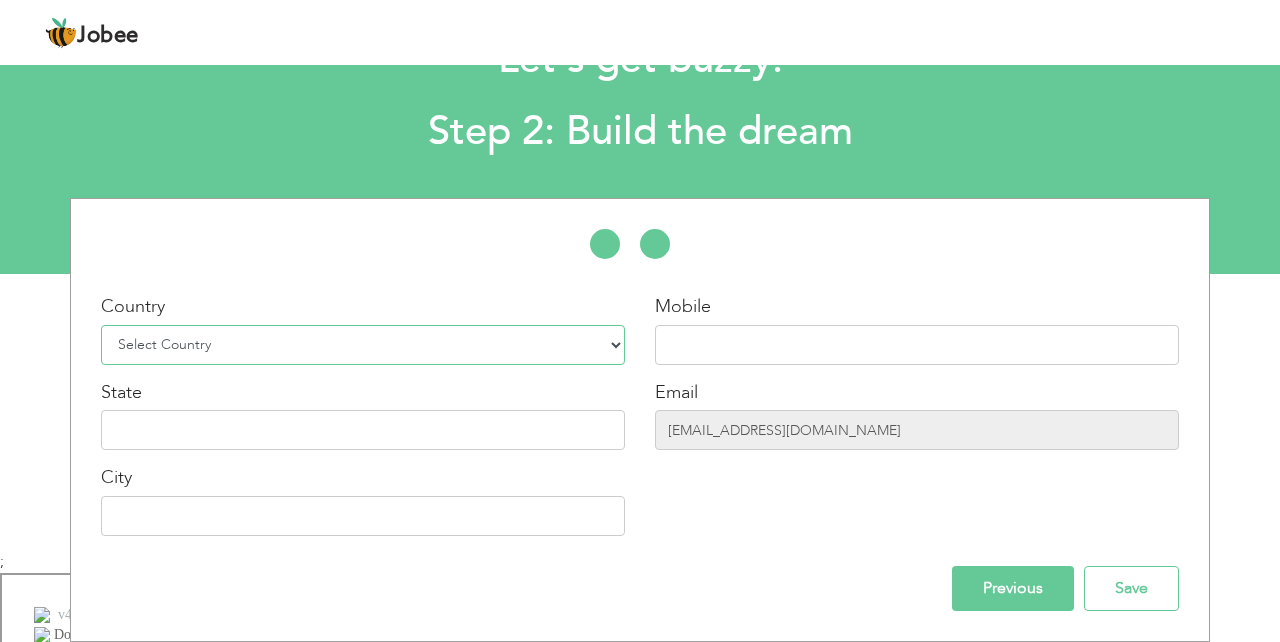 click on "Select Country
Afghanistan
Albania
Algeria
American Samoa
Andorra
Angola
Anguilla
Antarctica
Antigua and Barbuda
Argentina
Armenia
Aruba
Australia
Austria
Azerbaijan
Bahamas
Bahrain
Bangladesh
Barbados
Belarus
Belgium
Belize
Benin
Bermuda
Bhutan
Bolivia
Bosnia-Herzegovina
Botswana
Bouvet Island
Brazil
British Indian Ocean Territory
Brunei Darussalam
Bulgaria
Burkina Faso
Burundi
Cambodia
Cameroon
Canada
Cape Verde
Cayman Islands
Central African Republic
Chad
Chile
China
Christmas Island
Cocos (Keeling) Islands
Colombia
Comoros
Congo
Congo, Dem. Republic
Cook Islands
Costa Rica
Croatia
Cuba
Cyprus
Czech Rep
Denmark
Djibouti
Dominica
Dominican Republic
Ecuador
Egypt
El Salvador
Equatorial Guinea
Eritrea
Estonia
Ethiopia
European Union
Falkland Islands (Malvinas)
Faroe Islands
Fiji
Finland
France
French Guiana
French Southern Territories
Gabon
Gambia
Georgia" at bounding box center [363, 345] 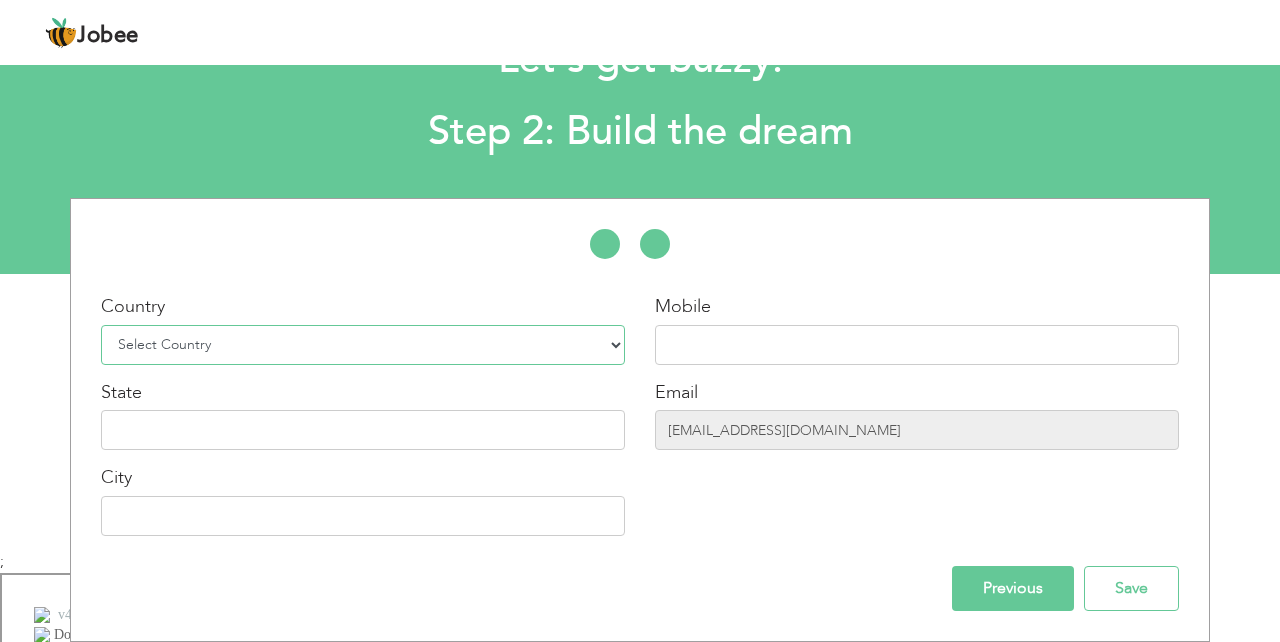 select on "166" 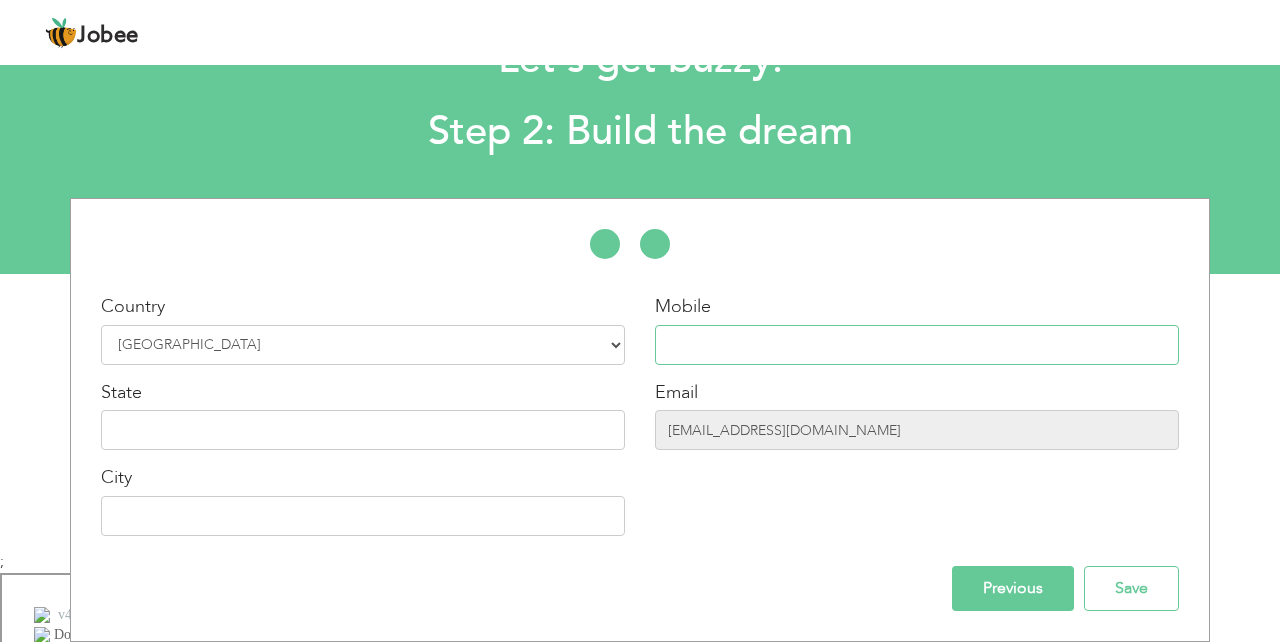 click at bounding box center [917, 345] 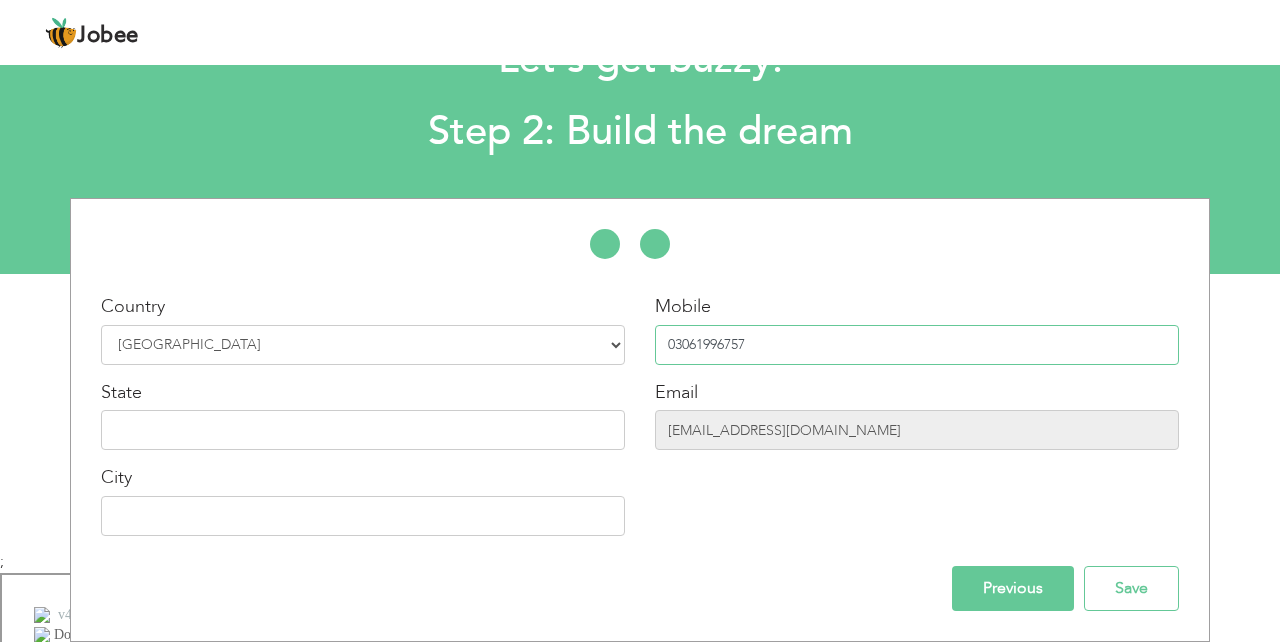 type on "03061996757" 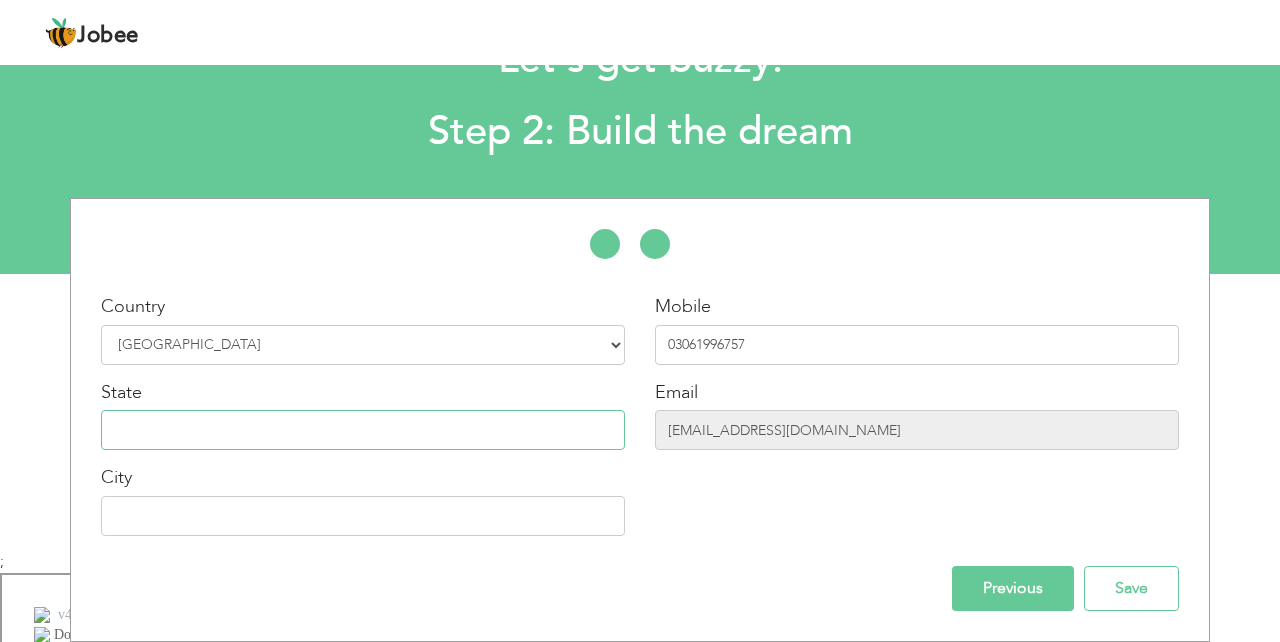 click at bounding box center (363, 430) 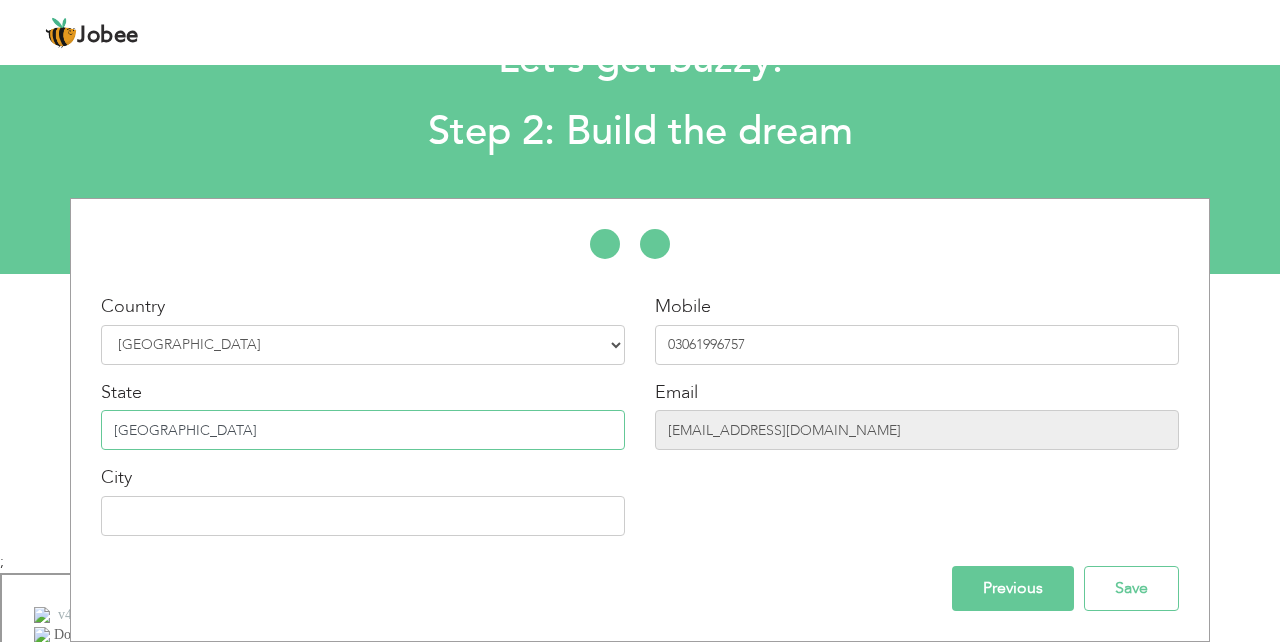type on "[GEOGRAPHIC_DATA]" 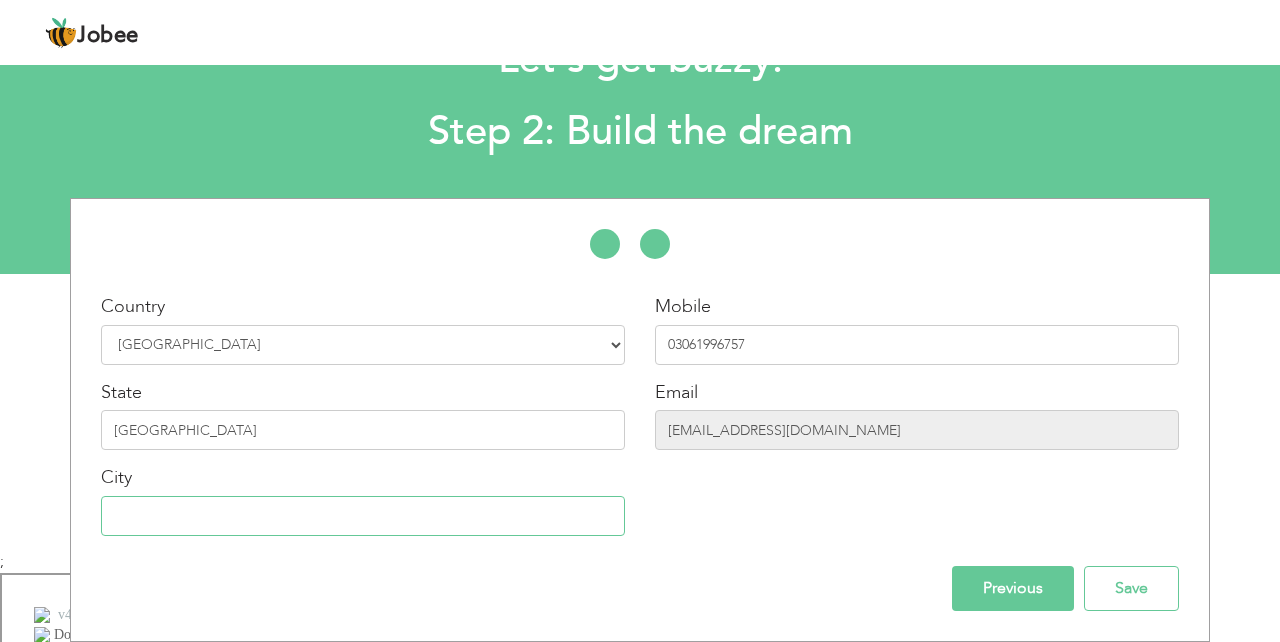 click at bounding box center [363, 516] 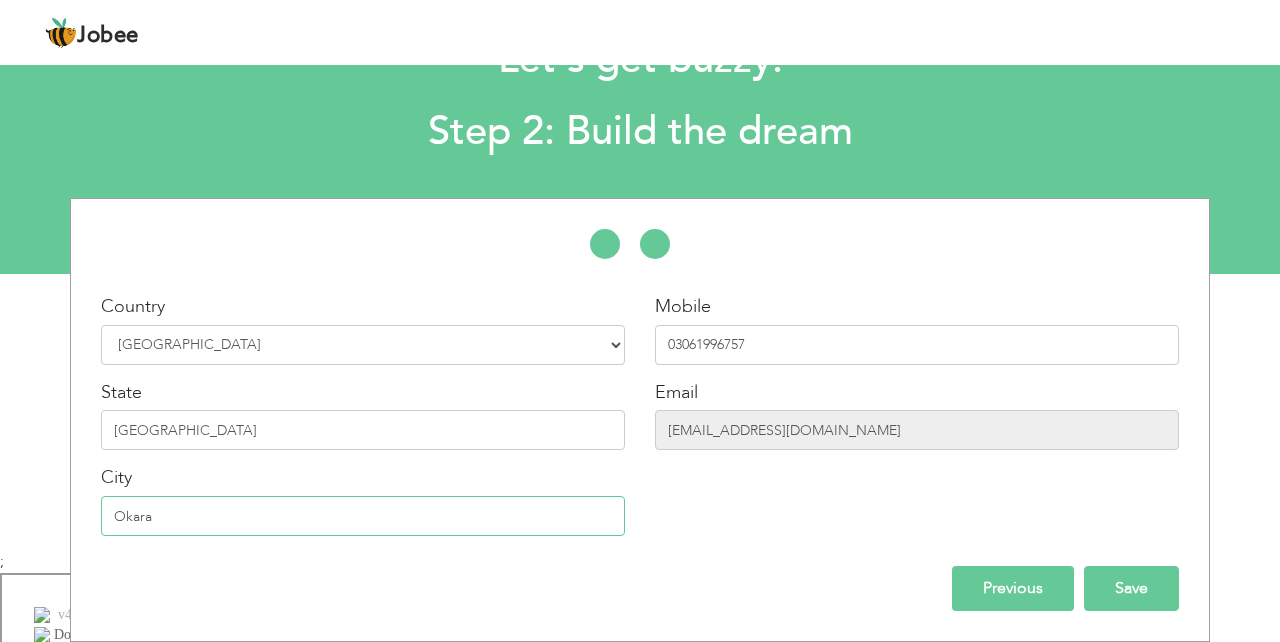 type on "Okara" 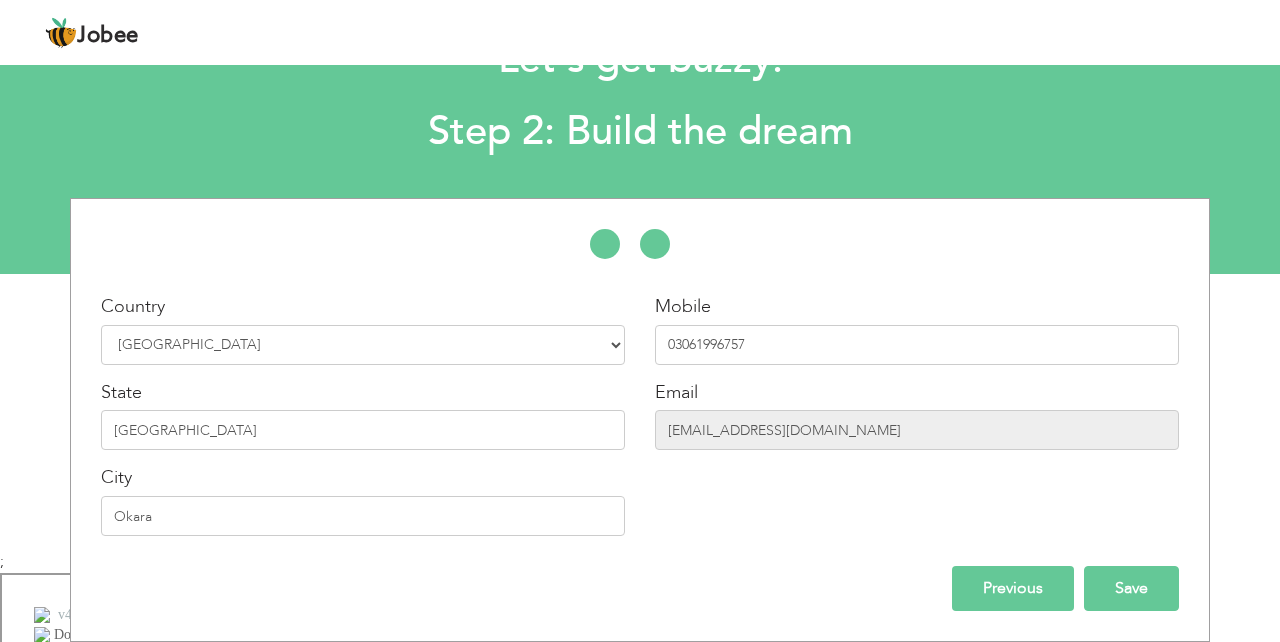 click on "Save" at bounding box center [1131, 588] 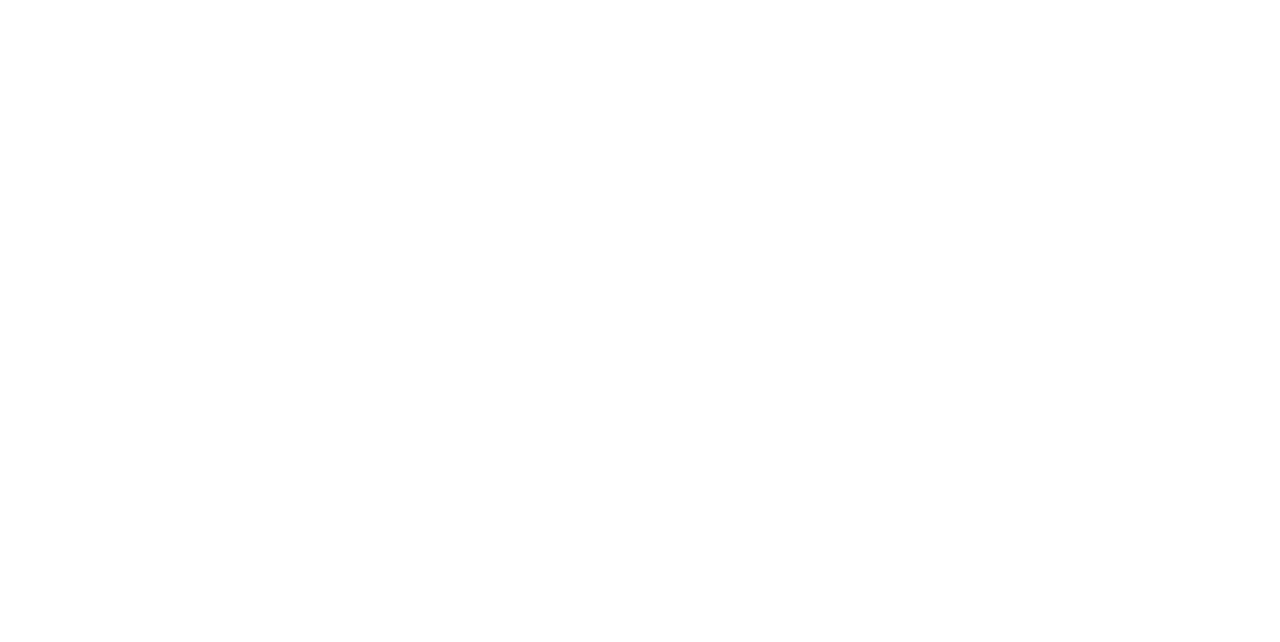 scroll, scrollTop: 0, scrollLeft: 0, axis: both 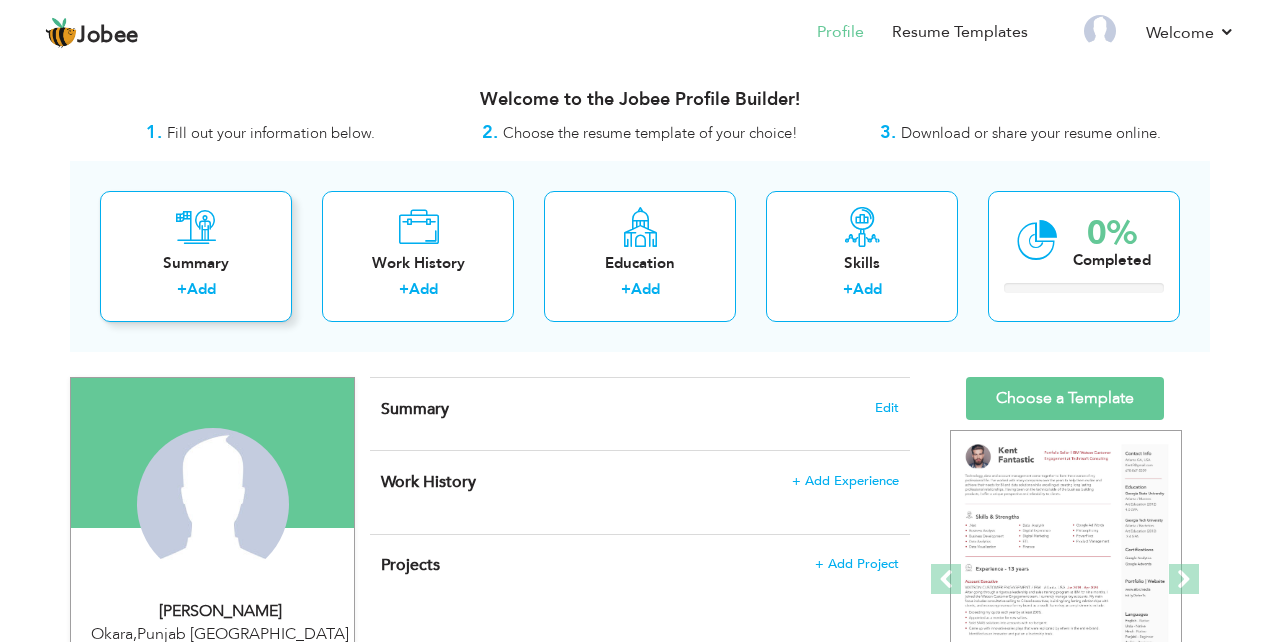 click on "Add" at bounding box center (201, 289) 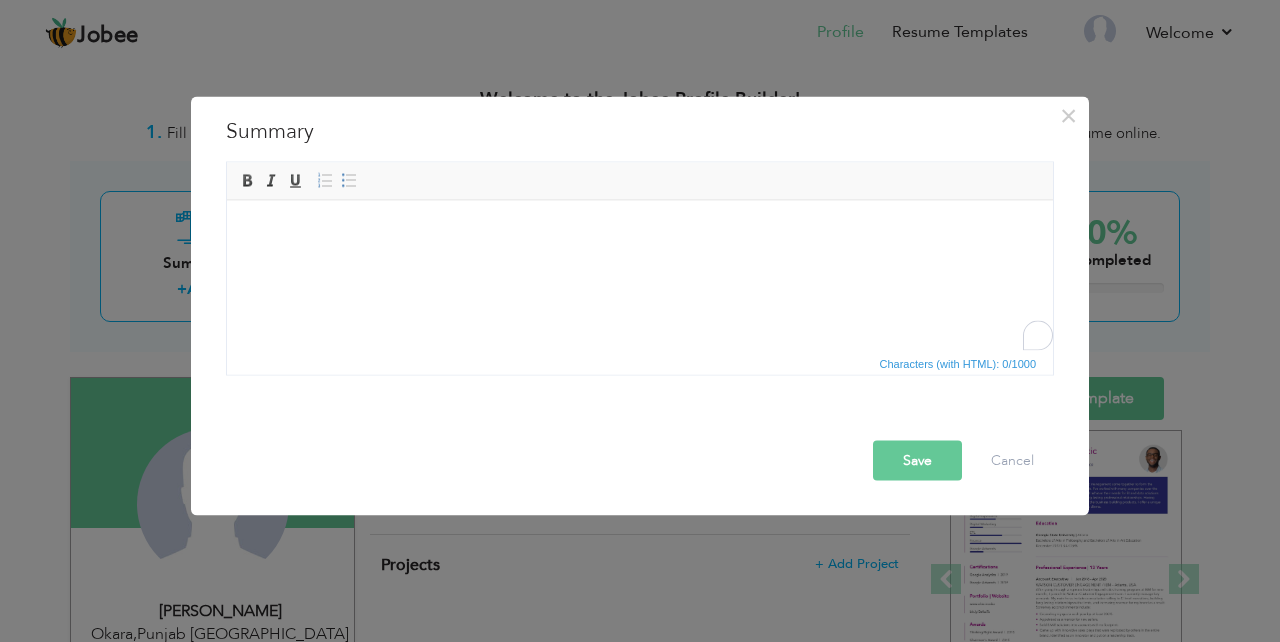 click at bounding box center (640, 230) 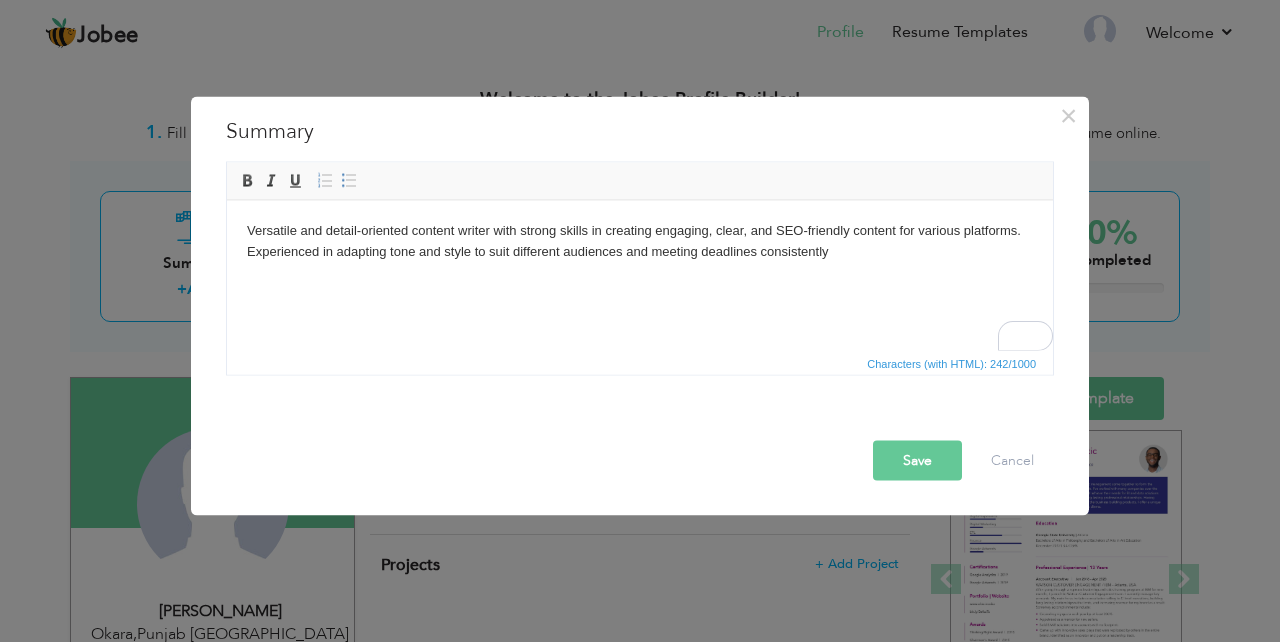 click on "Save" at bounding box center (917, 461) 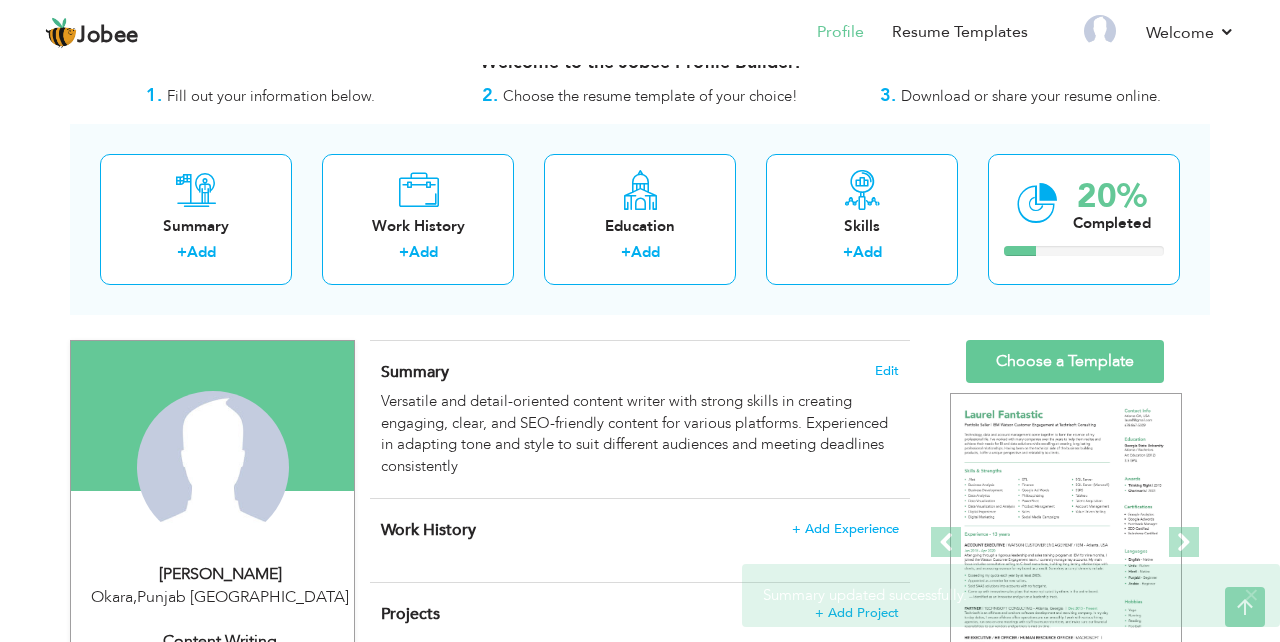 scroll, scrollTop: 0, scrollLeft: 0, axis: both 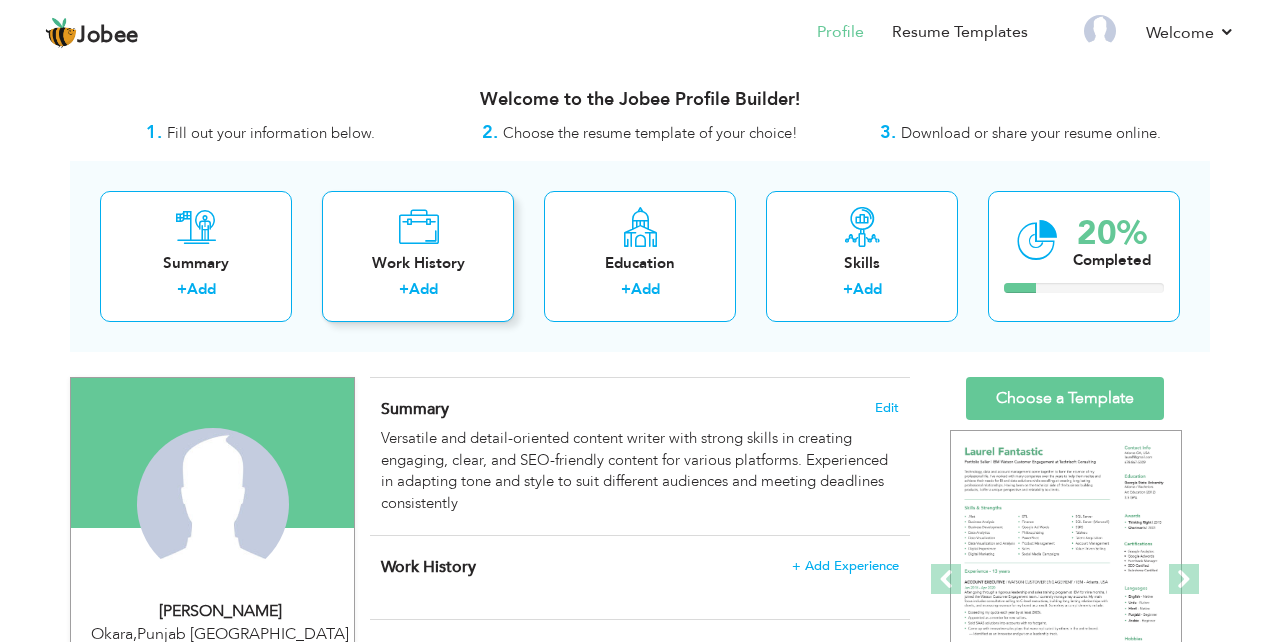 click on "Add" at bounding box center [423, 289] 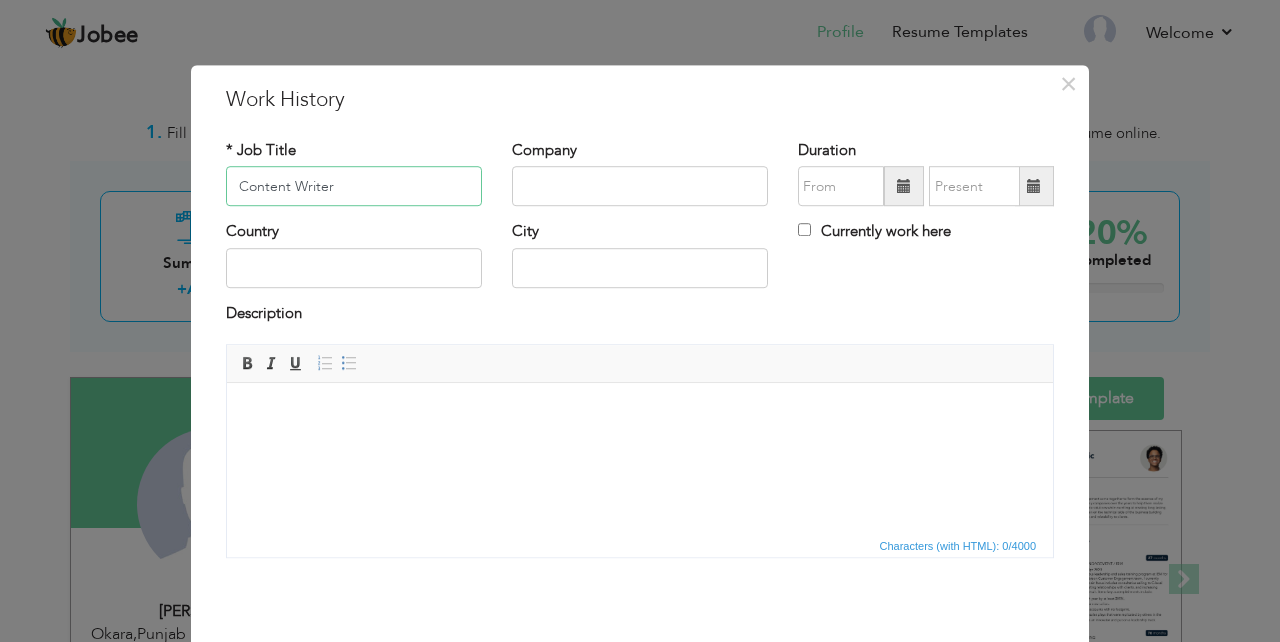 type on "Content Writer" 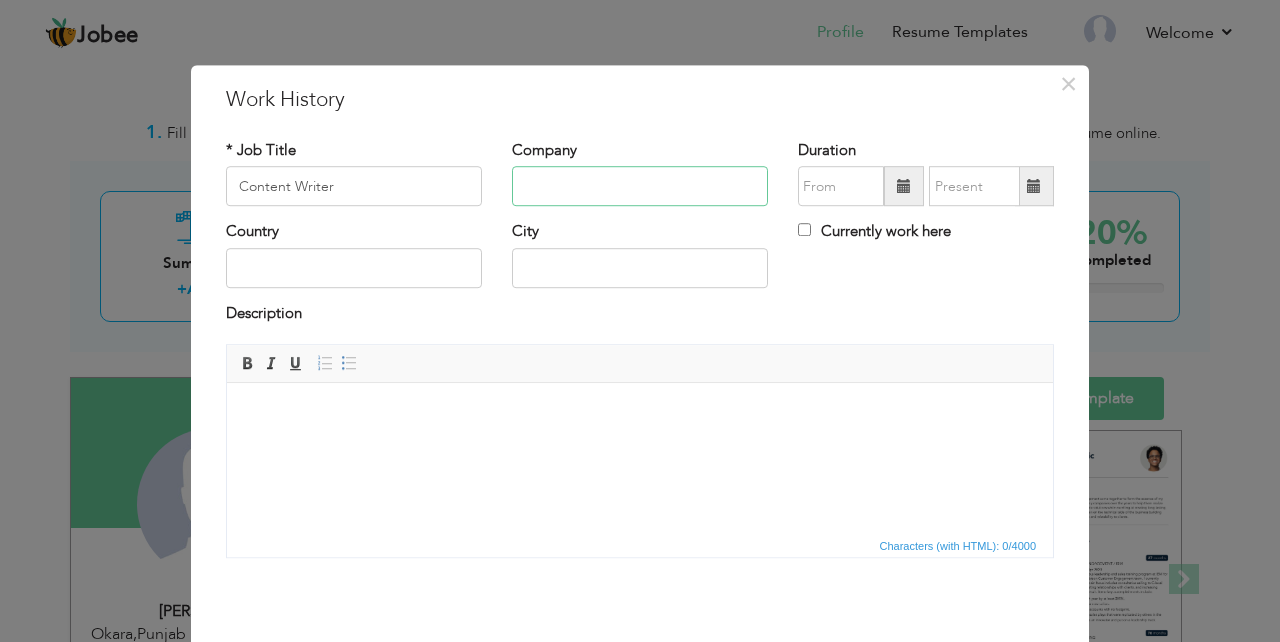 click at bounding box center (640, 187) 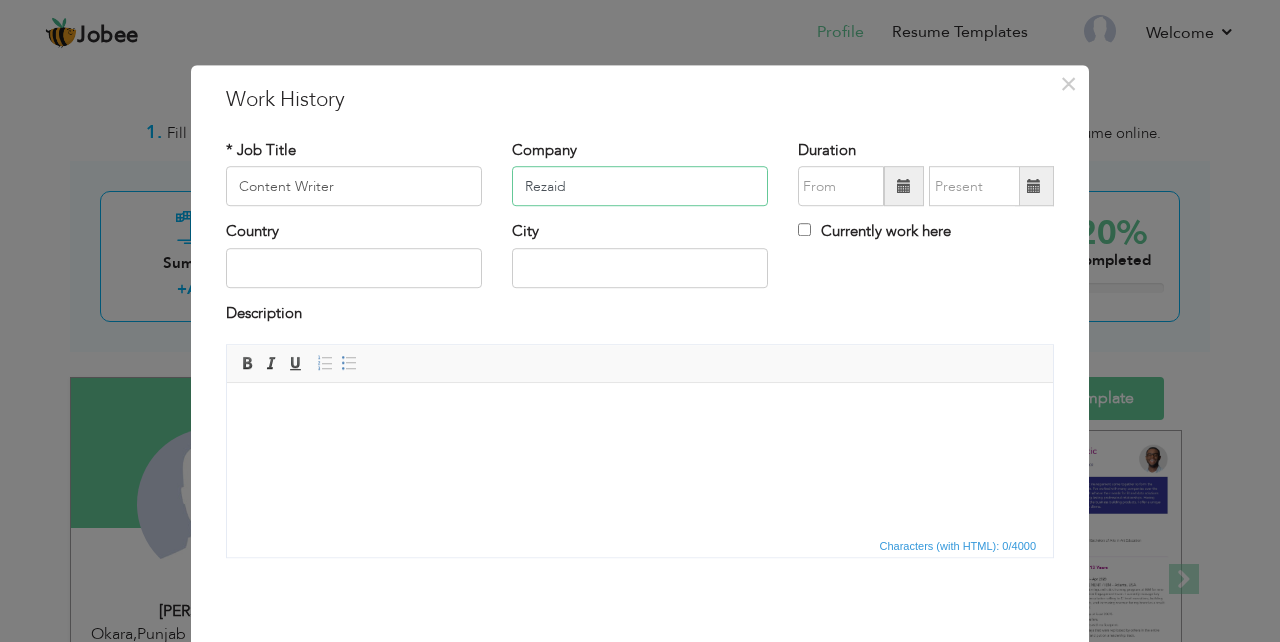 type on "Rezaid" 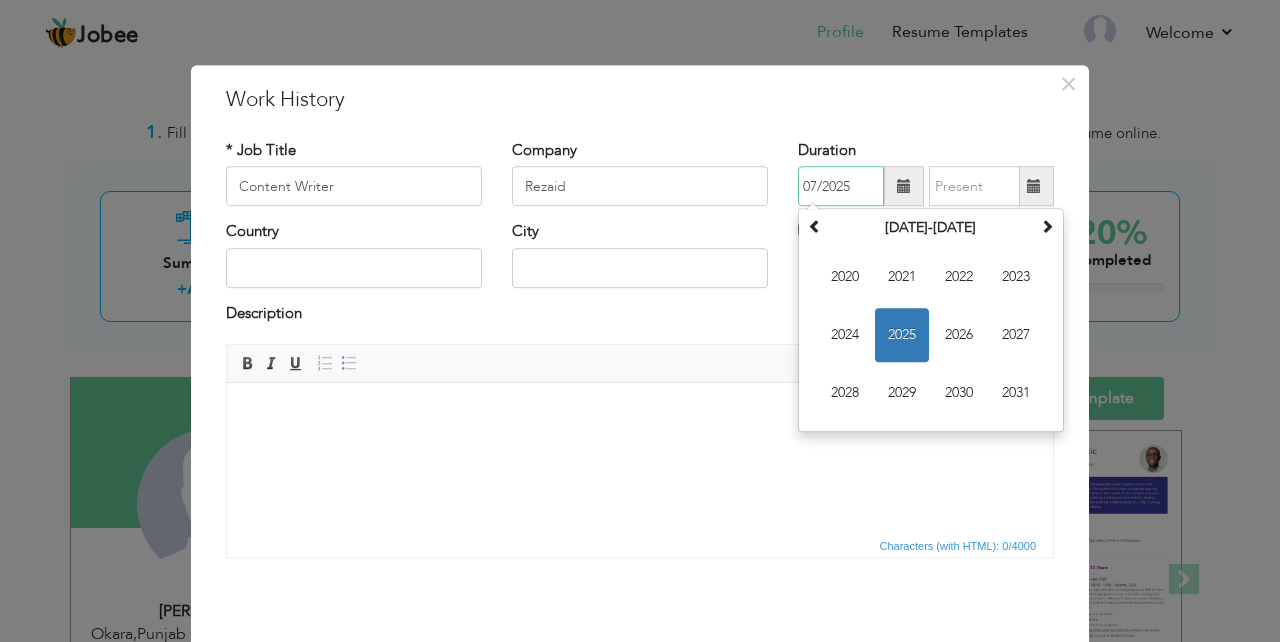 click on "07/2025" at bounding box center (841, 187) 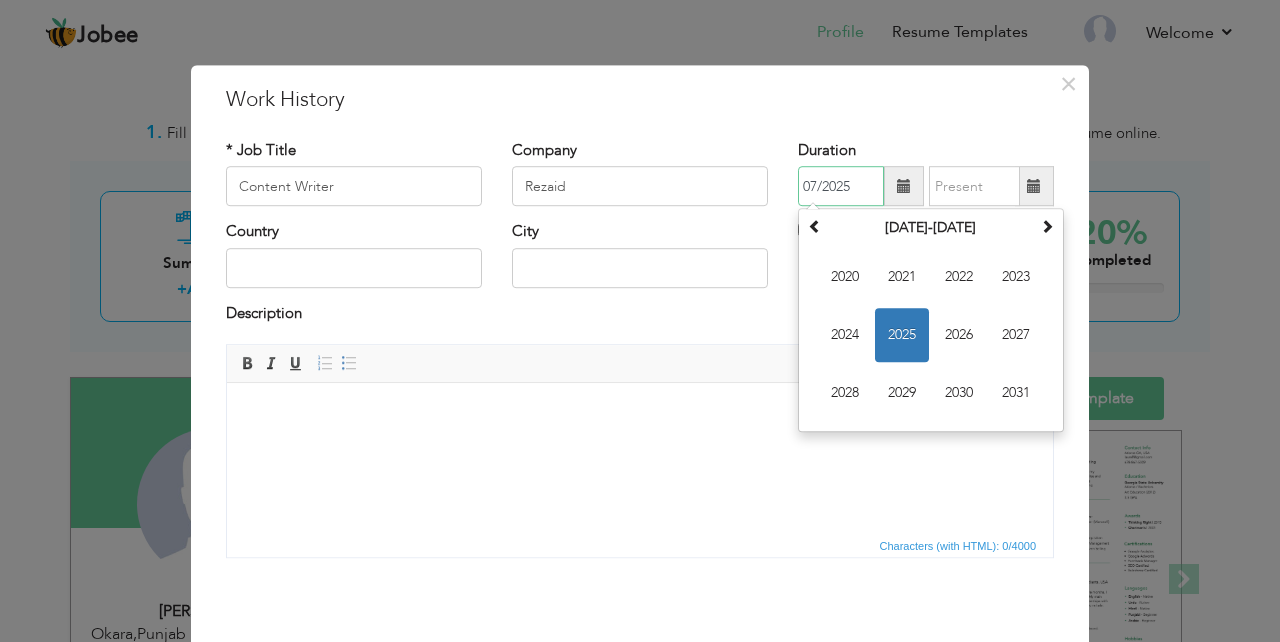click on "2025" at bounding box center [902, 336] 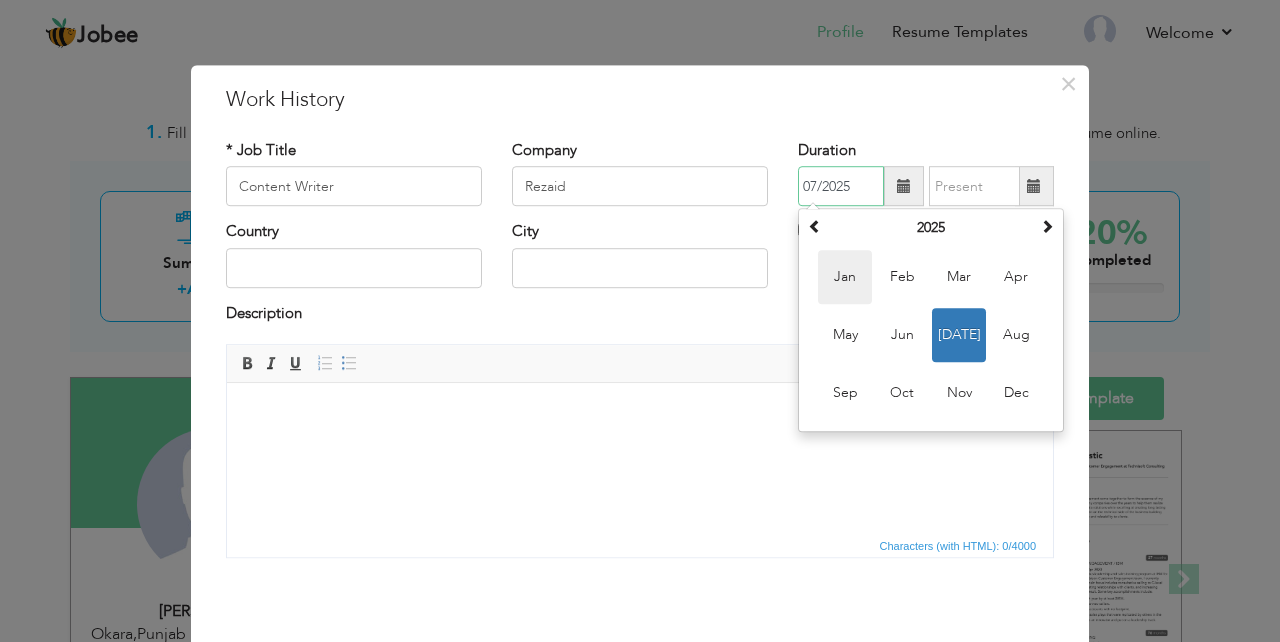 click on "Jan" at bounding box center (845, 278) 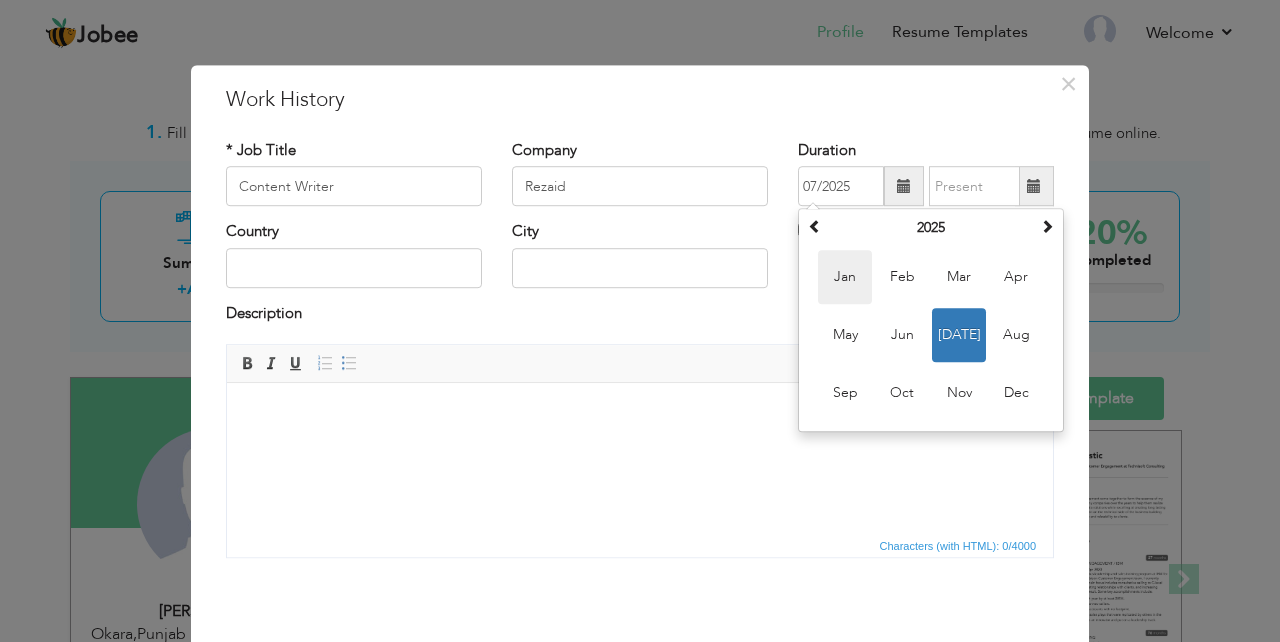type on "01/2025" 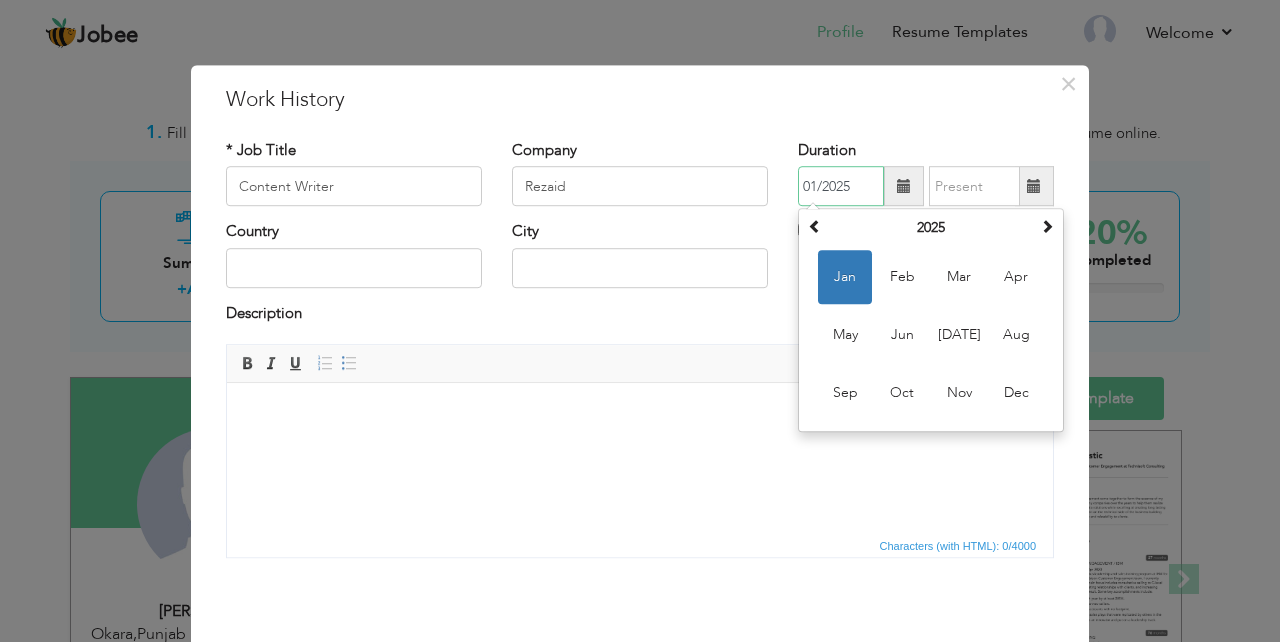 click on "01/2025" at bounding box center (841, 187) 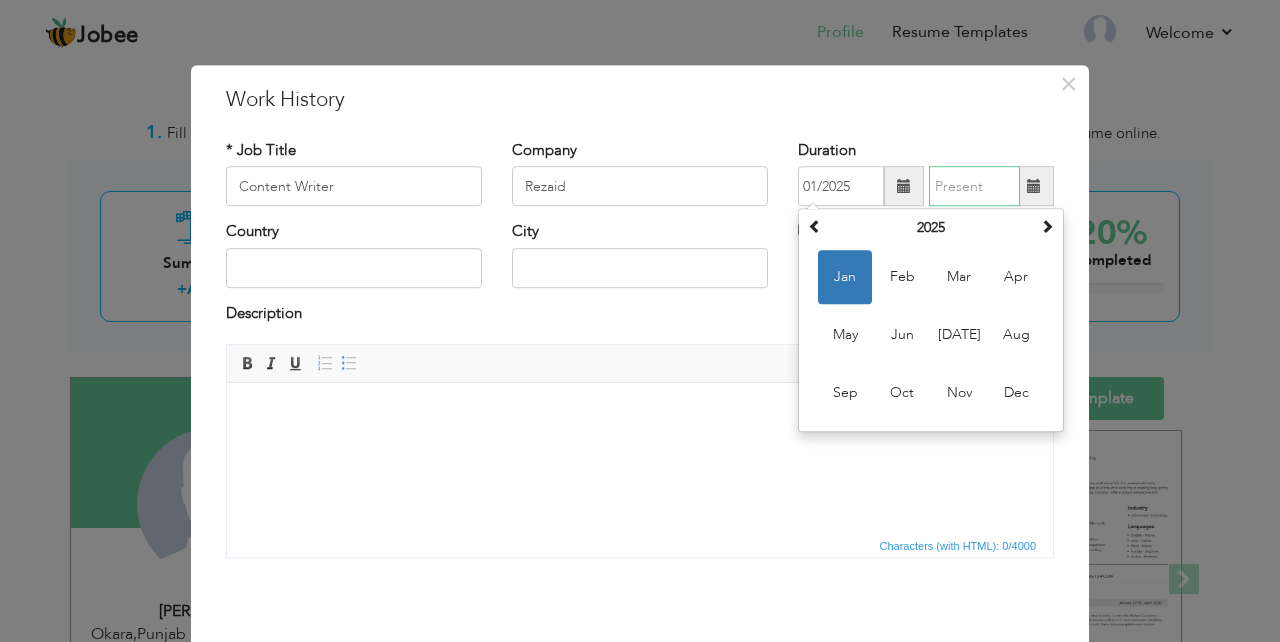 click at bounding box center [974, 187] 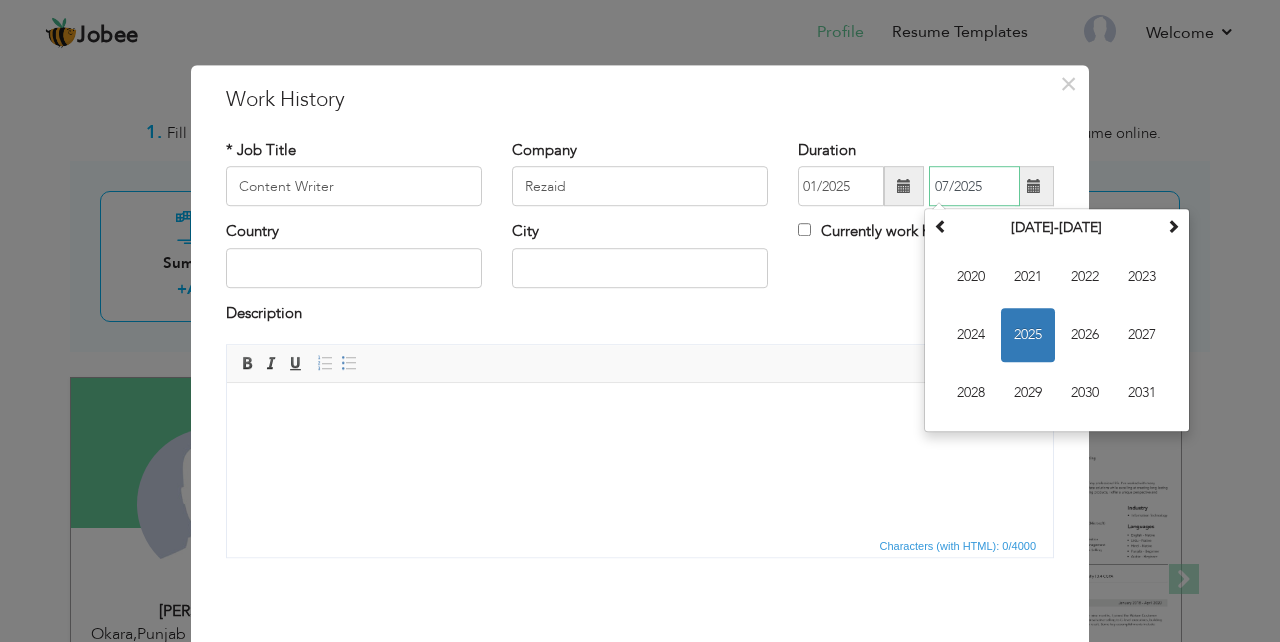 click on "2025" at bounding box center [1028, 336] 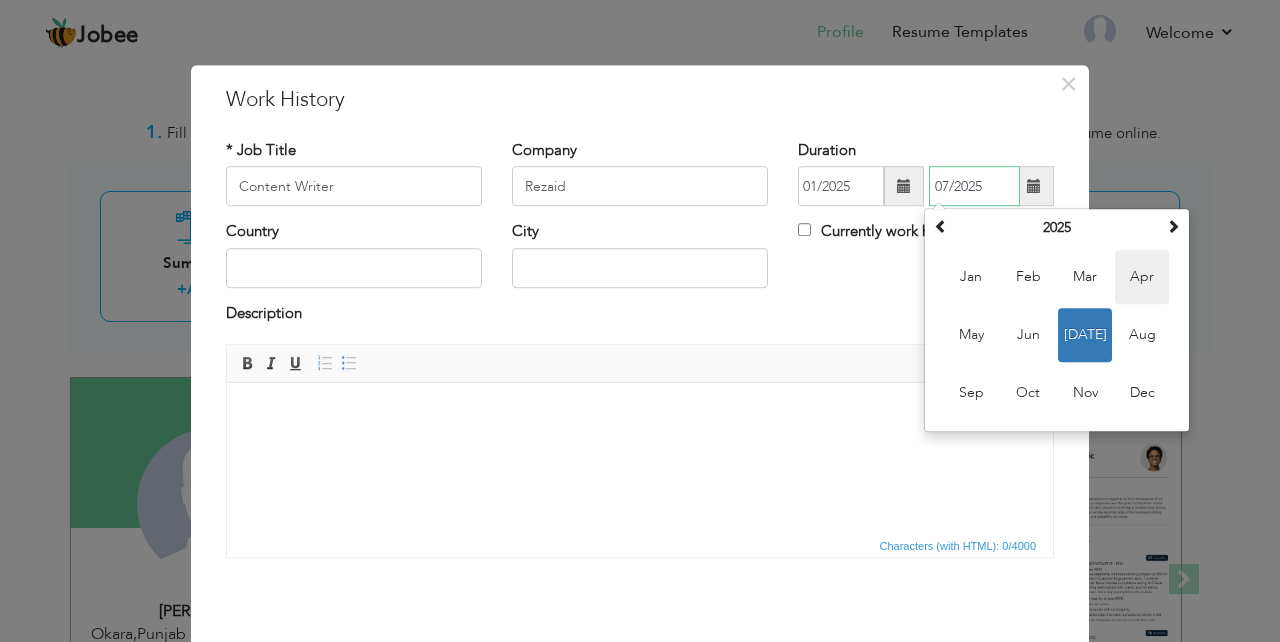 click on "Apr" at bounding box center (1142, 278) 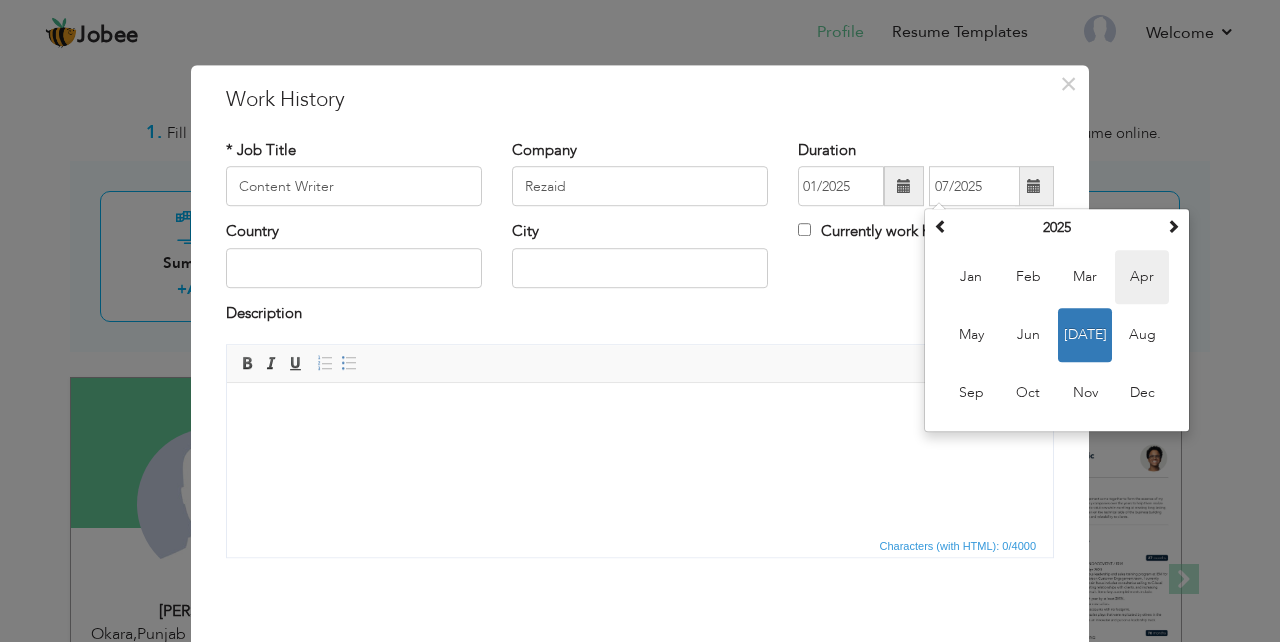 type on "04/2025" 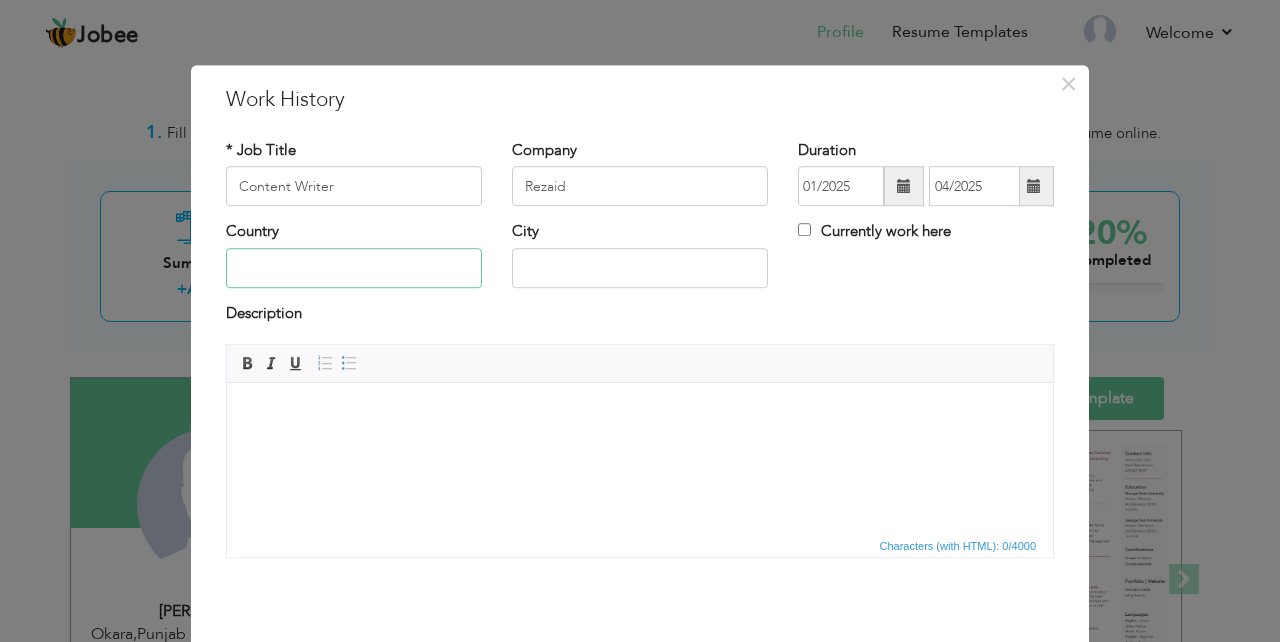 click at bounding box center (354, 268) 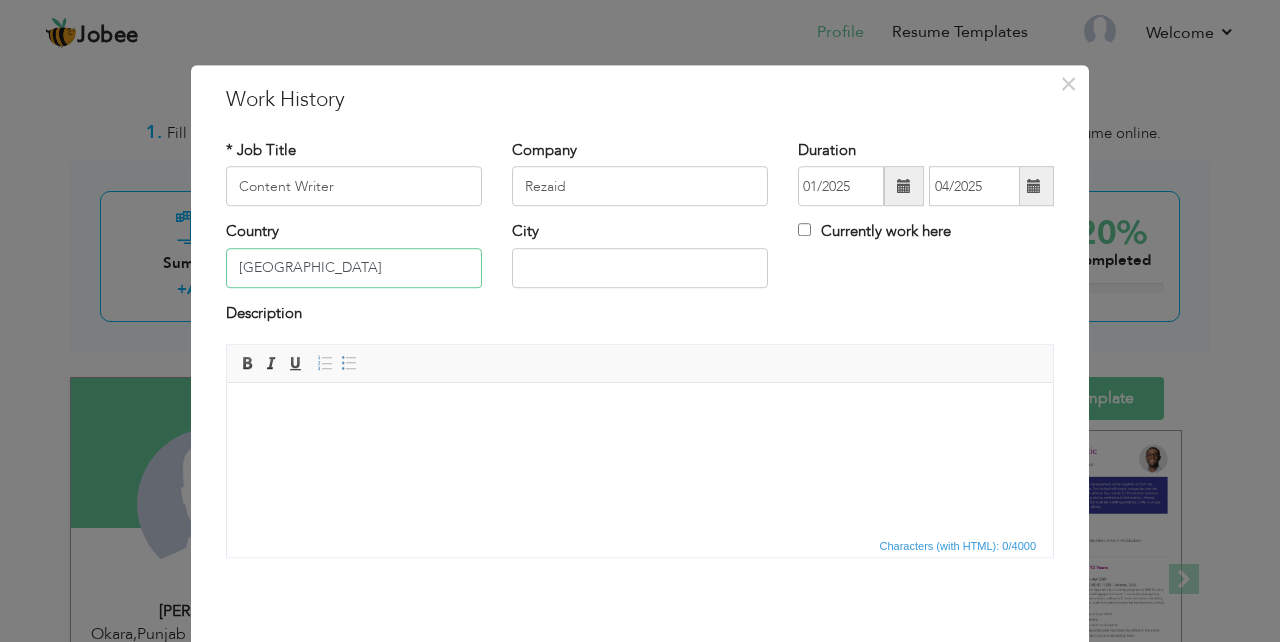type on "[GEOGRAPHIC_DATA]" 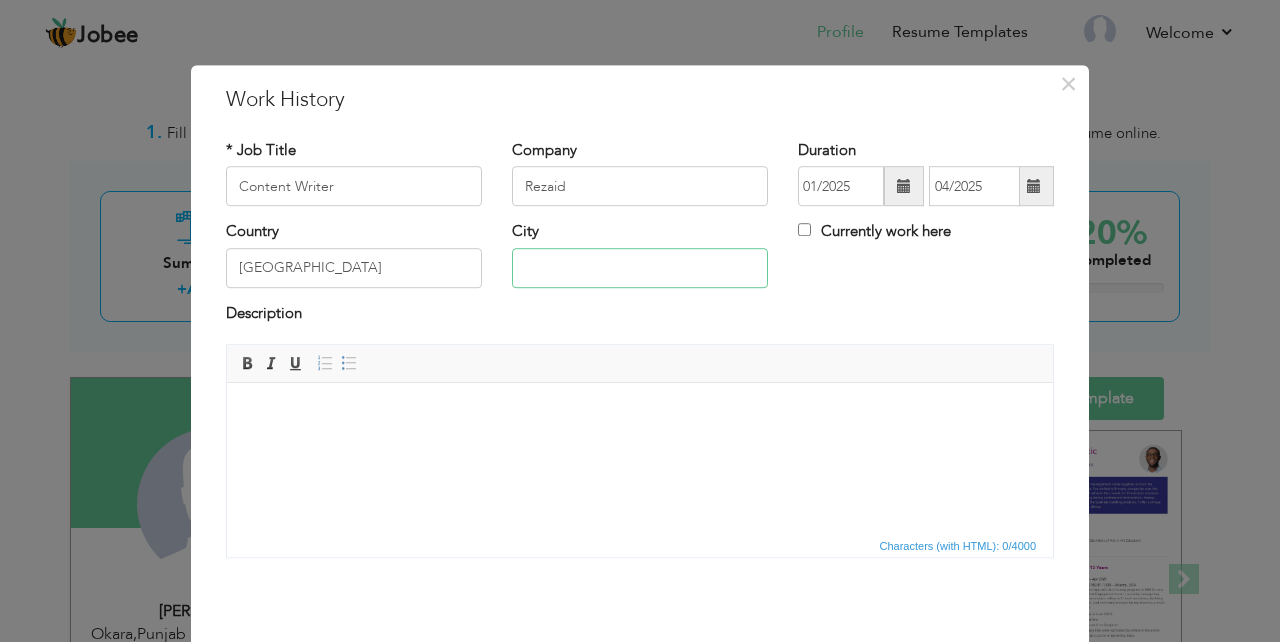 click at bounding box center (640, 268) 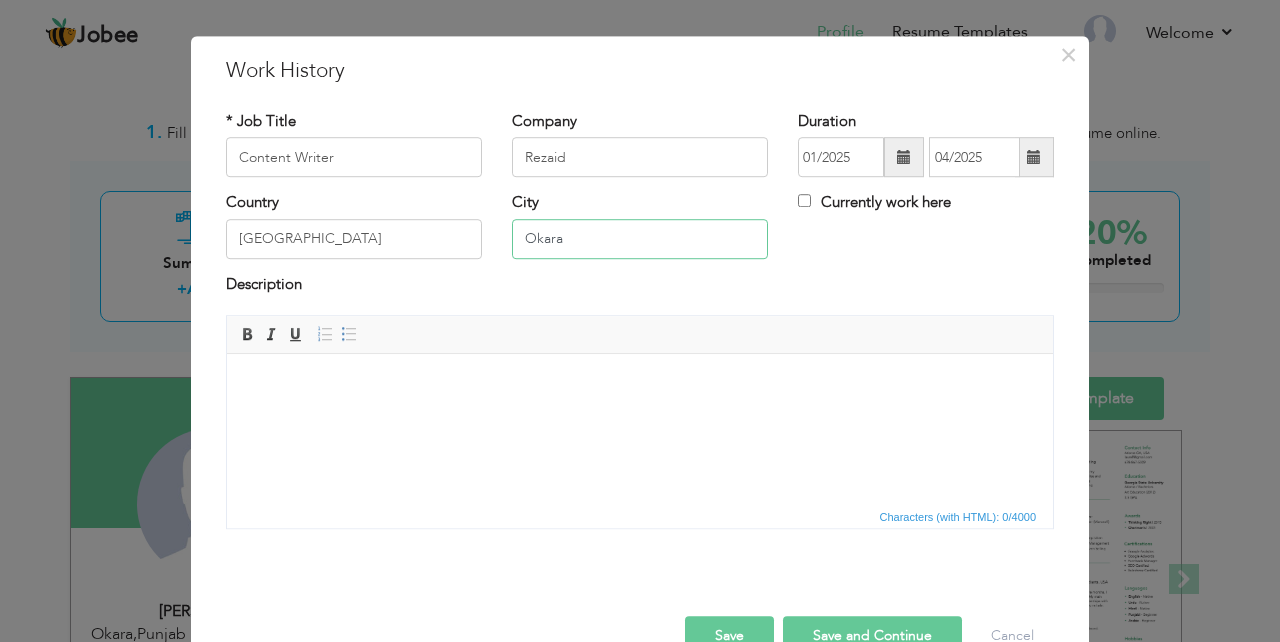 scroll, scrollTop: 46, scrollLeft: 0, axis: vertical 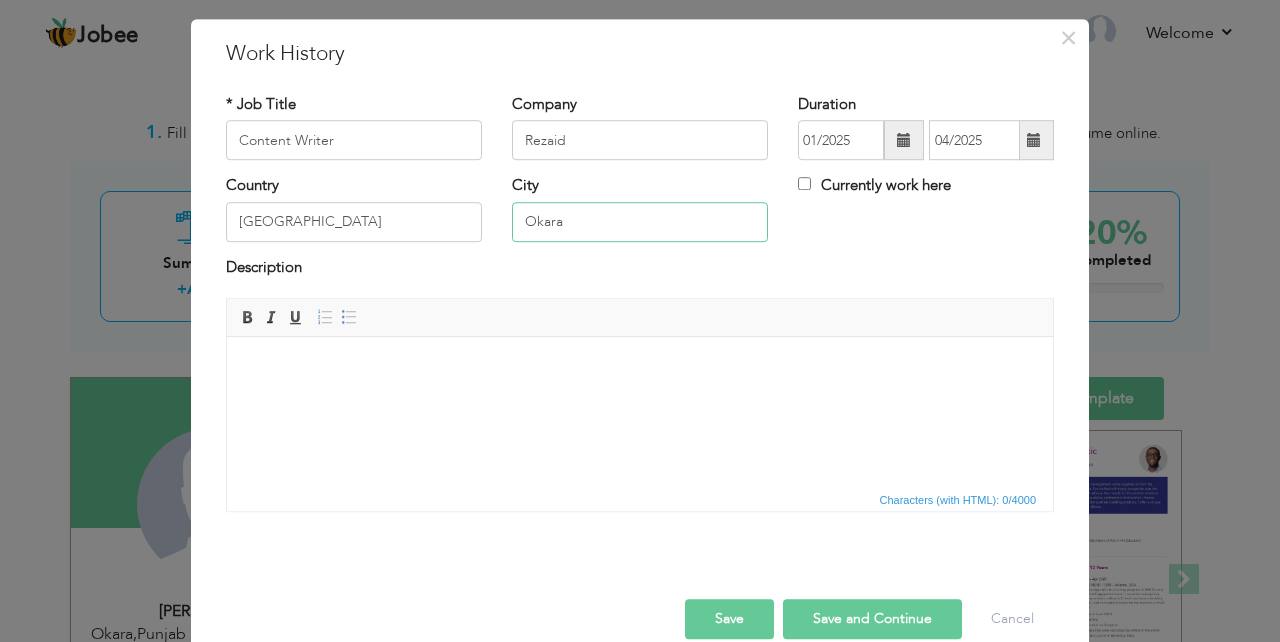 type on "Okara" 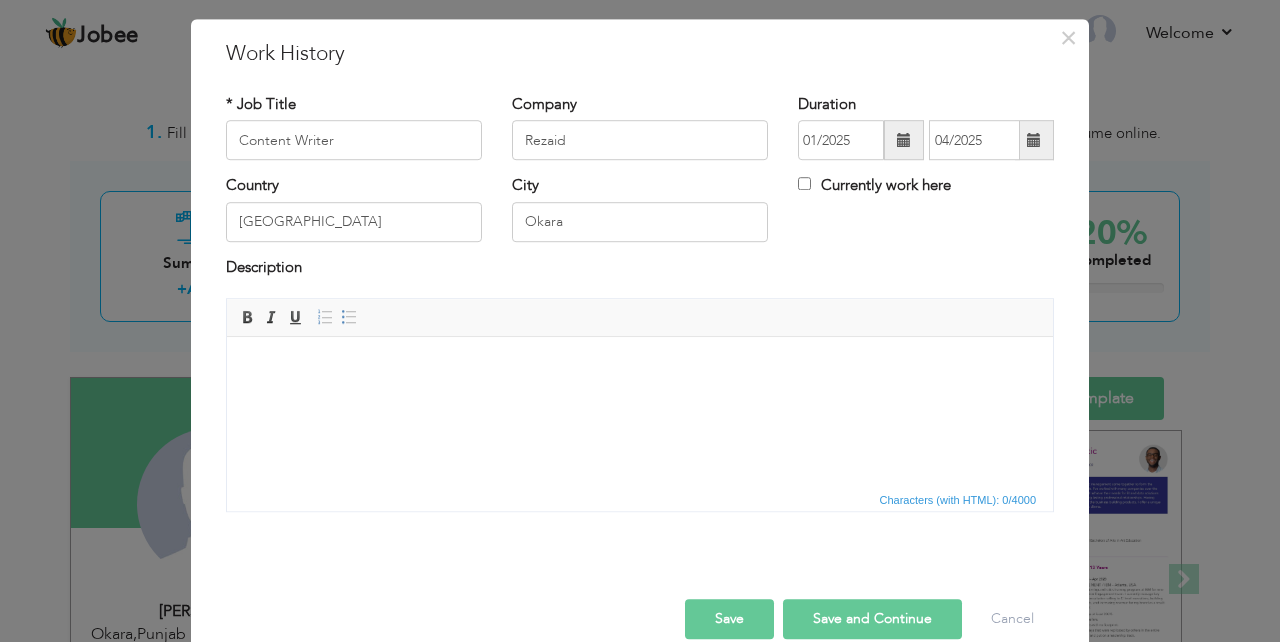 click at bounding box center [640, 367] 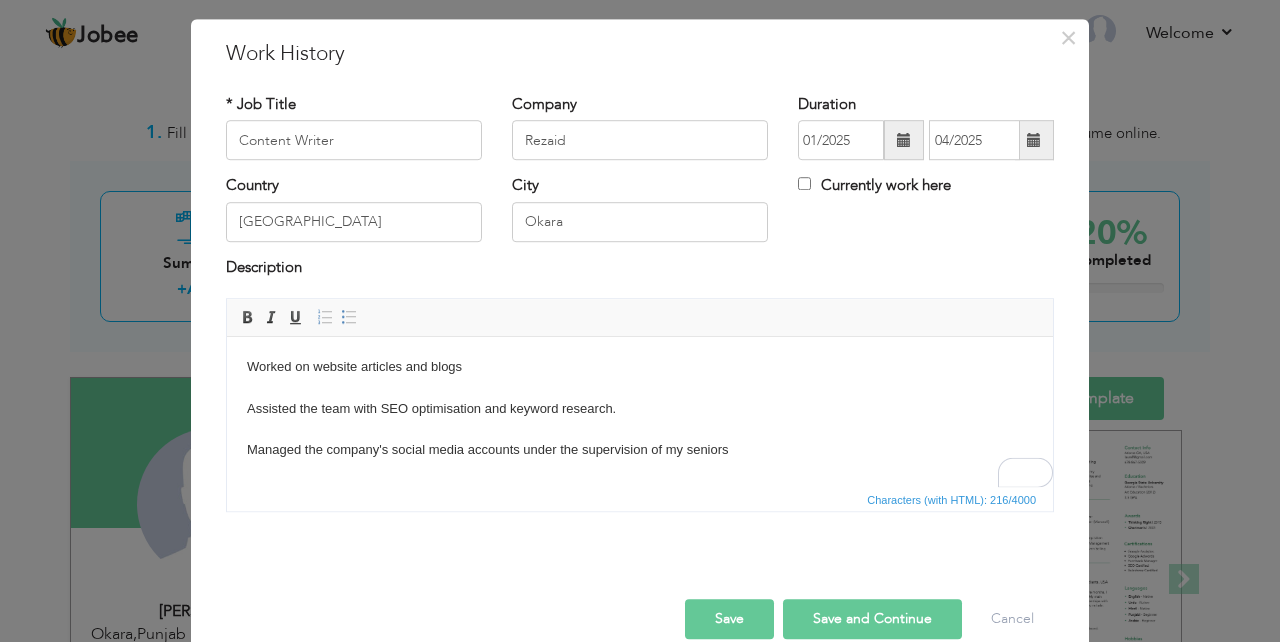 click on "Worked on website articles and blogs Assisted the team with SEO optimisation and keyword research. Managed the company's social media accounts under the supervision of my seniors" at bounding box center (640, 419) 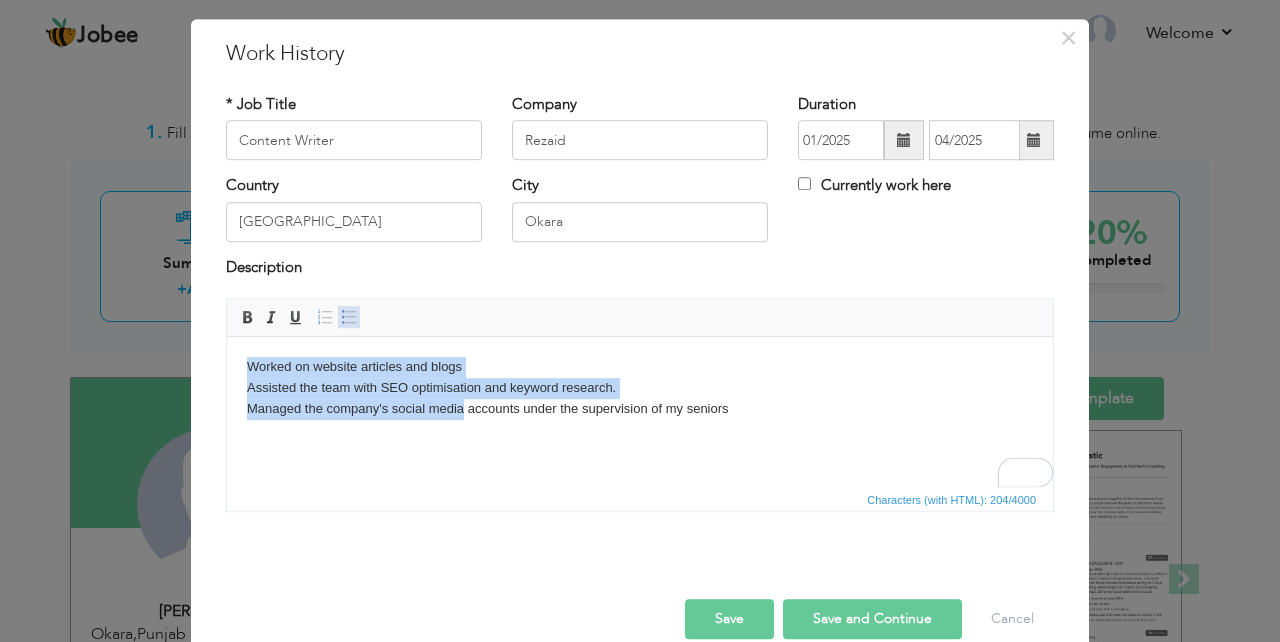 click at bounding box center [349, 317] 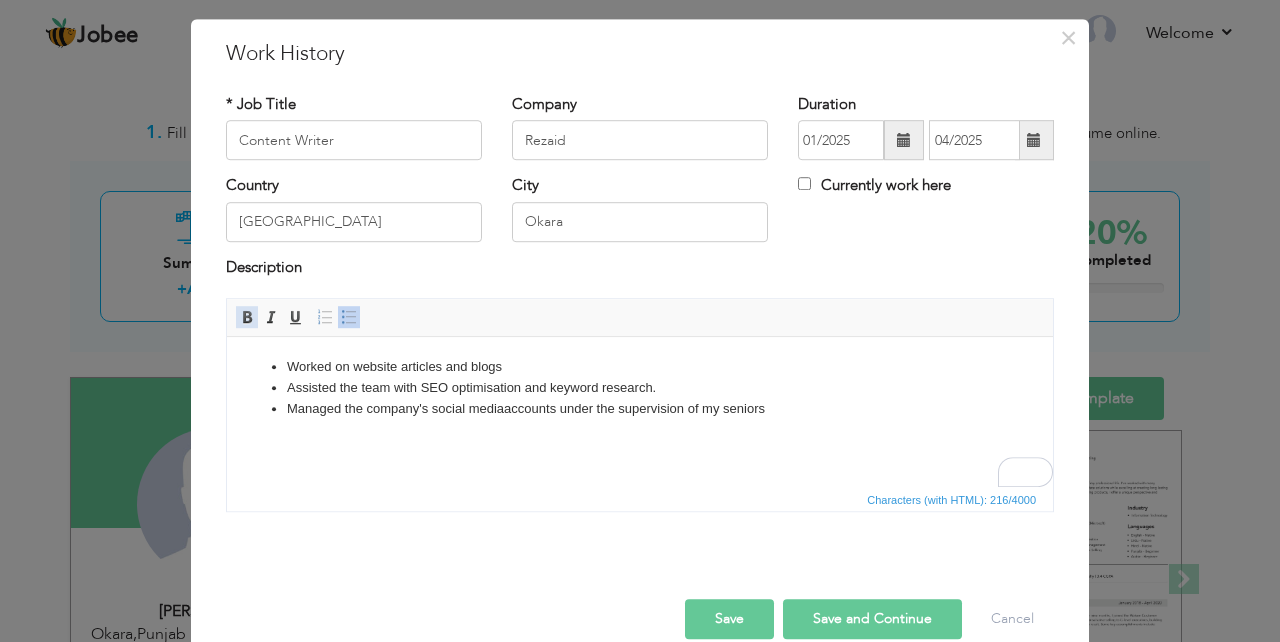 click at bounding box center [247, 317] 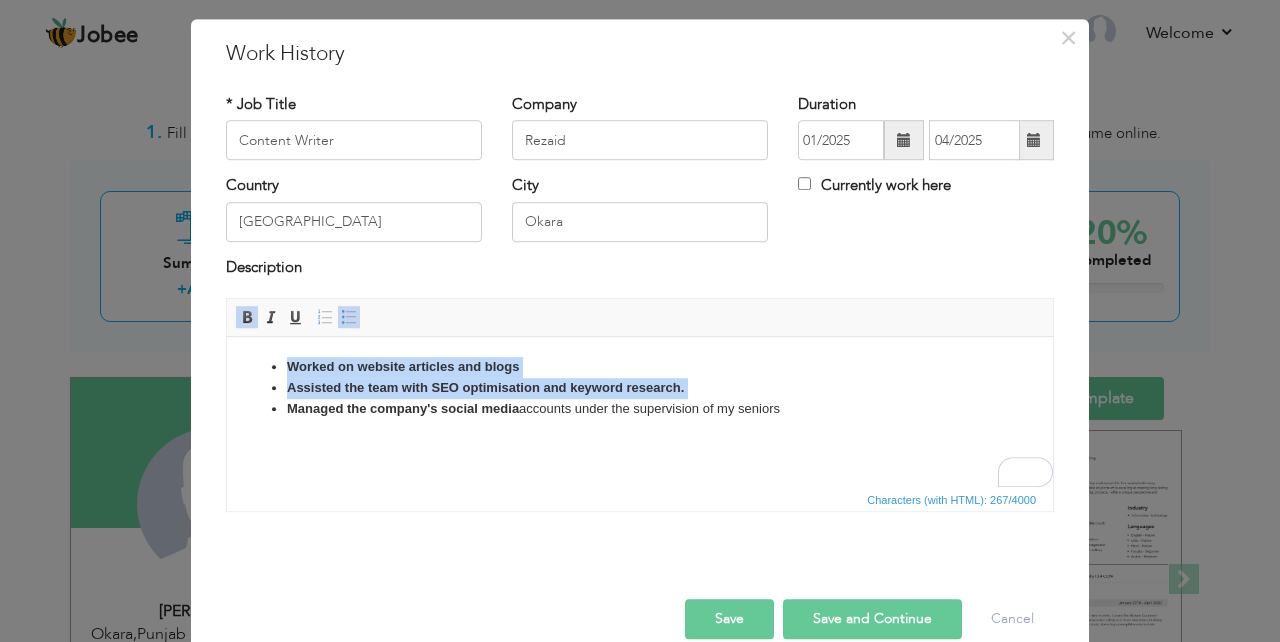 click at bounding box center (247, 317) 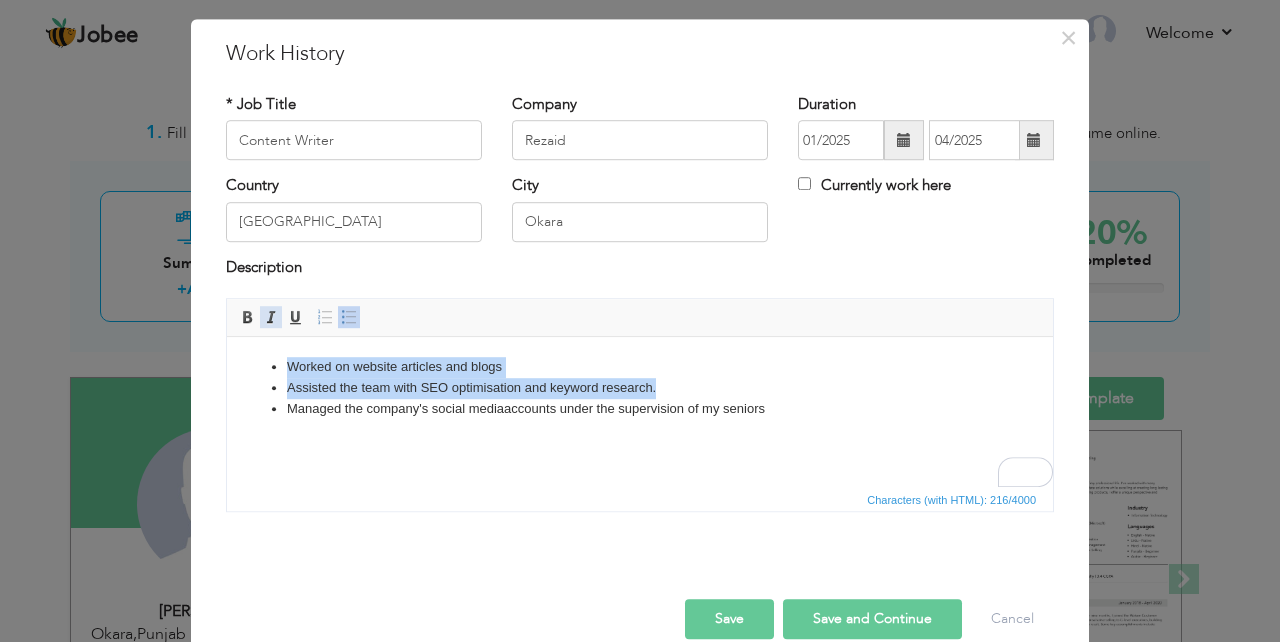 click at bounding box center [271, 317] 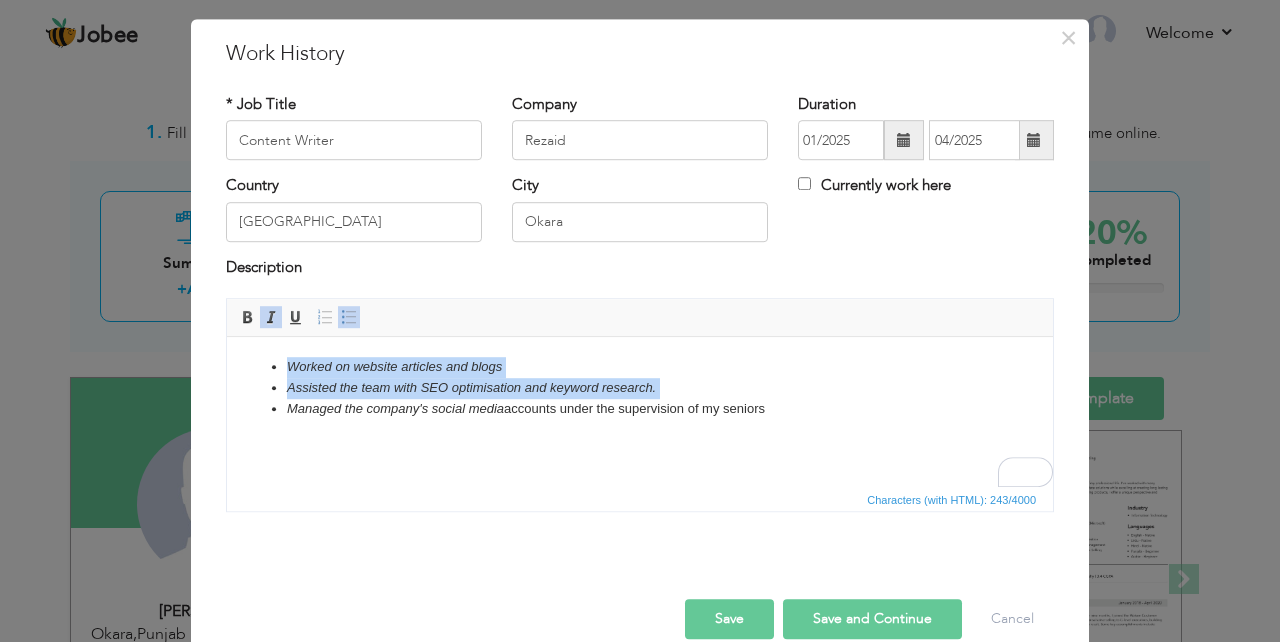 click at bounding box center (271, 317) 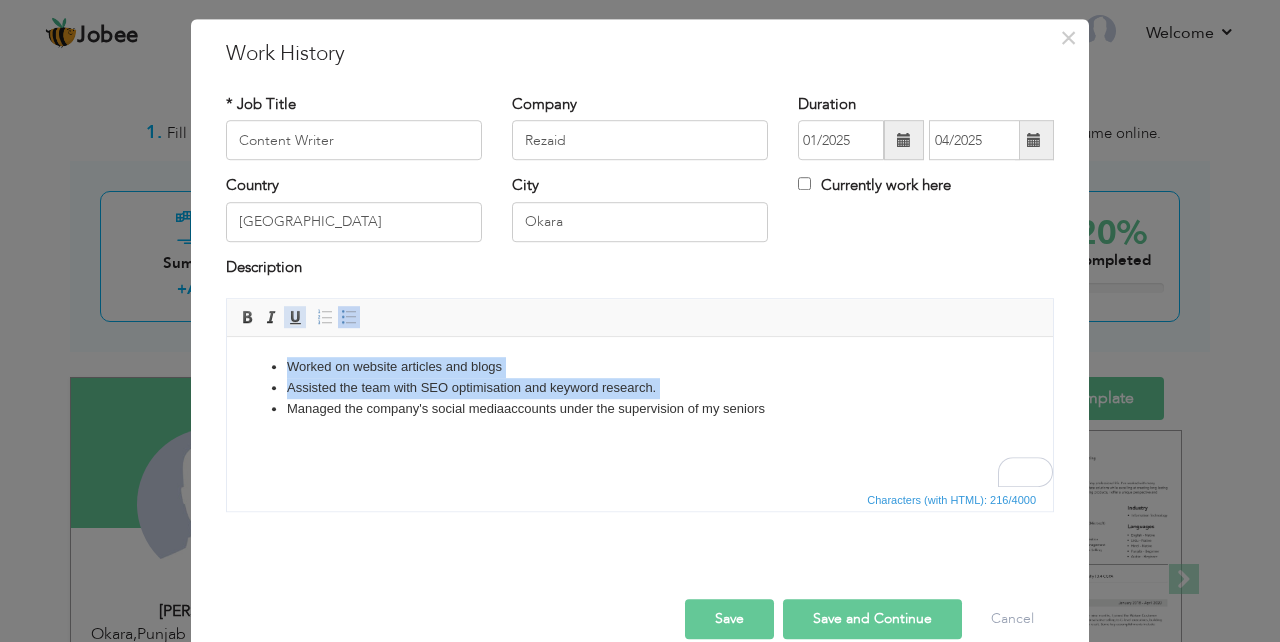 click at bounding box center [295, 317] 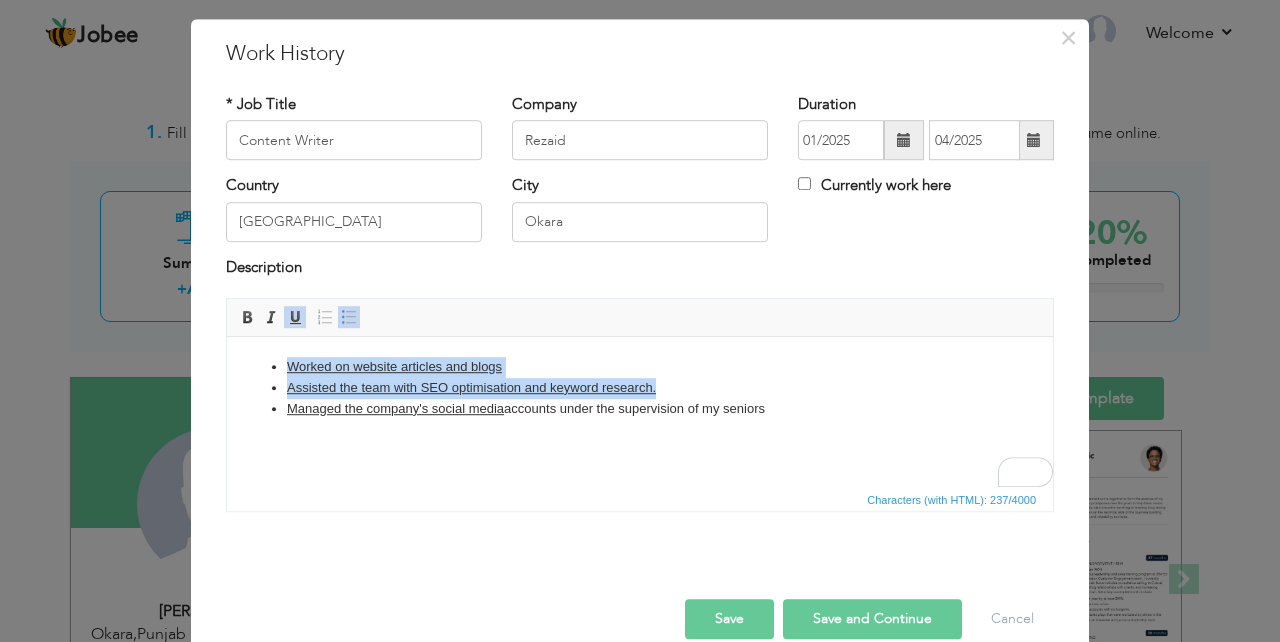 click at bounding box center (295, 317) 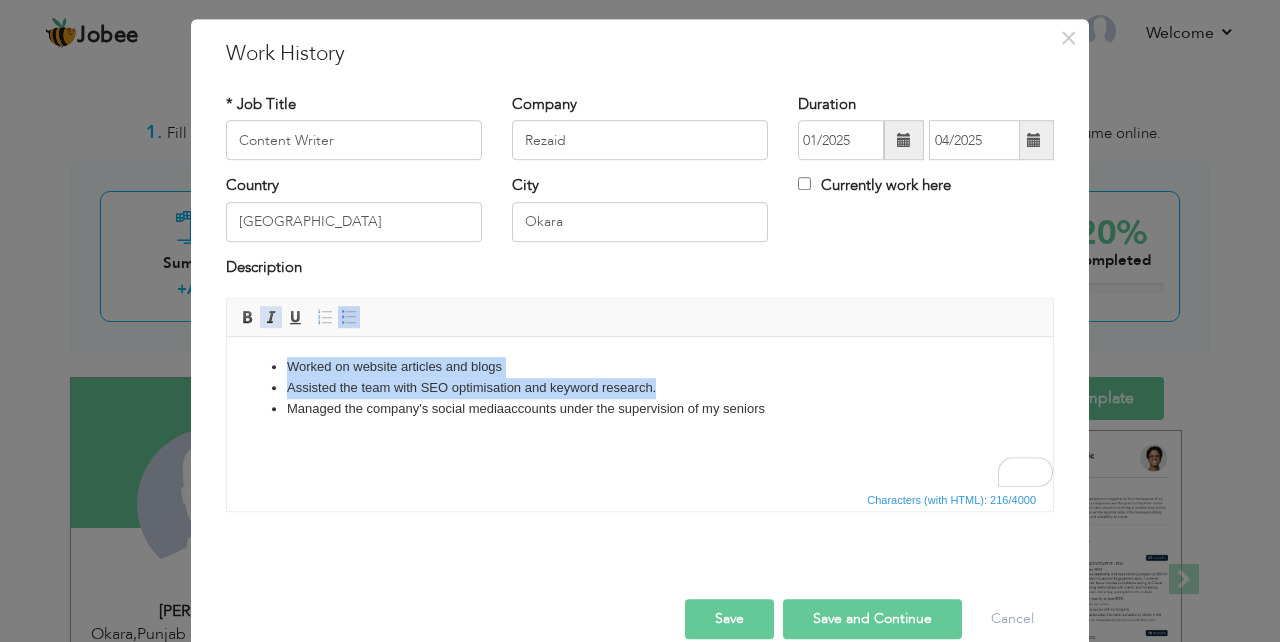 click at bounding box center [271, 317] 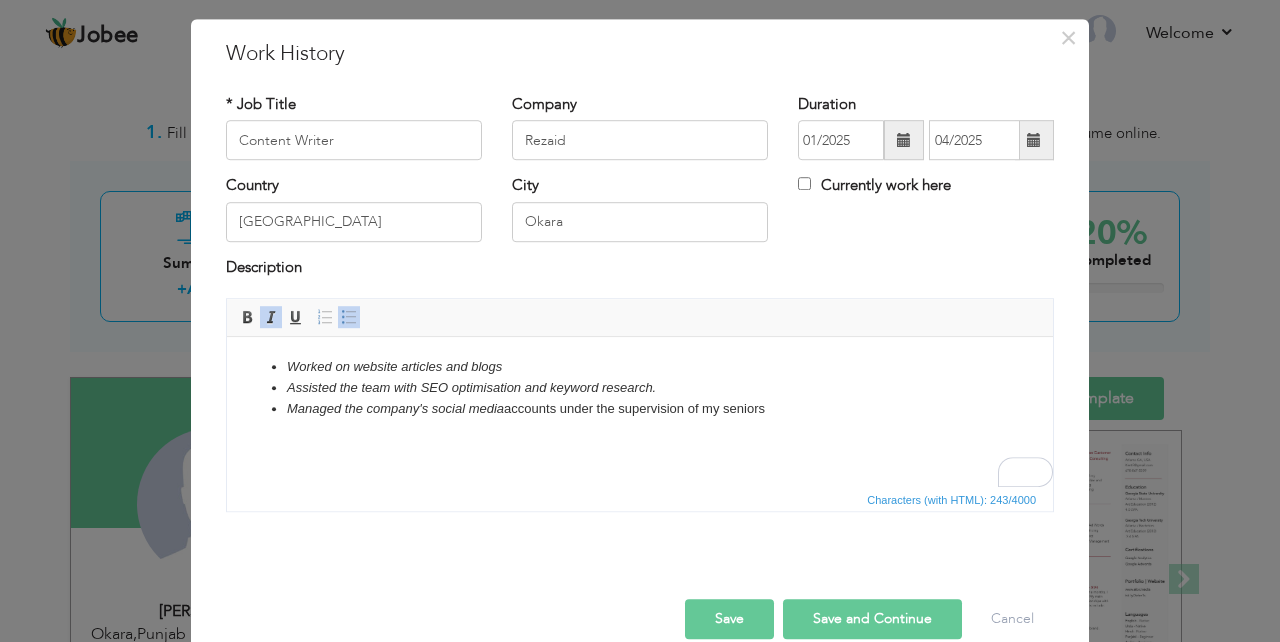 click on "Managed the company's social media  accounts under the supervision of my seniors" at bounding box center [640, 409] 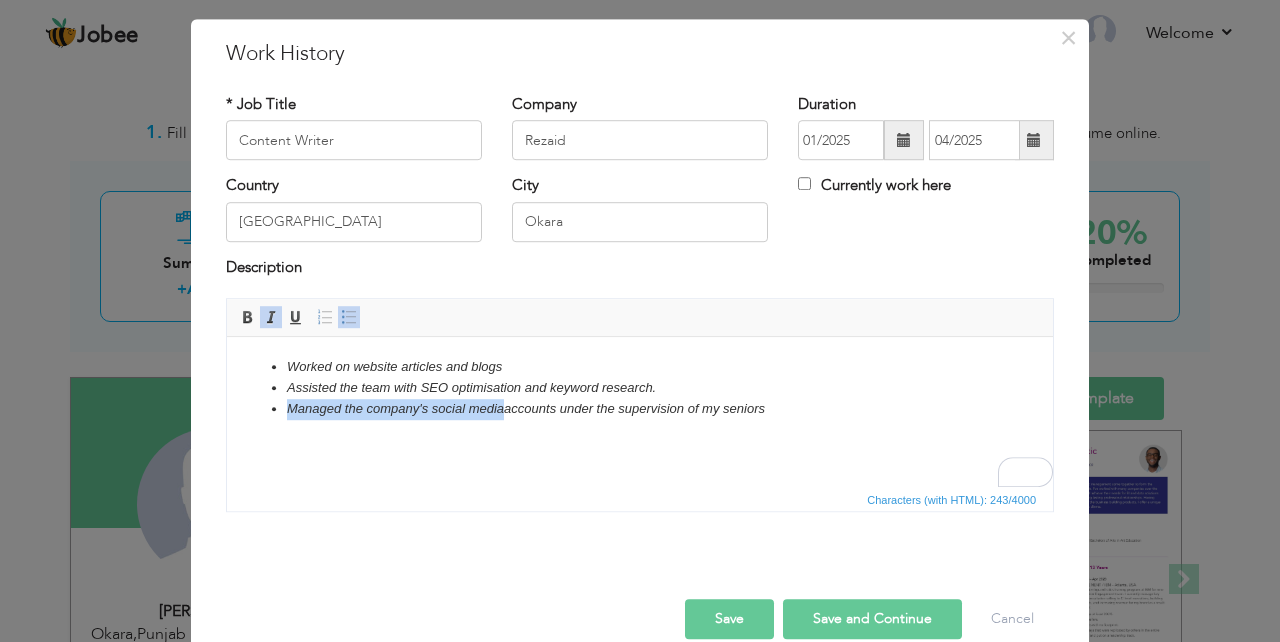 click on "Managed the company's social media  accounts under the supervision of my seniors" at bounding box center [526, 408] 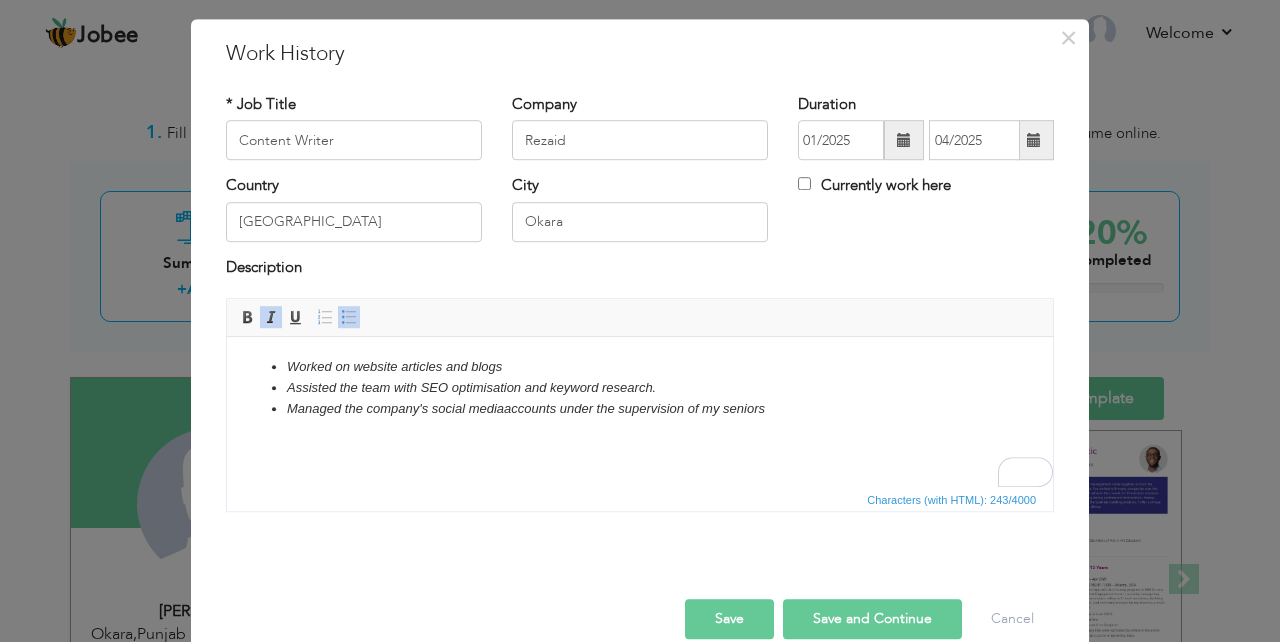 scroll, scrollTop: 79, scrollLeft: 0, axis: vertical 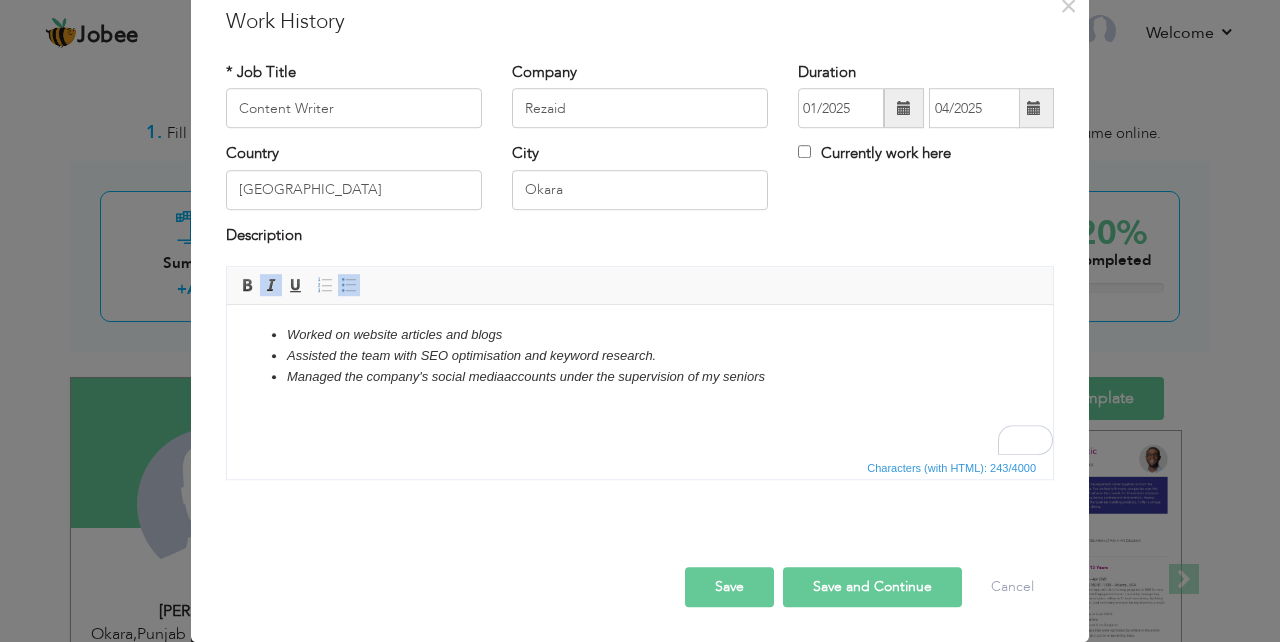click on "Save" at bounding box center [729, 587] 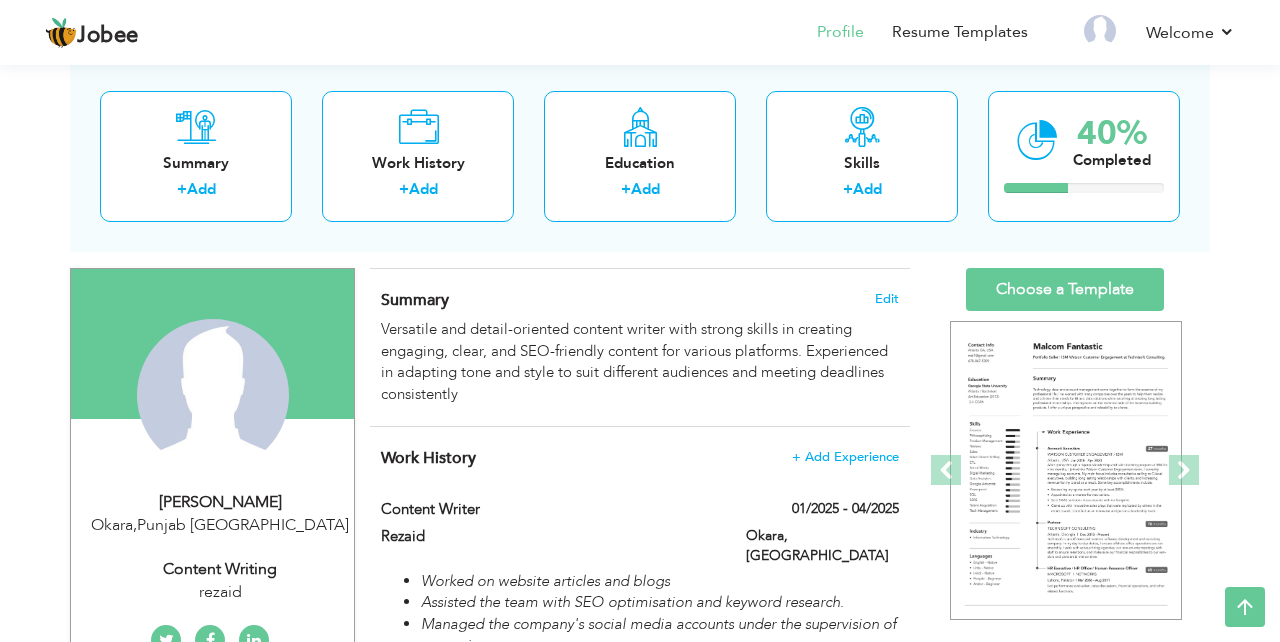 scroll, scrollTop: 111, scrollLeft: 0, axis: vertical 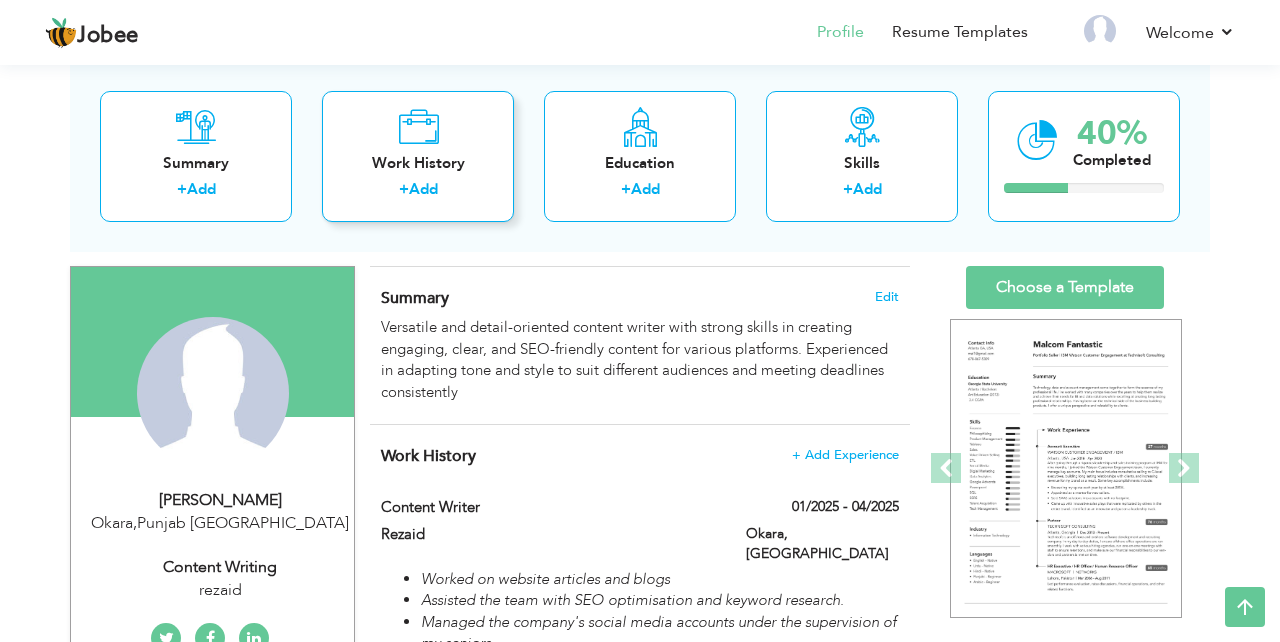 click on "Add" at bounding box center (423, 189) 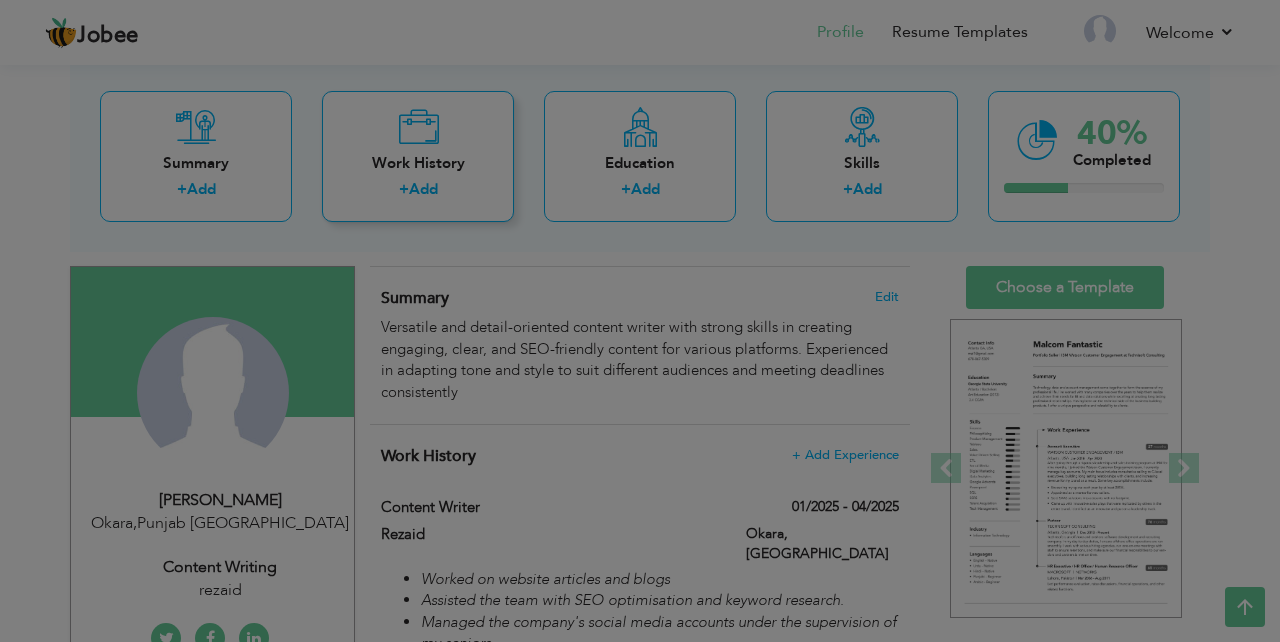 scroll, scrollTop: 0, scrollLeft: 0, axis: both 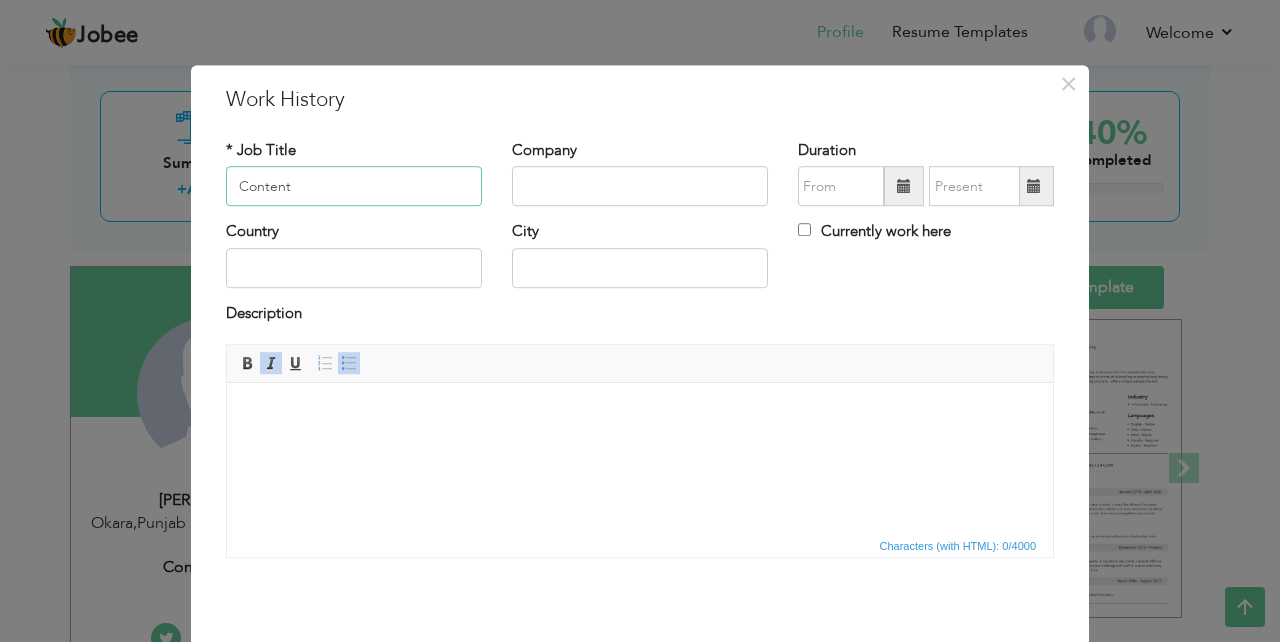 type on "Content" 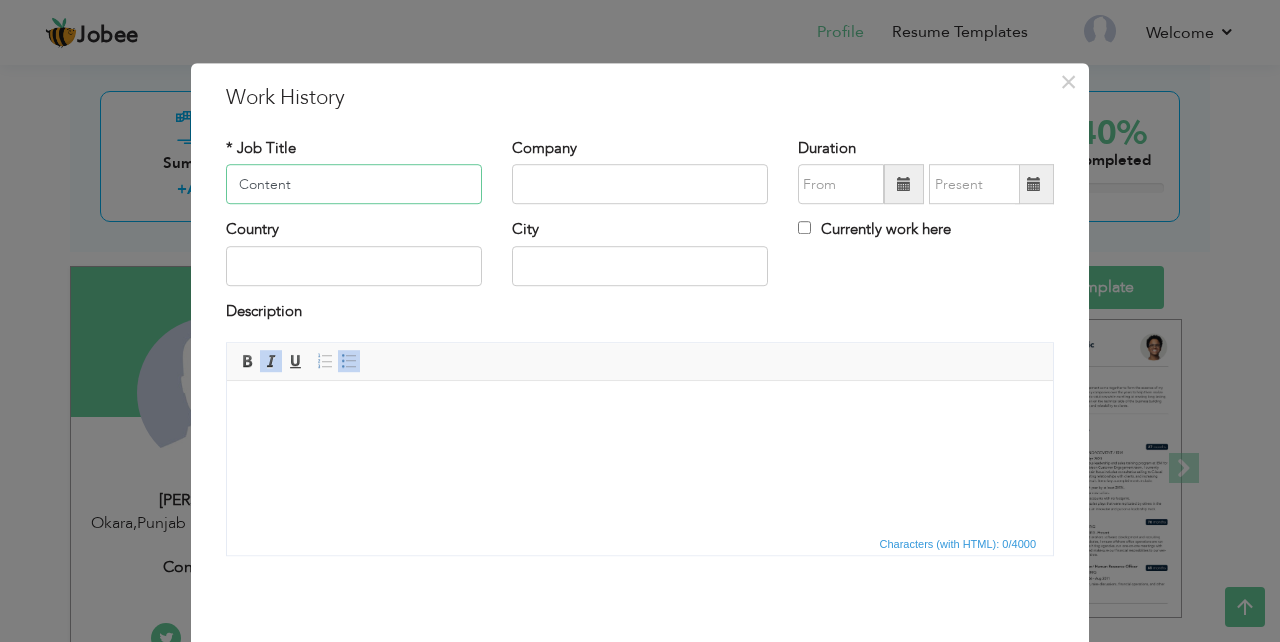scroll, scrollTop: 1, scrollLeft: 0, axis: vertical 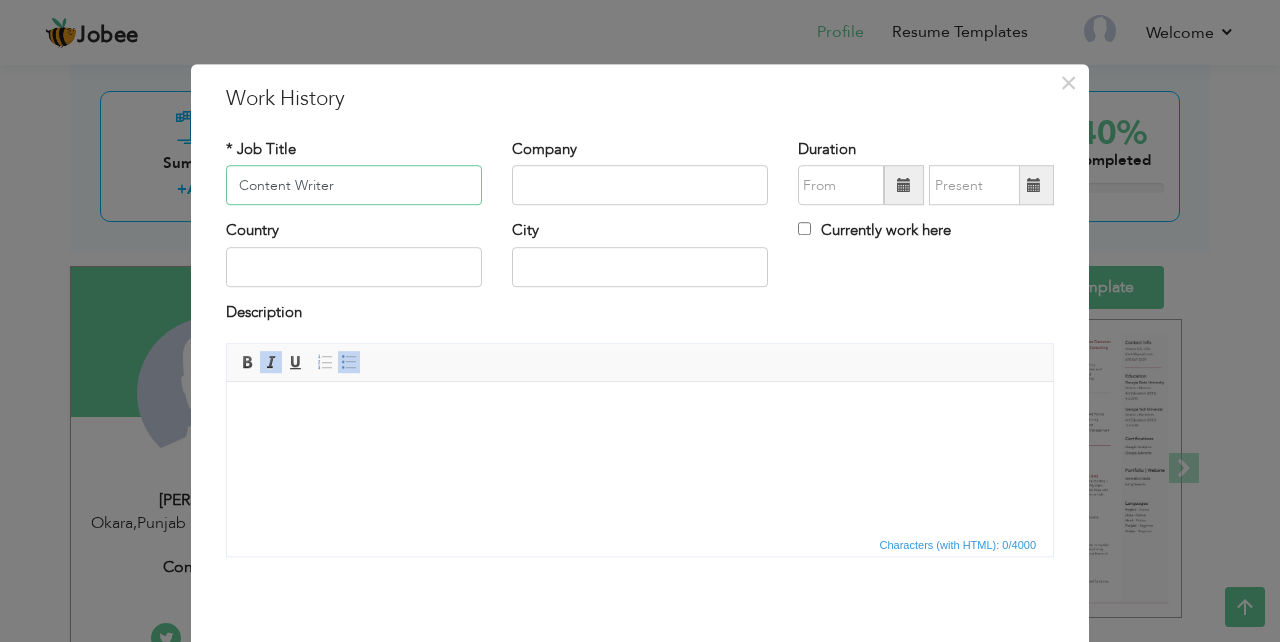 type on "Content Writer" 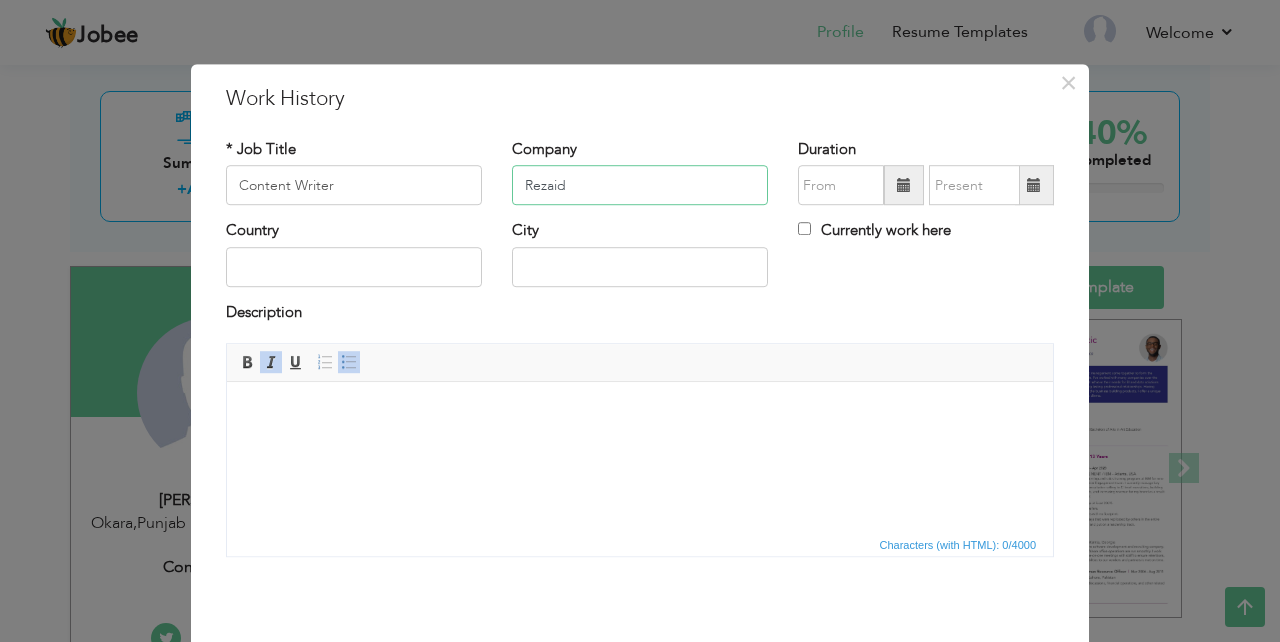 type on "Rezaid" 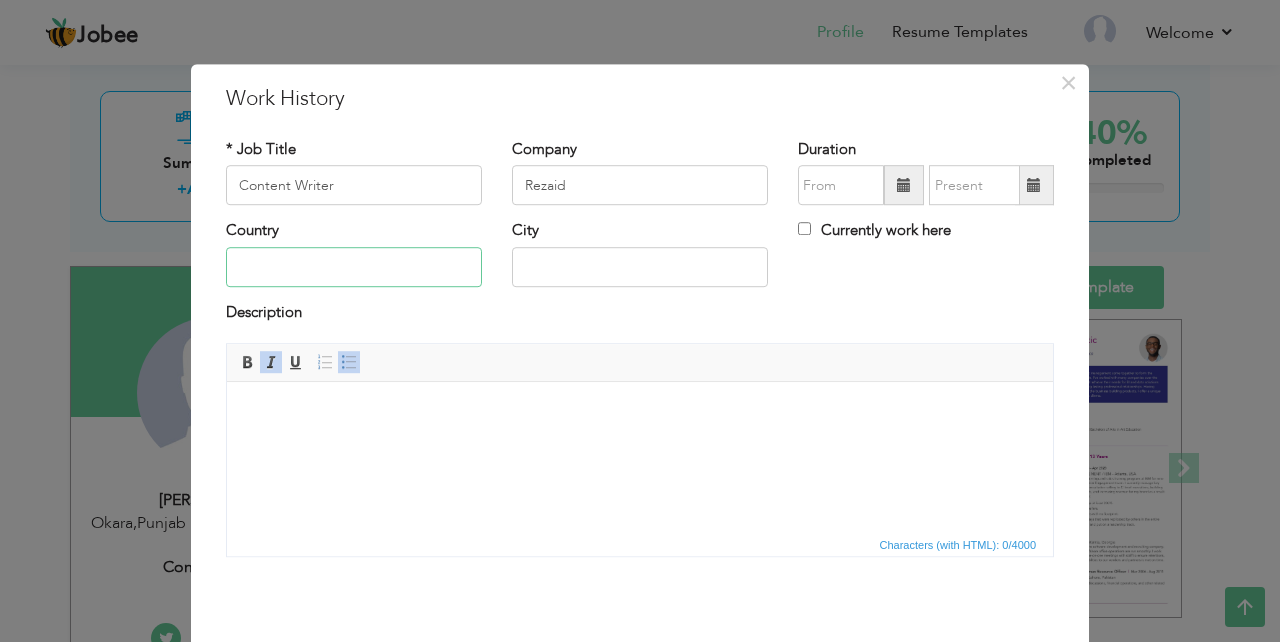 click at bounding box center [354, 267] 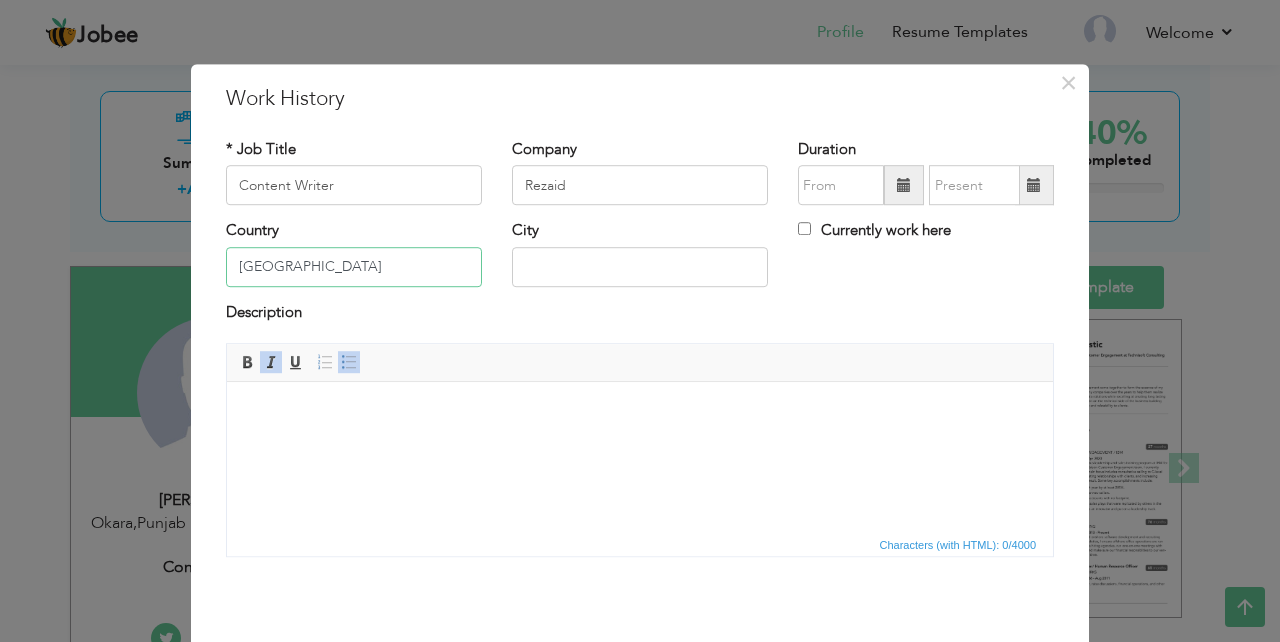 type on "[GEOGRAPHIC_DATA]" 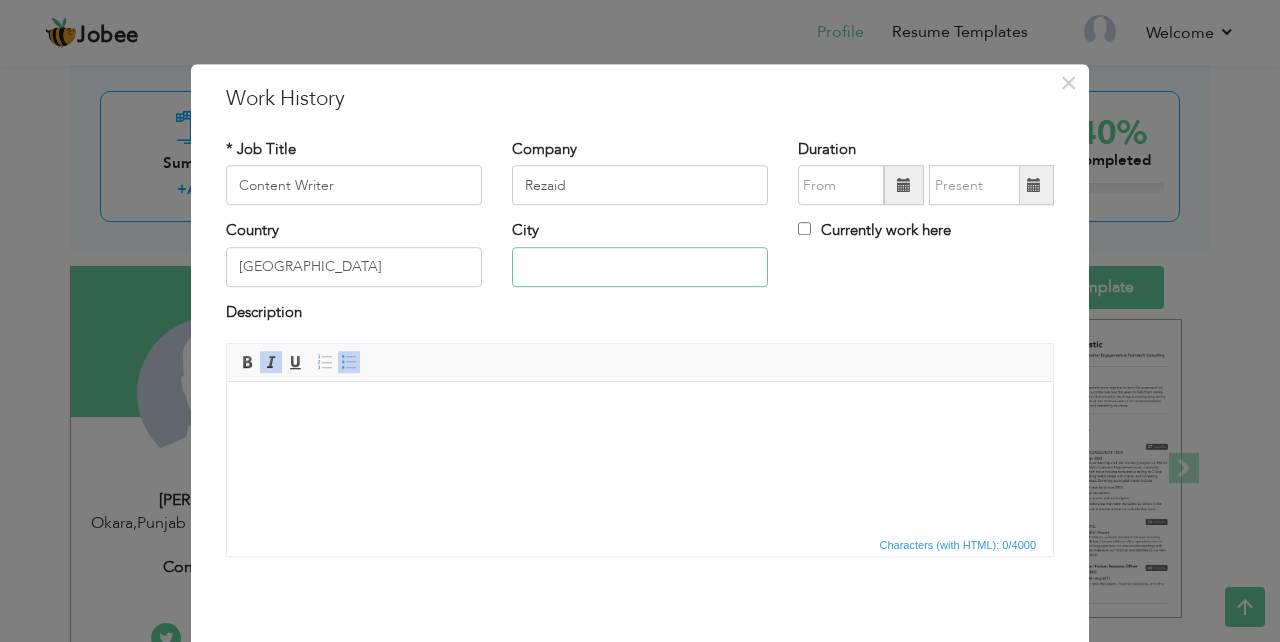 click at bounding box center [640, 267] 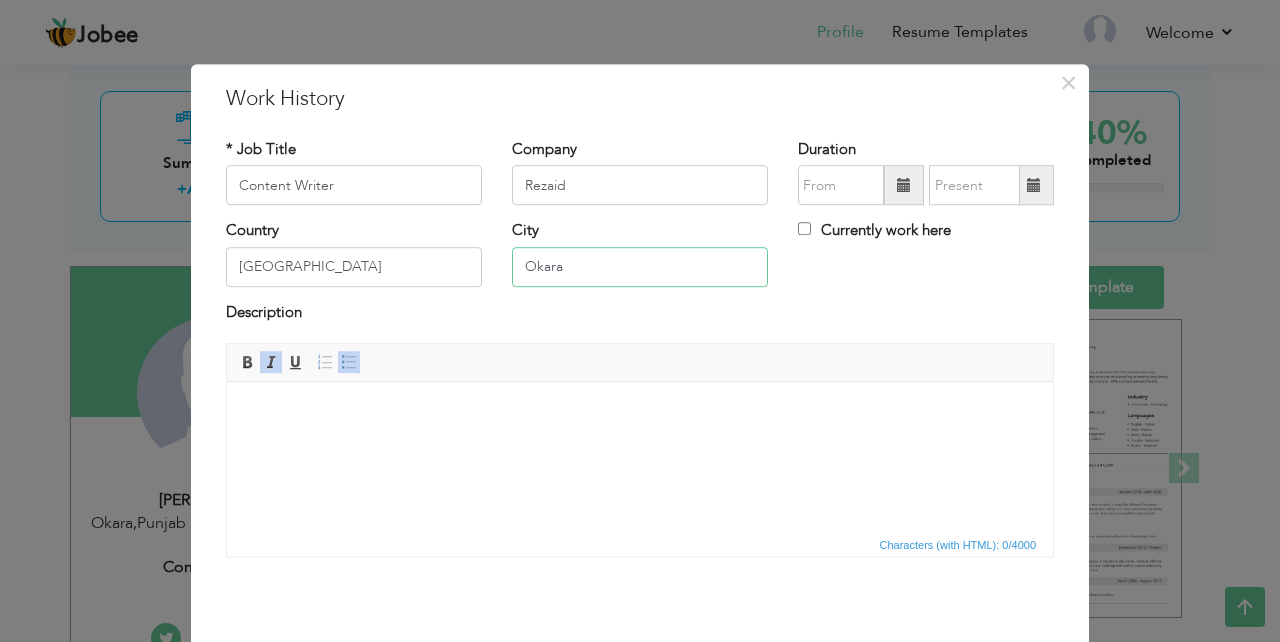 scroll, scrollTop: 48, scrollLeft: 0, axis: vertical 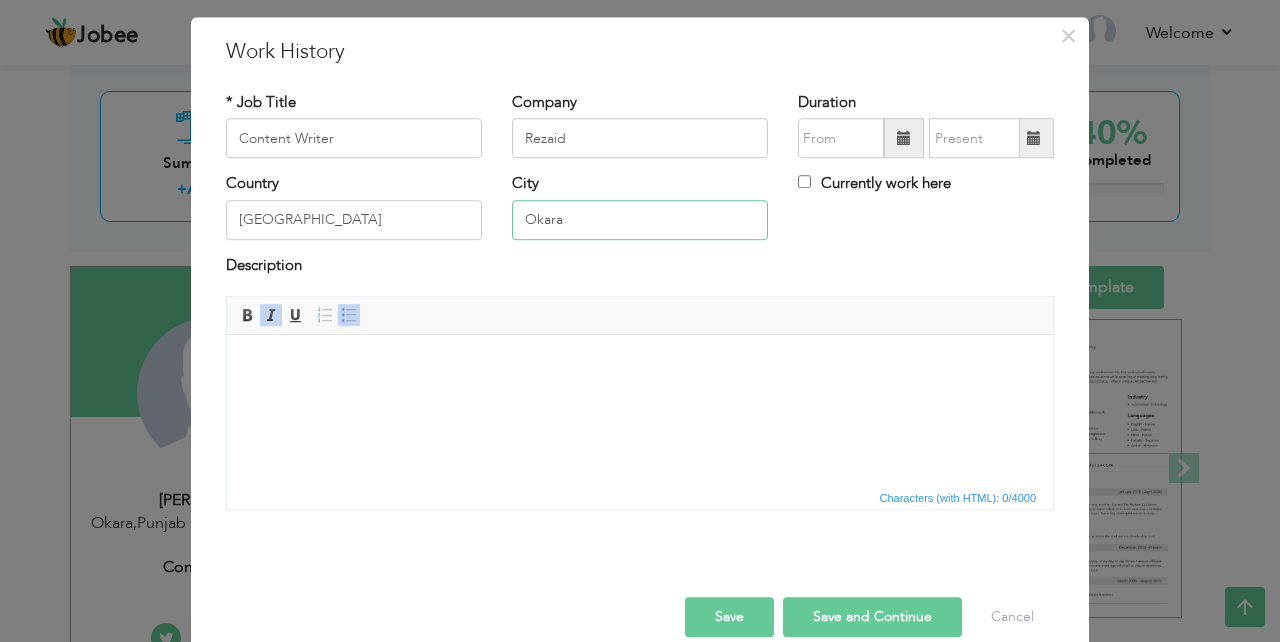 type on "Okara" 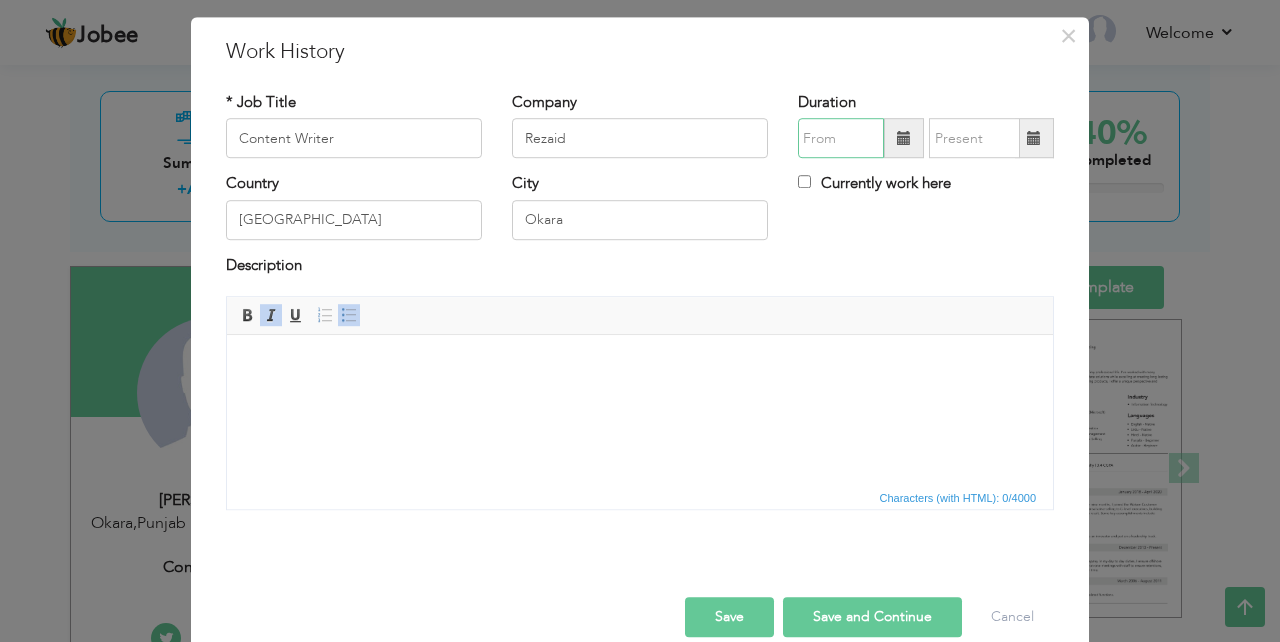 click at bounding box center (841, 139) 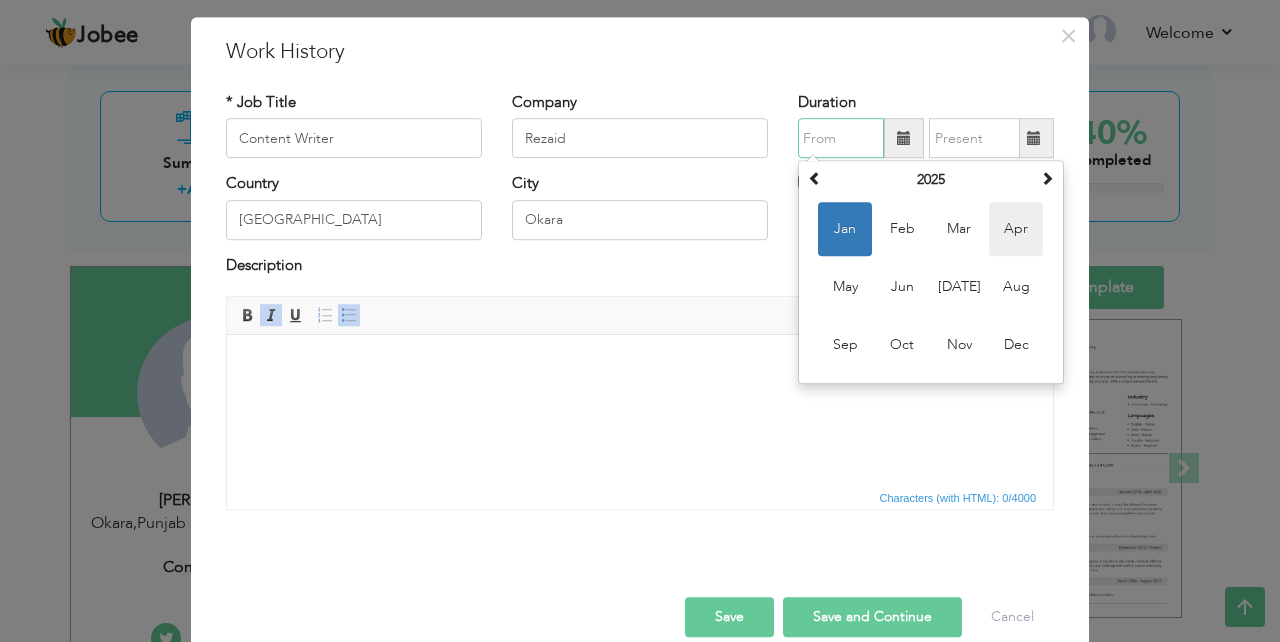 click on "Apr" at bounding box center (1016, 230) 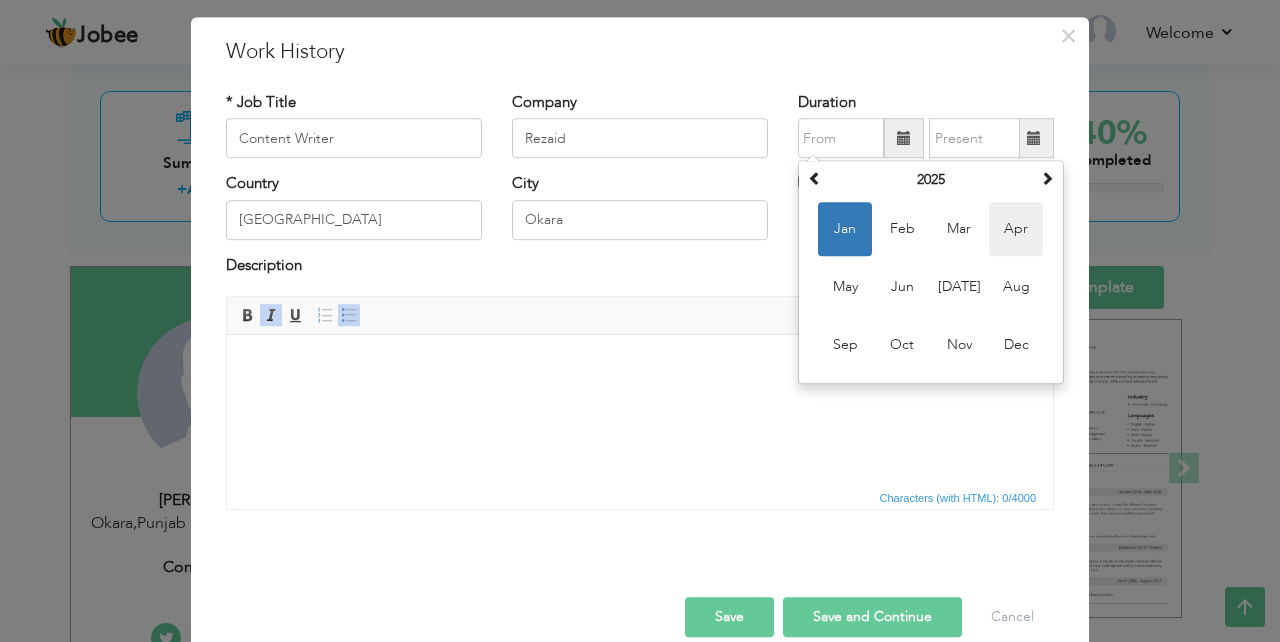 type on "04/2025" 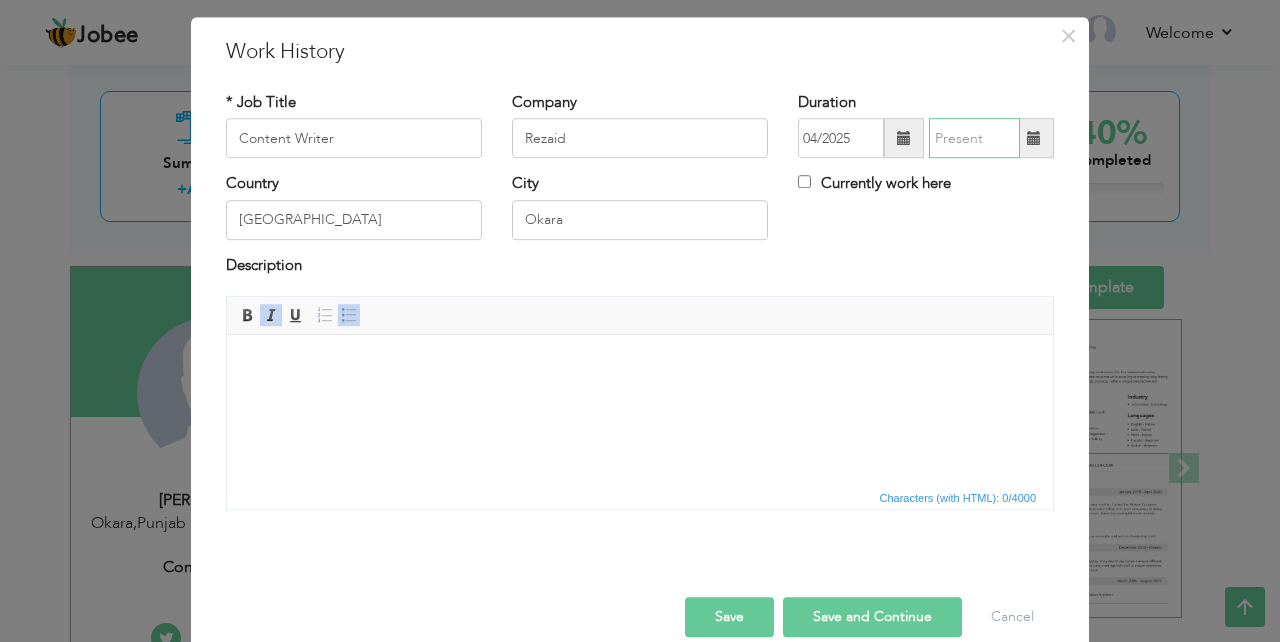 click at bounding box center [974, 139] 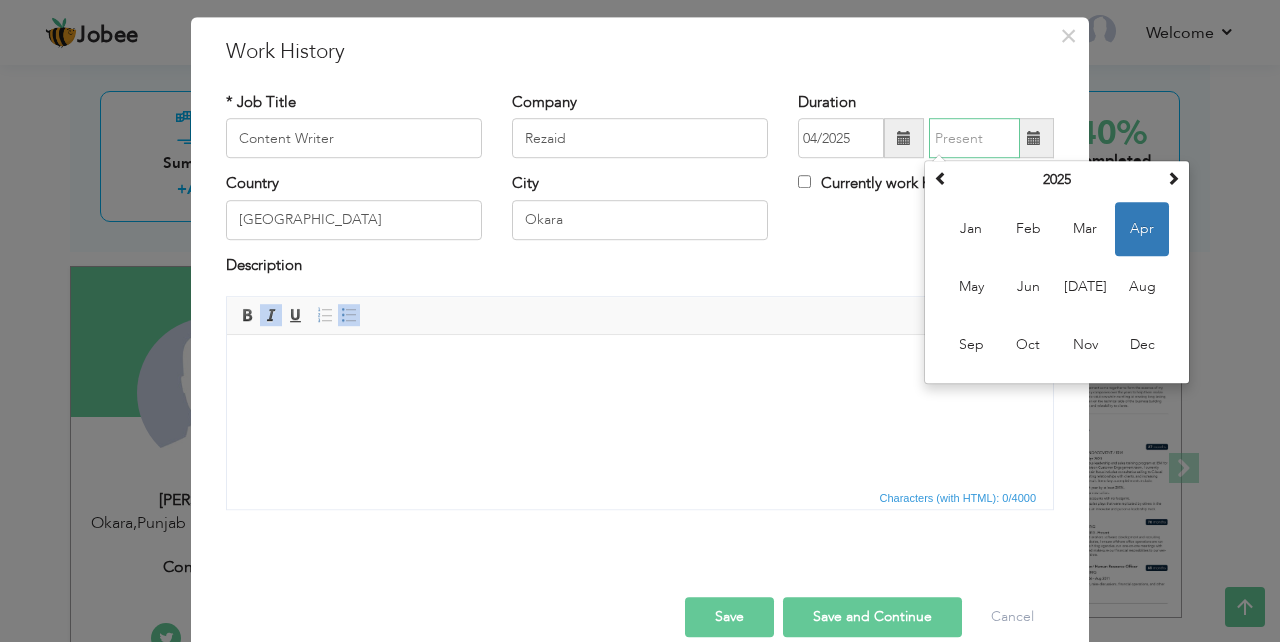 click at bounding box center (974, 139) 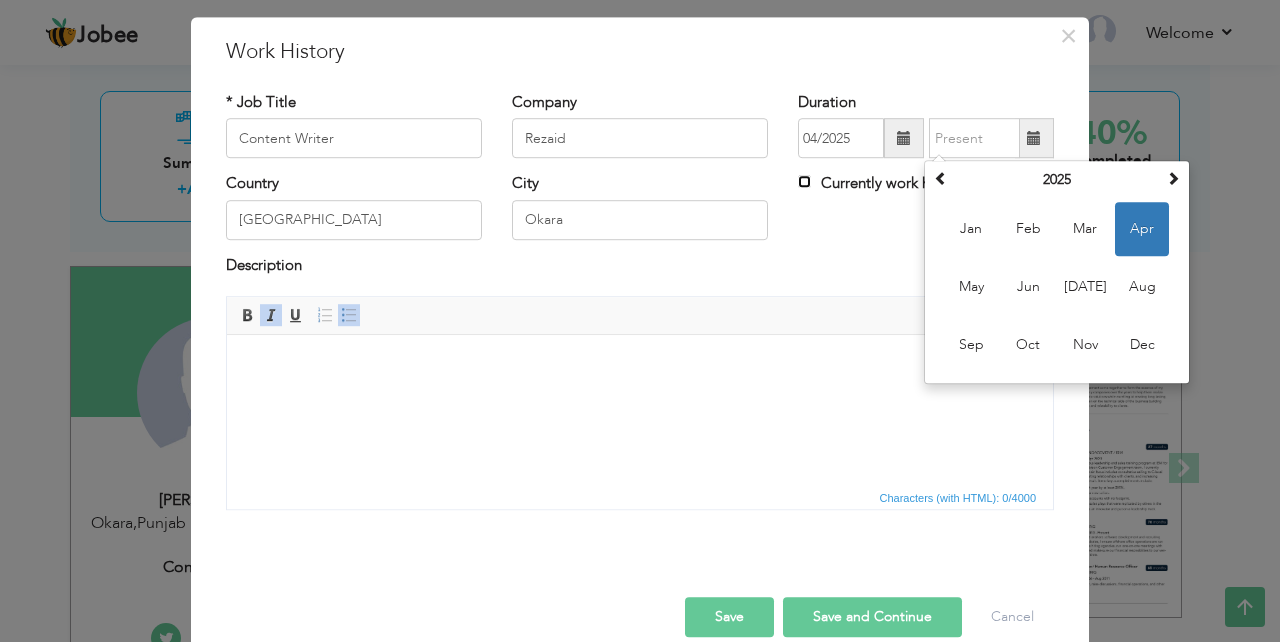 click on "Currently work here" at bounding box center [804, 182] 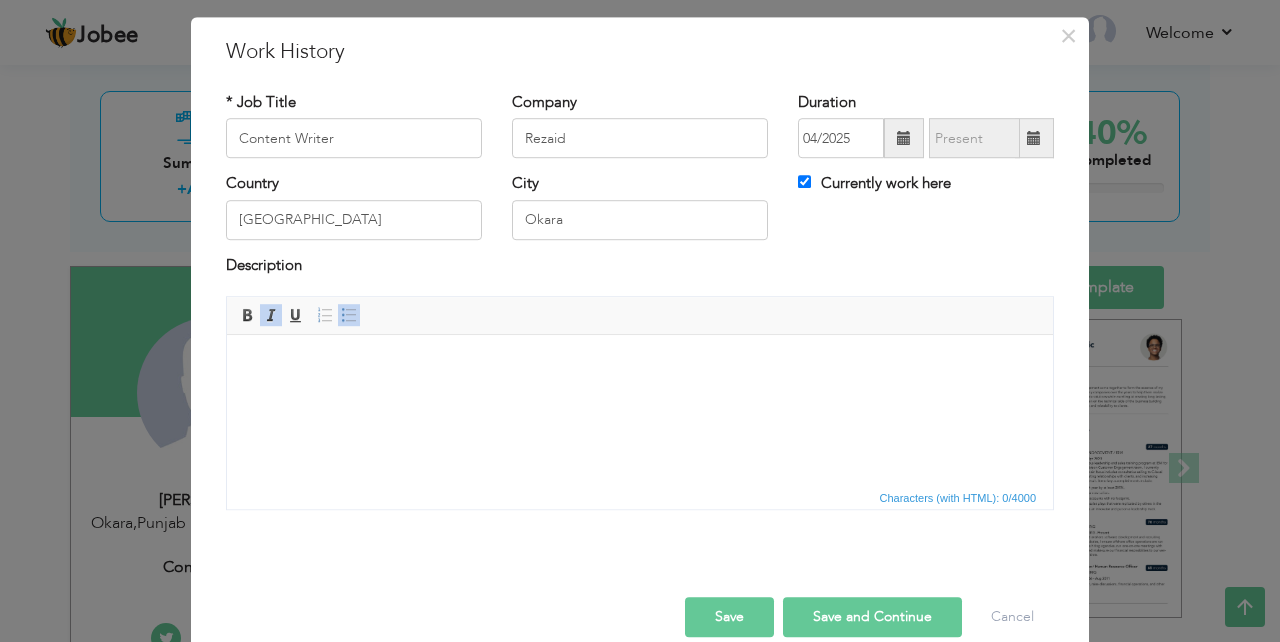 click at bounding box center (640, 365) 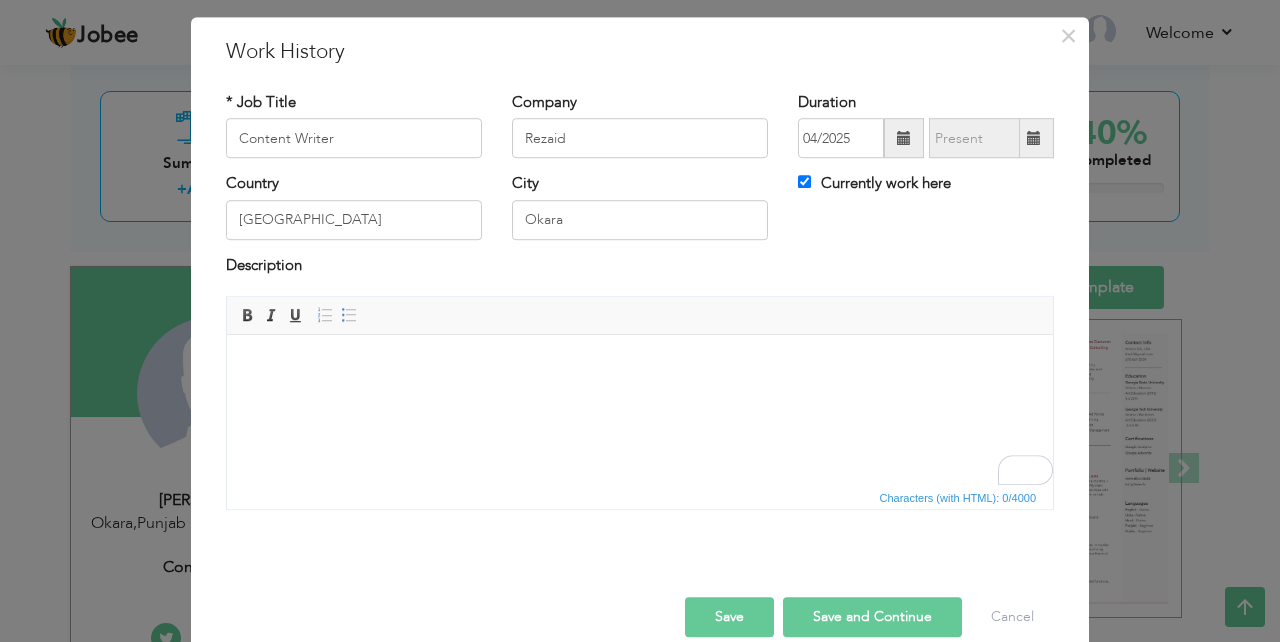 paste 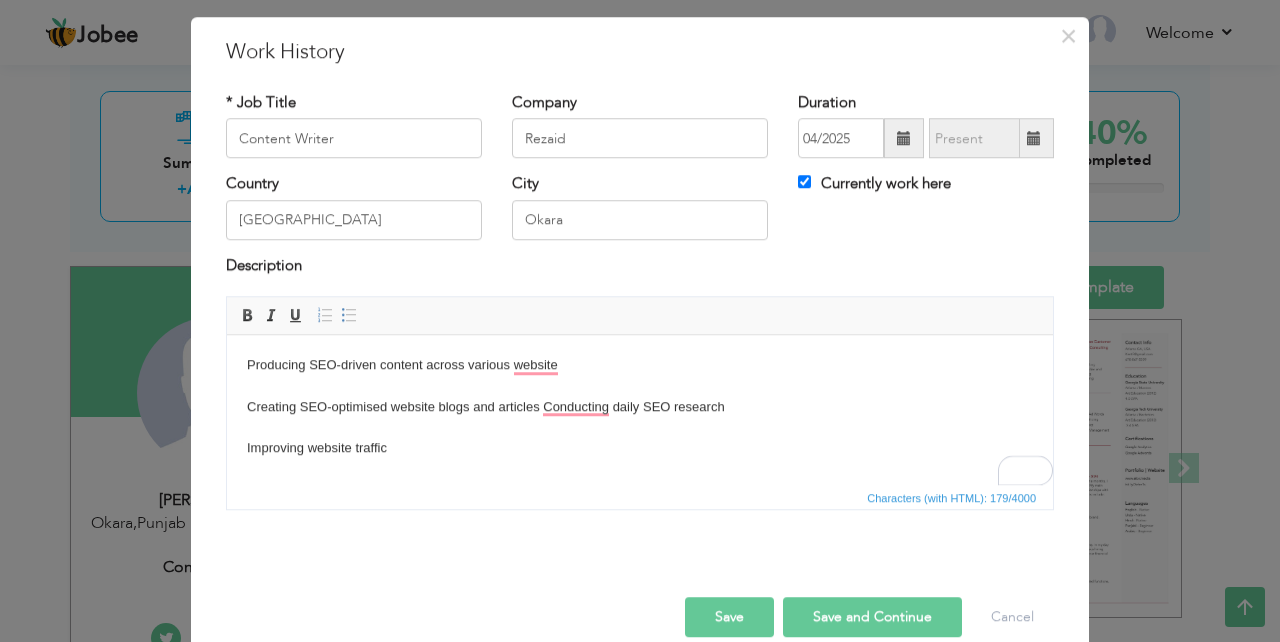 type 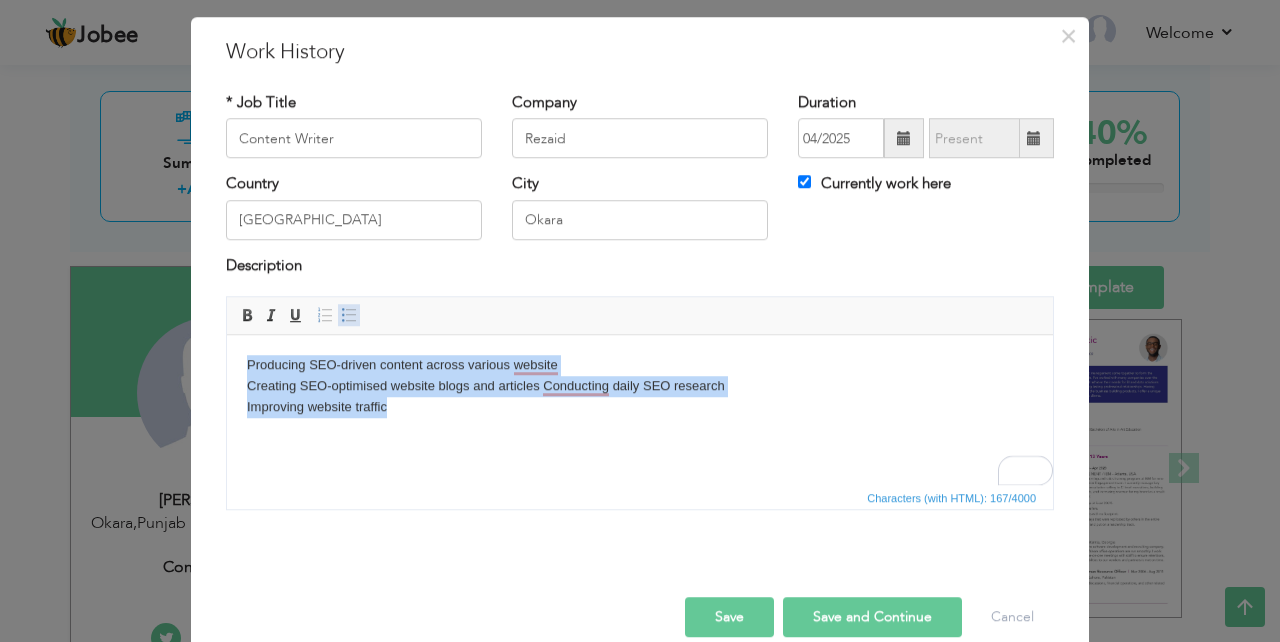click at bounding box center (349, 315) 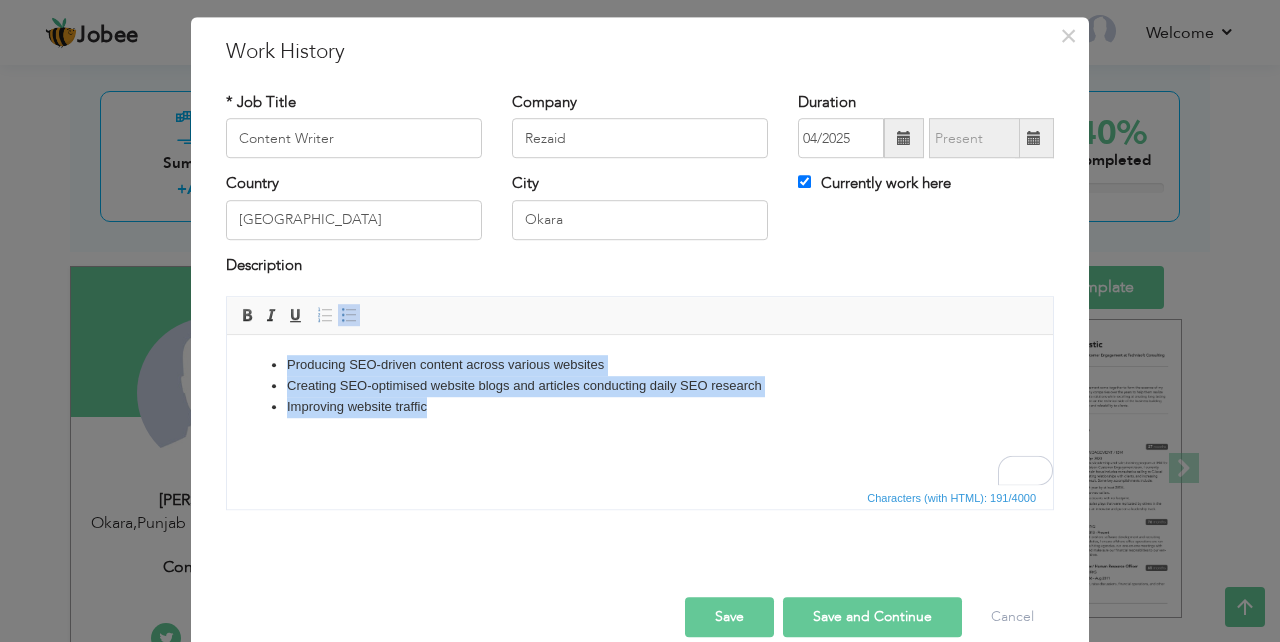 drag, startPoint x: 286, startPoint y: 364, endPoint x: 429, endPoint y: 414, distance: 151.48927 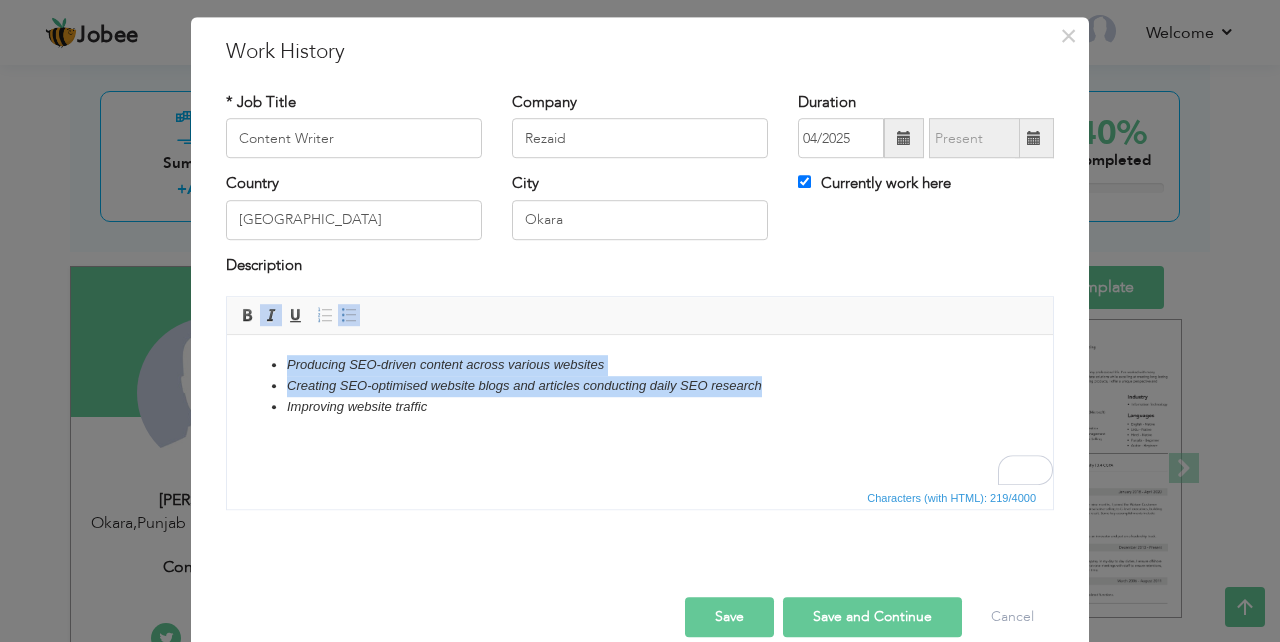 scroll, scrollTop: 79, scrollLeft: 0, axis: vertical 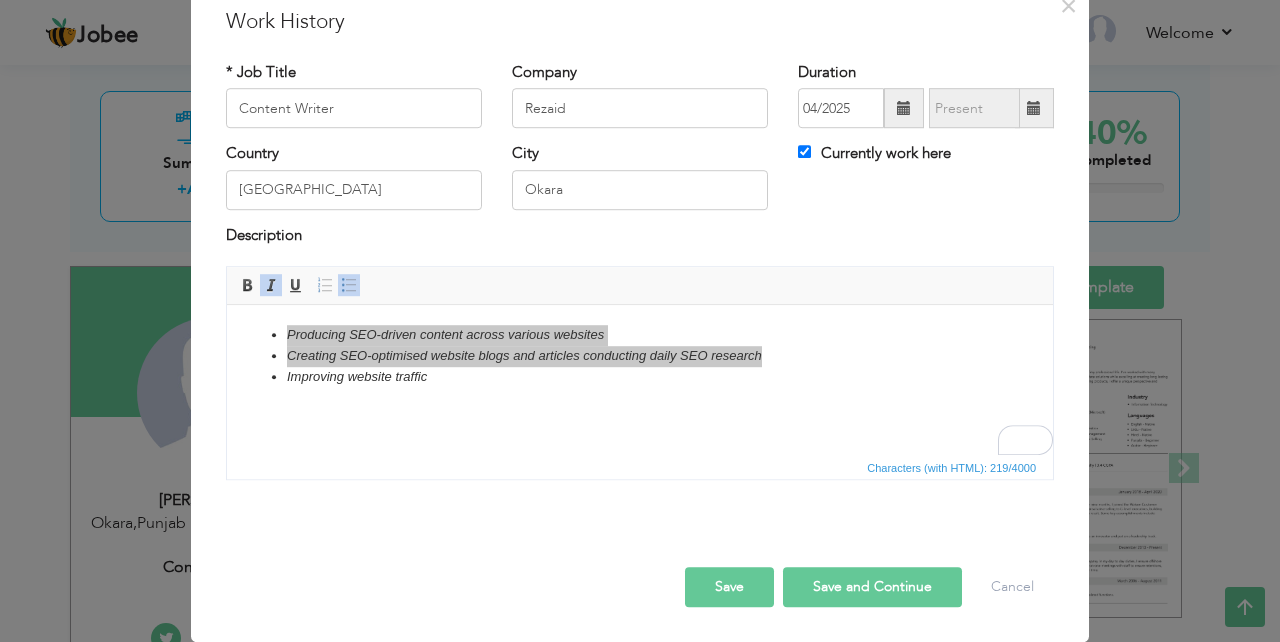 click on "Save and Continue" at bounding box center (872, 587) 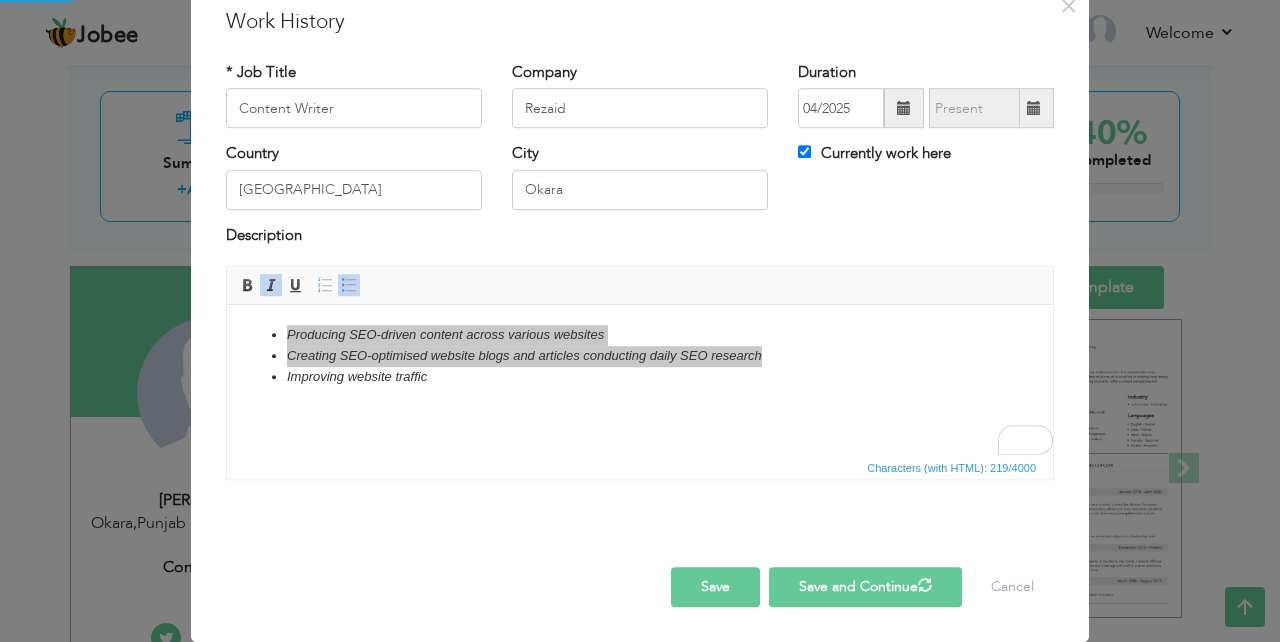 type 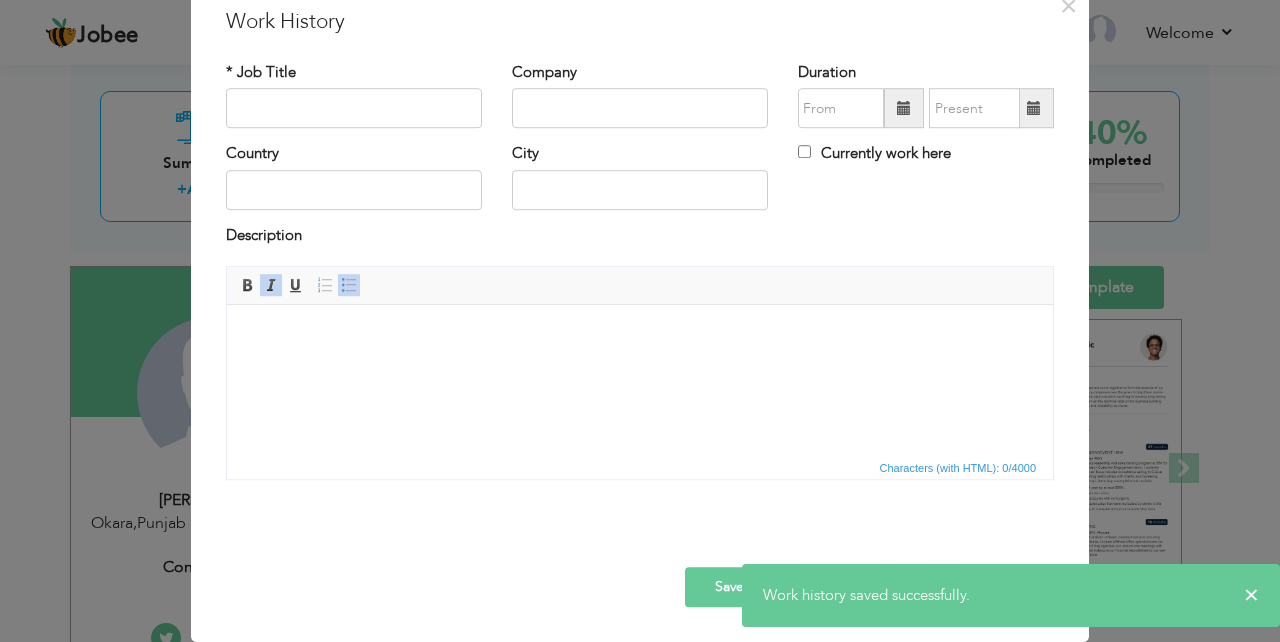 click on "×
Work History
* Job Title
Company
Duration Currently work here Country" at bounding box center [640, 321] 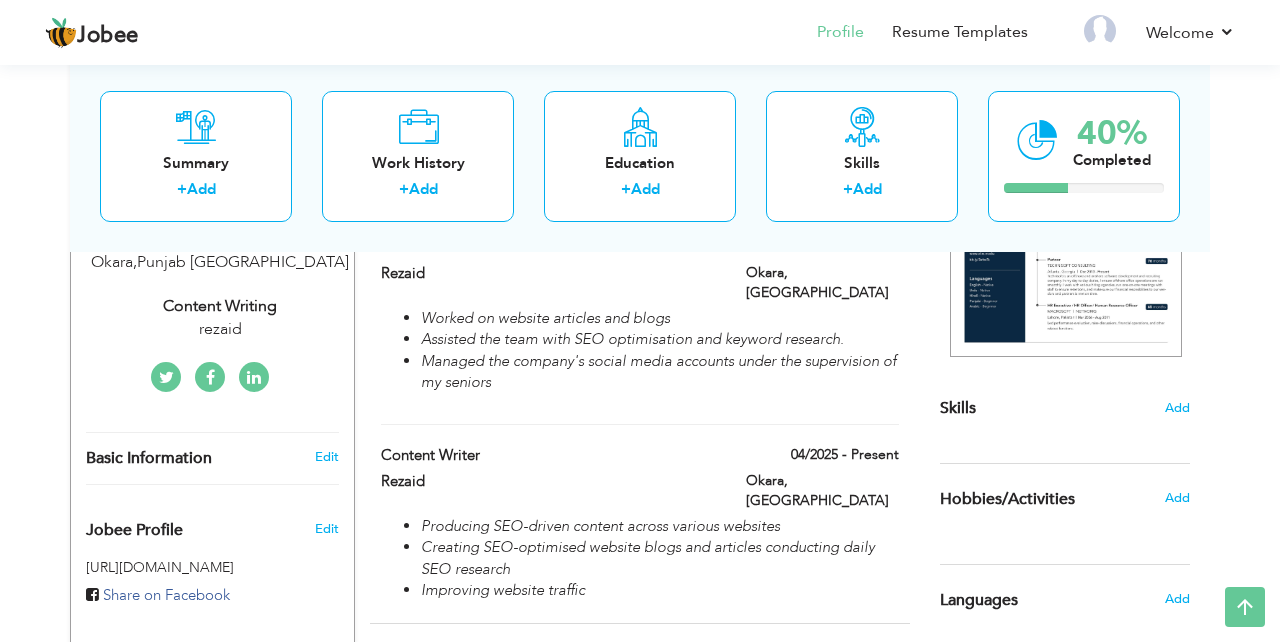 scroll, scrollTop: 381, scrollLeft: 0, axis: vertical 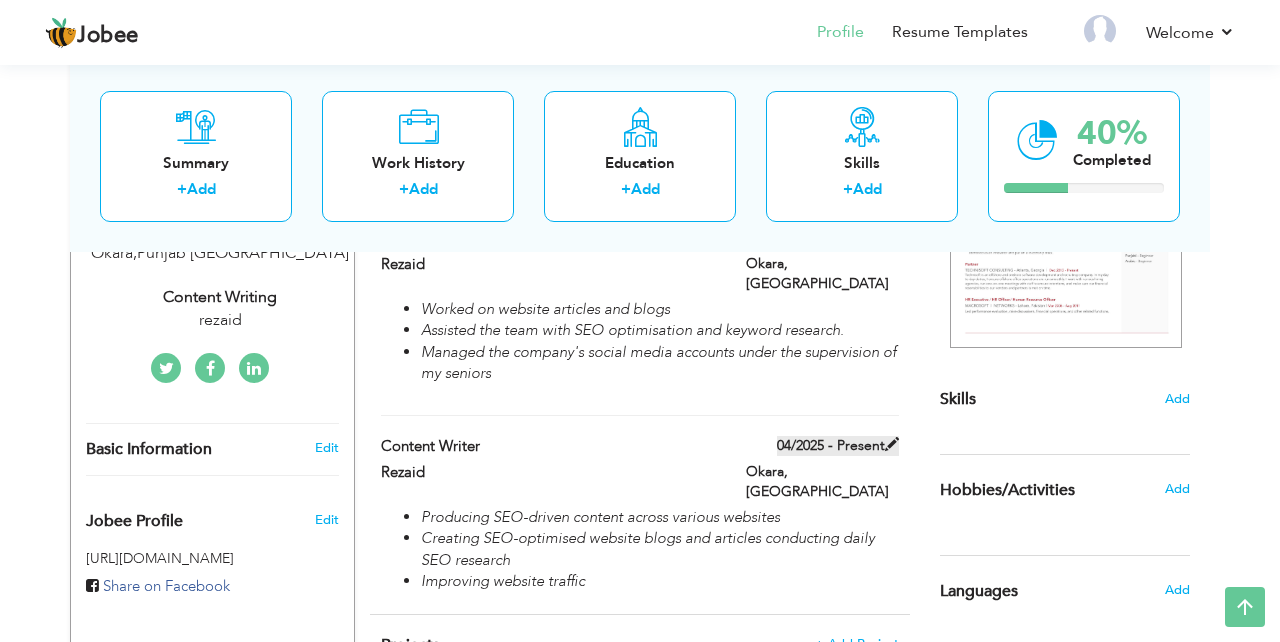 click at bounding box center (892, 444) 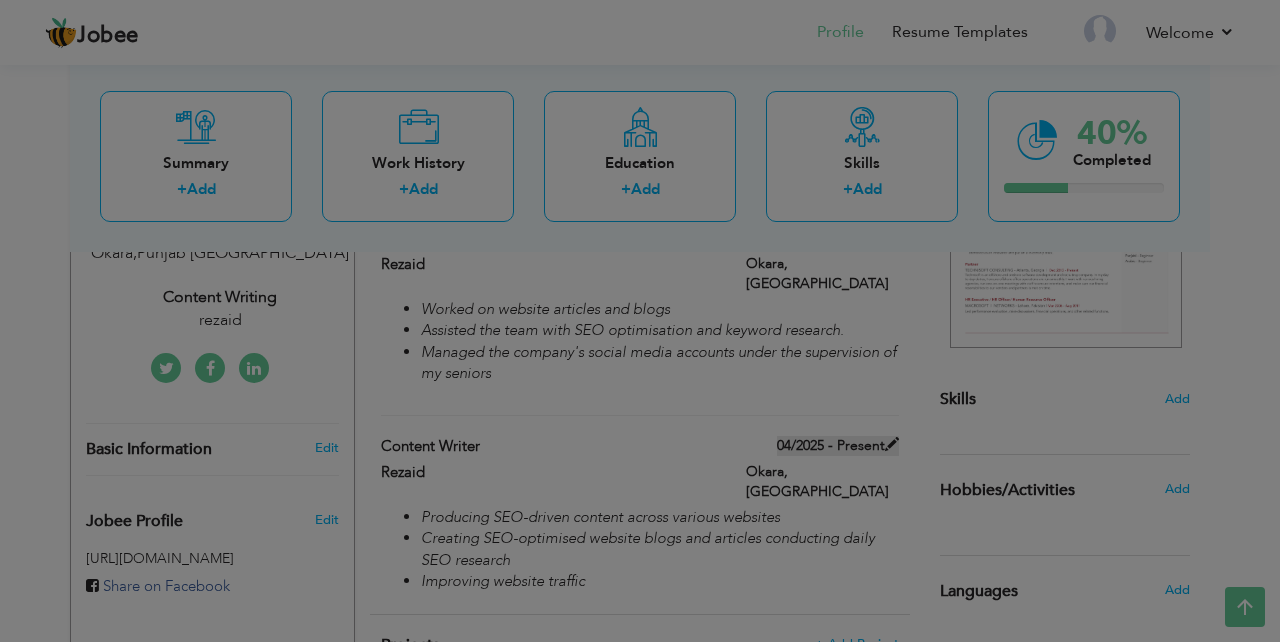 scroll, scrollTop: 0, scrollLeft: 0, axis: both 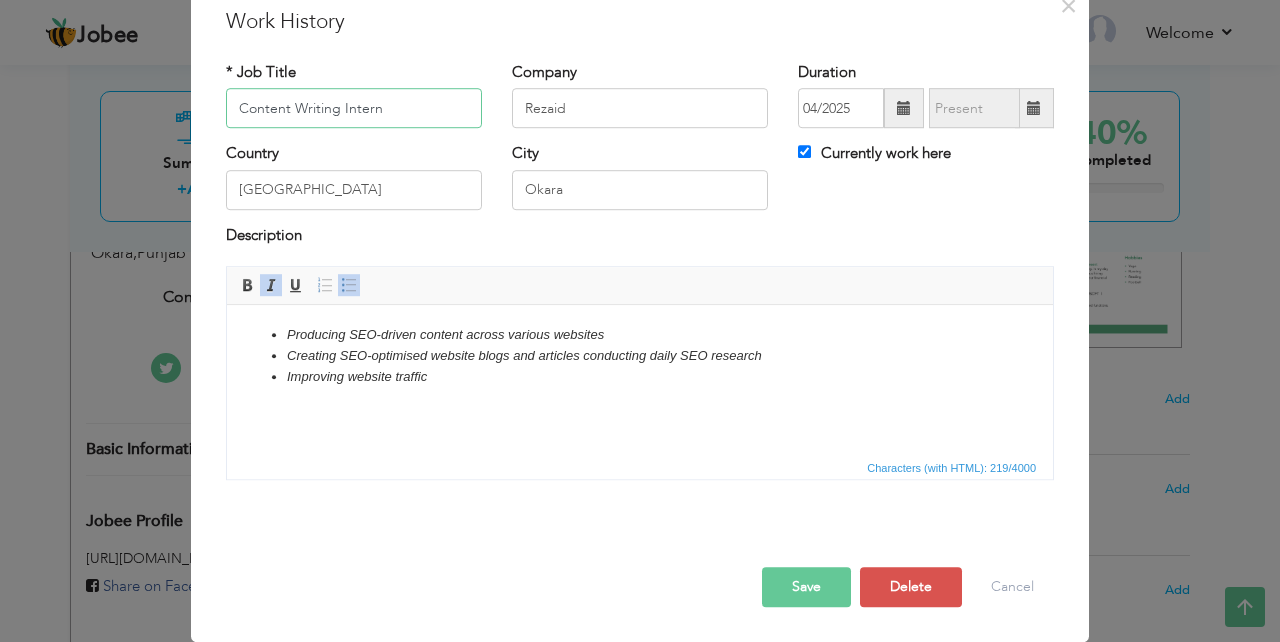 type on "Content Writing Intern" 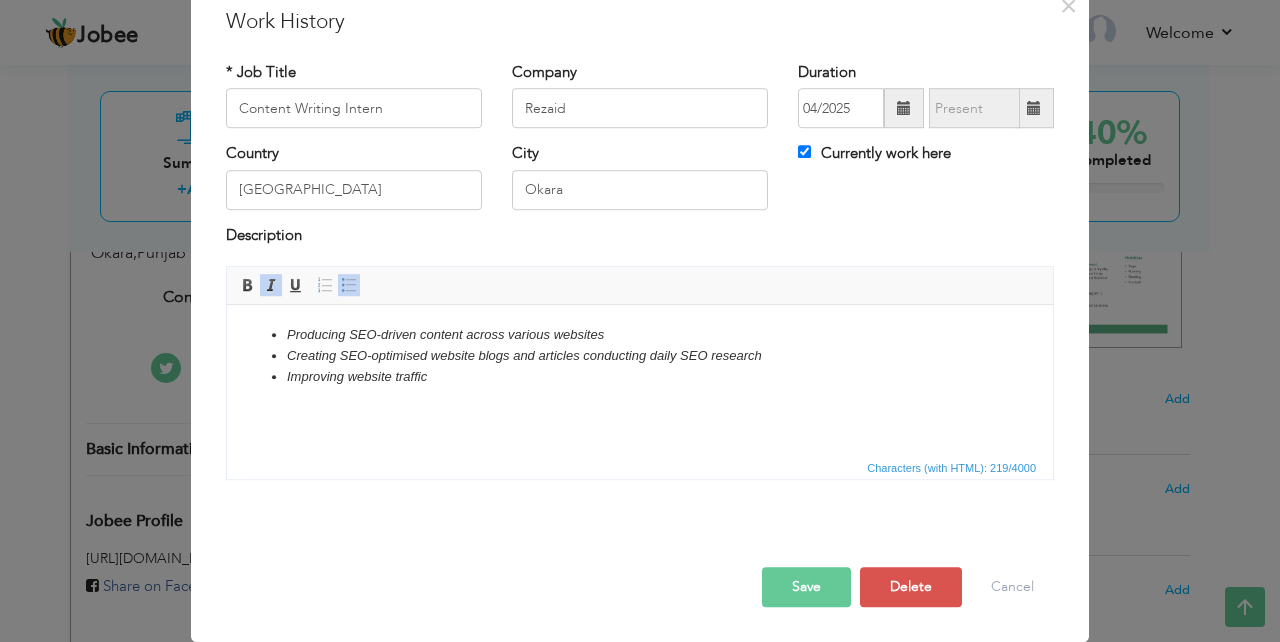 click on "Save" at bounding box center (806, 587) 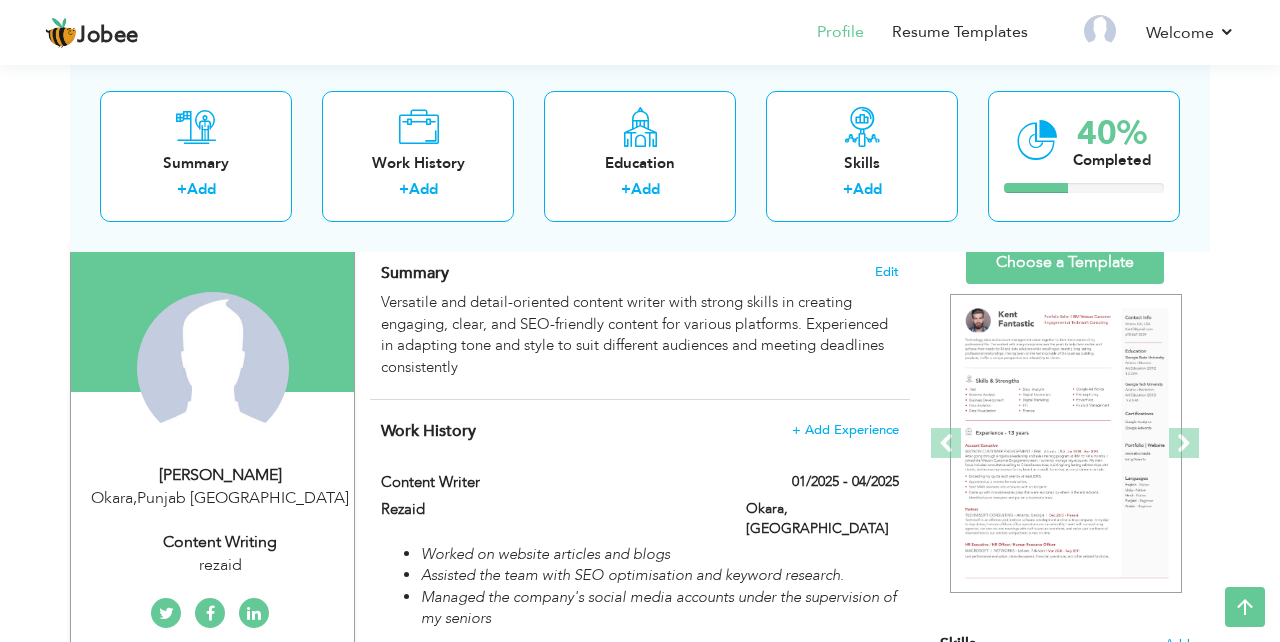 scroll, scrollTop: 132, scrollLeft: 0, axis: vertical 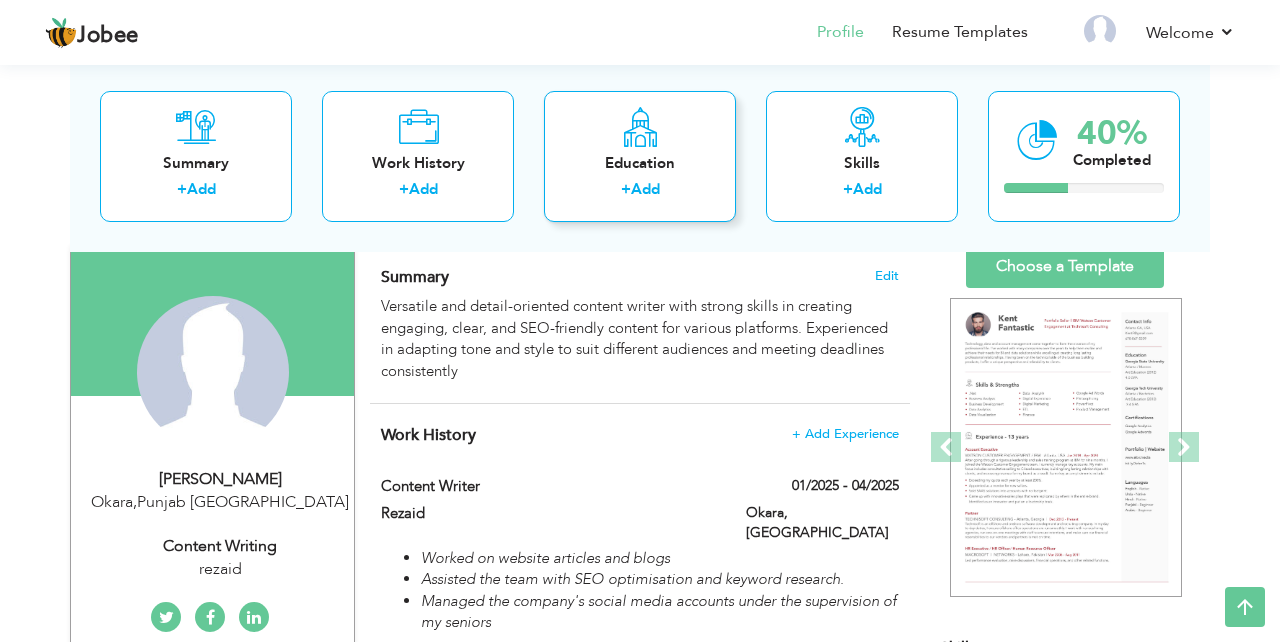 click on "Add" at bounding box center (645, 189) 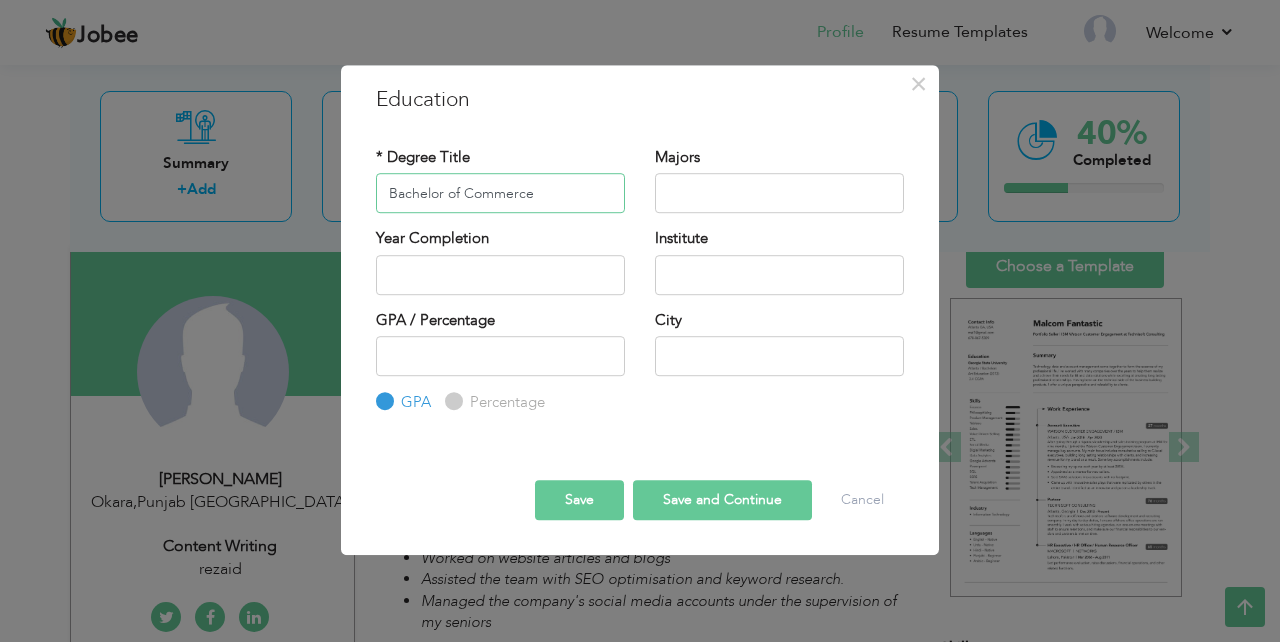 type on "Bachelor of Commerce" 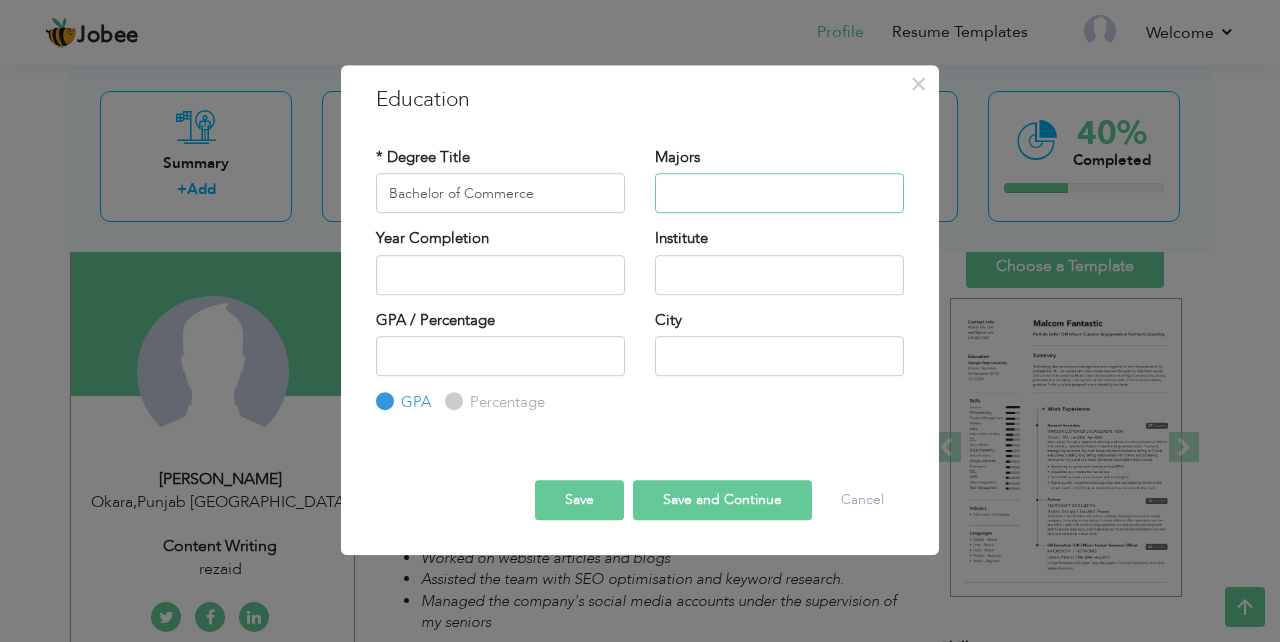 click at bounding box center [779, 193] 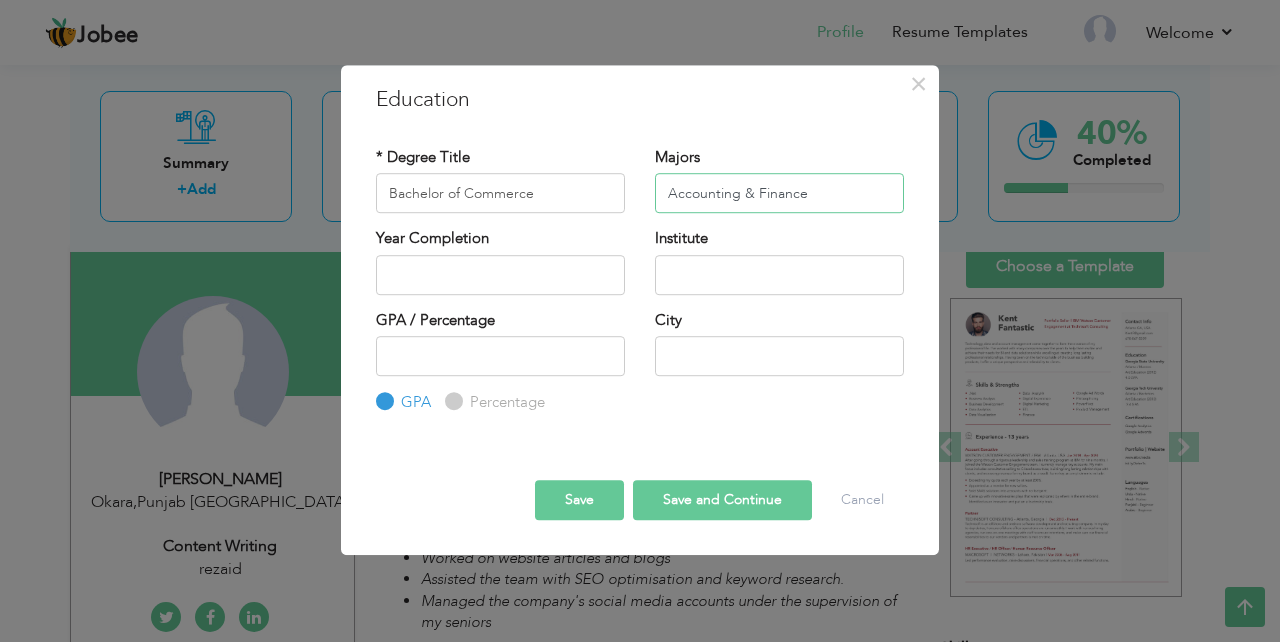 type on "Accounting & Finance" 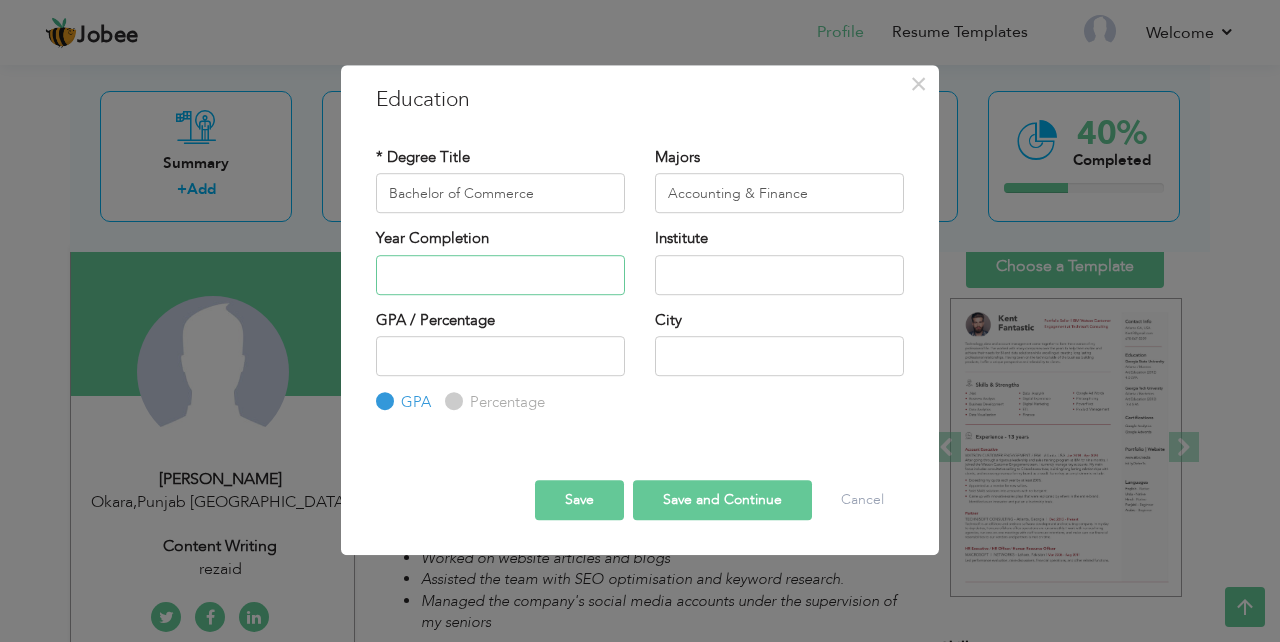 click at bounding box center (500, 275) 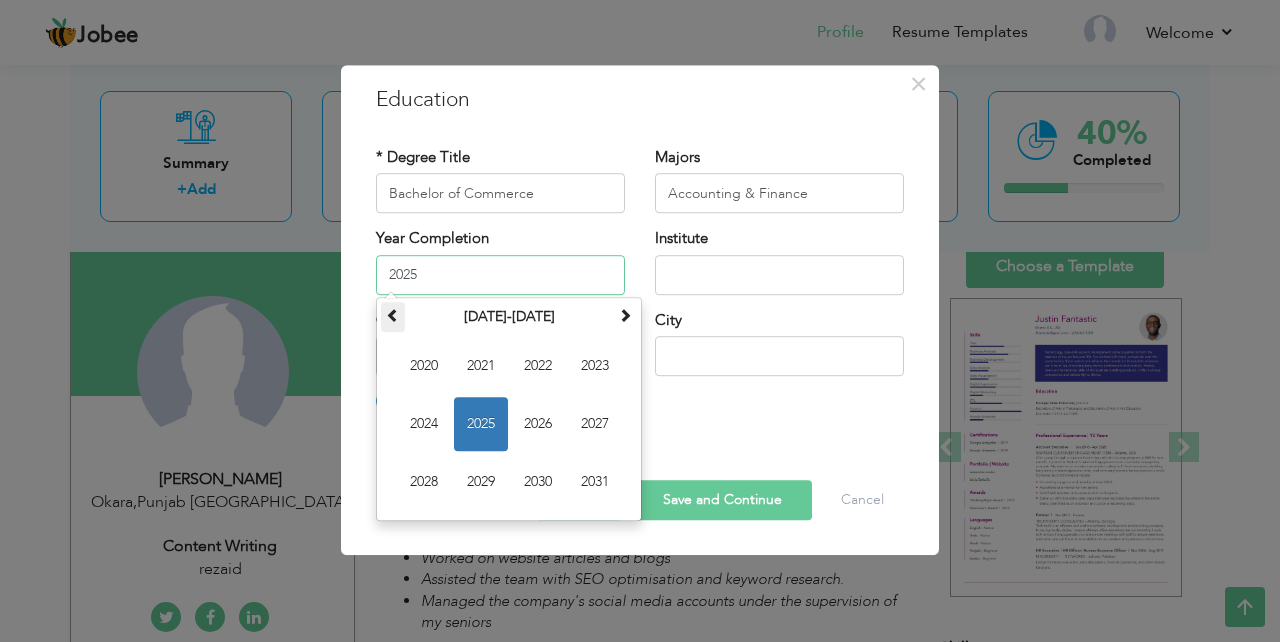 click at bounding box center (393, 315) 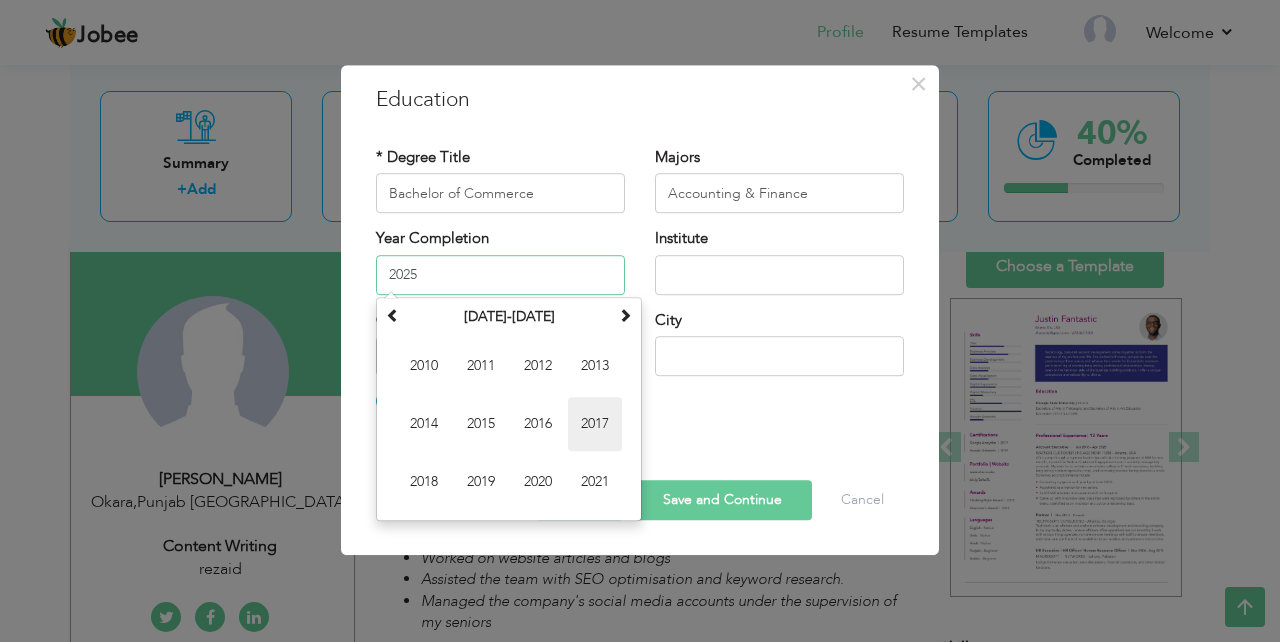 click on "2017" at bounding box center [595, 424] 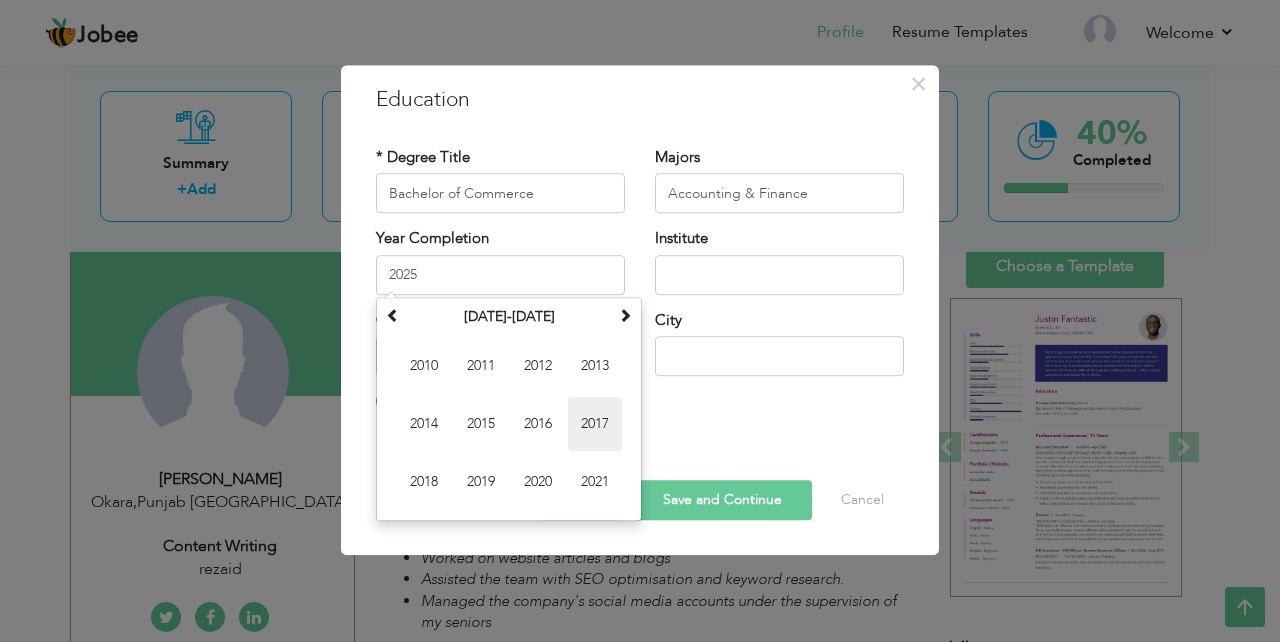 type on "2017" 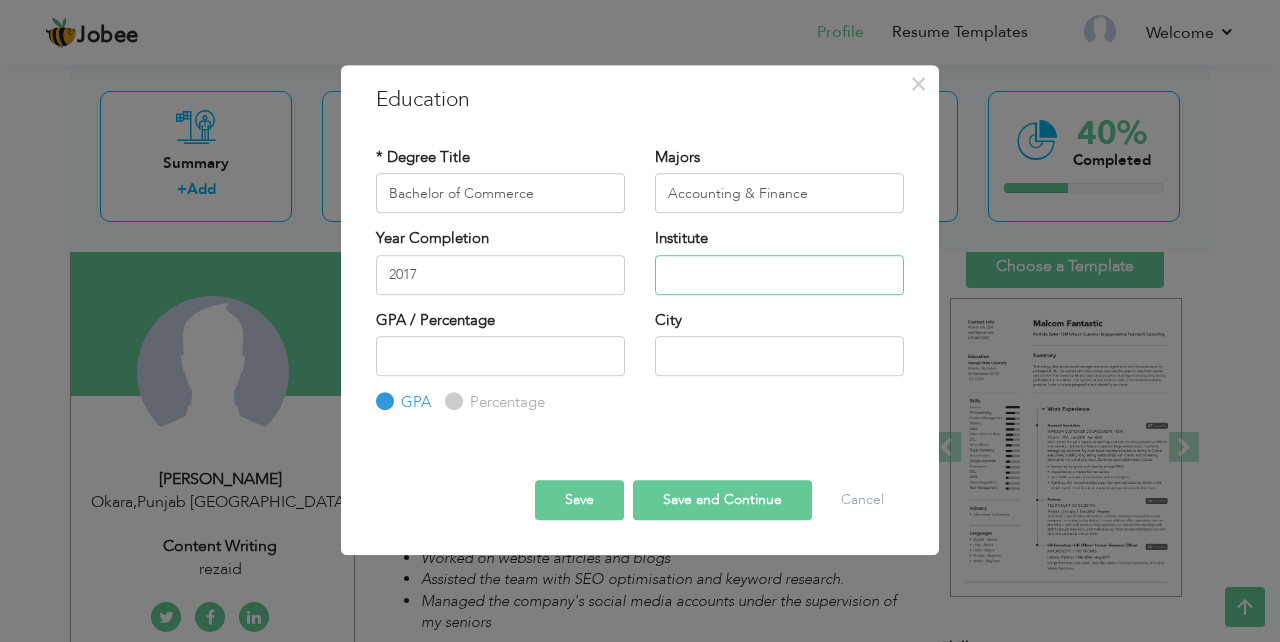 click at bounding box center (779, 275) 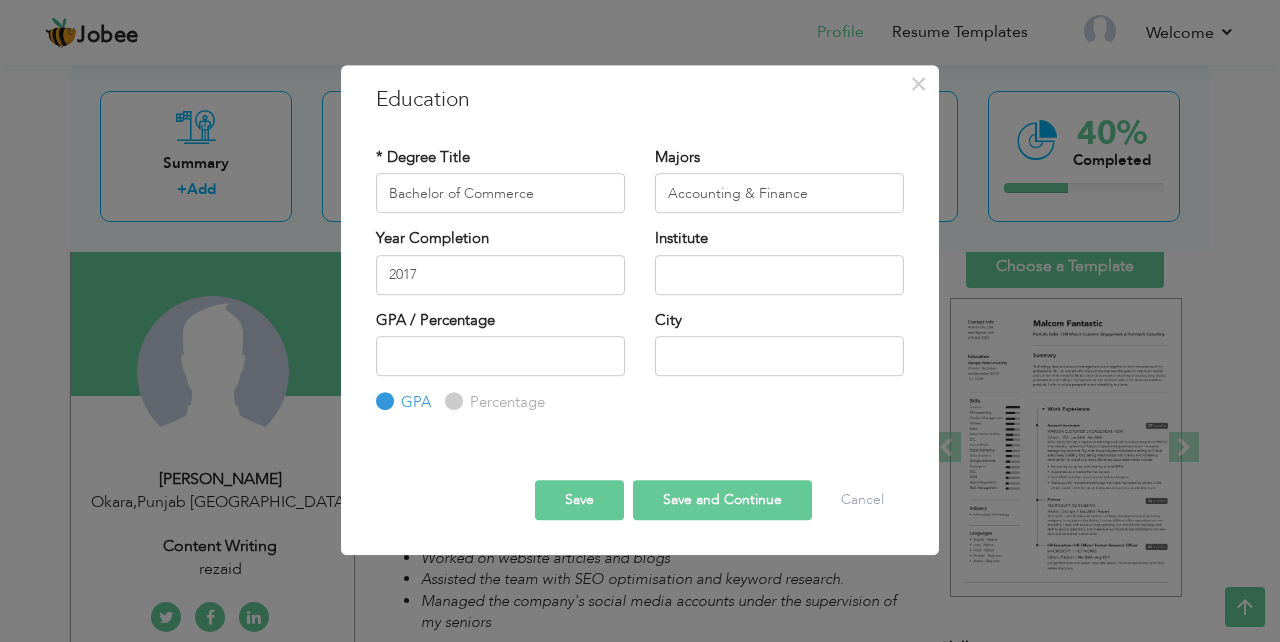 click on "Percentage" at bounding box center [451, 402] 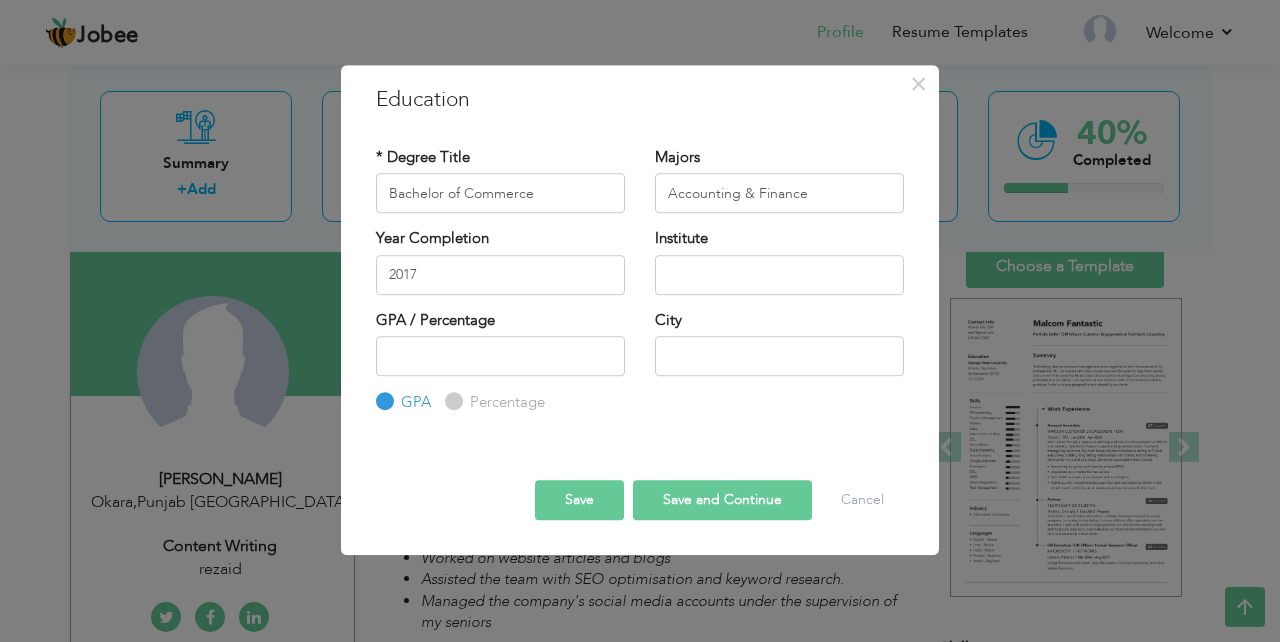 radio on "true" 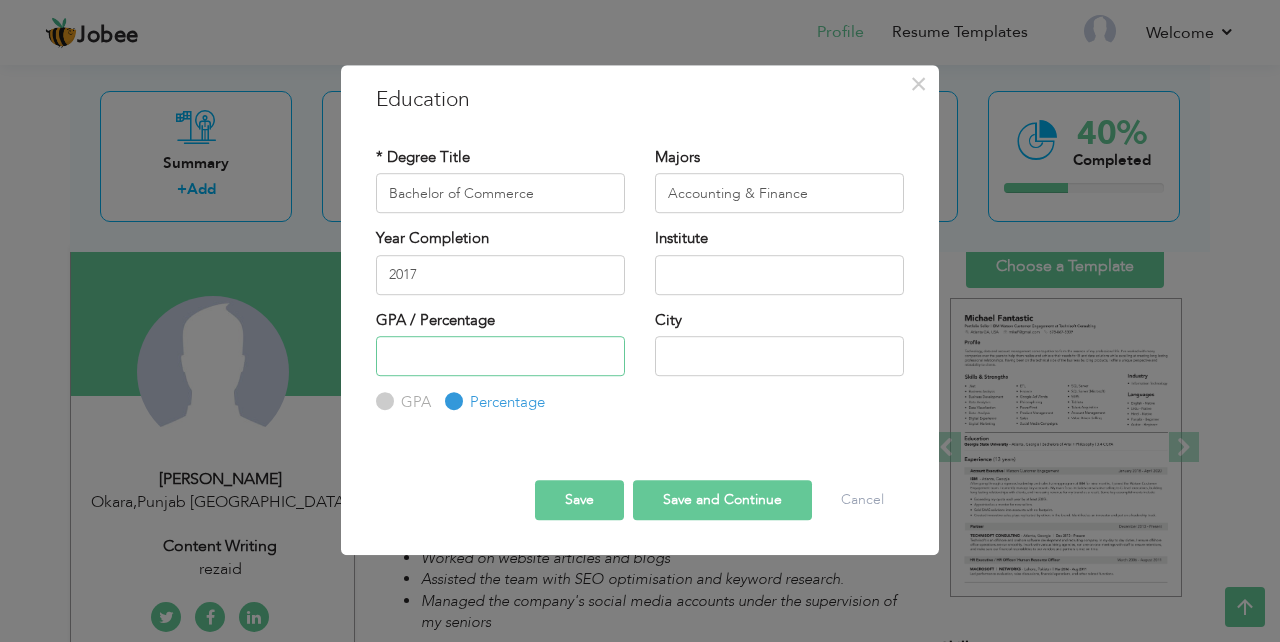 click at bounding box center [500, 356] 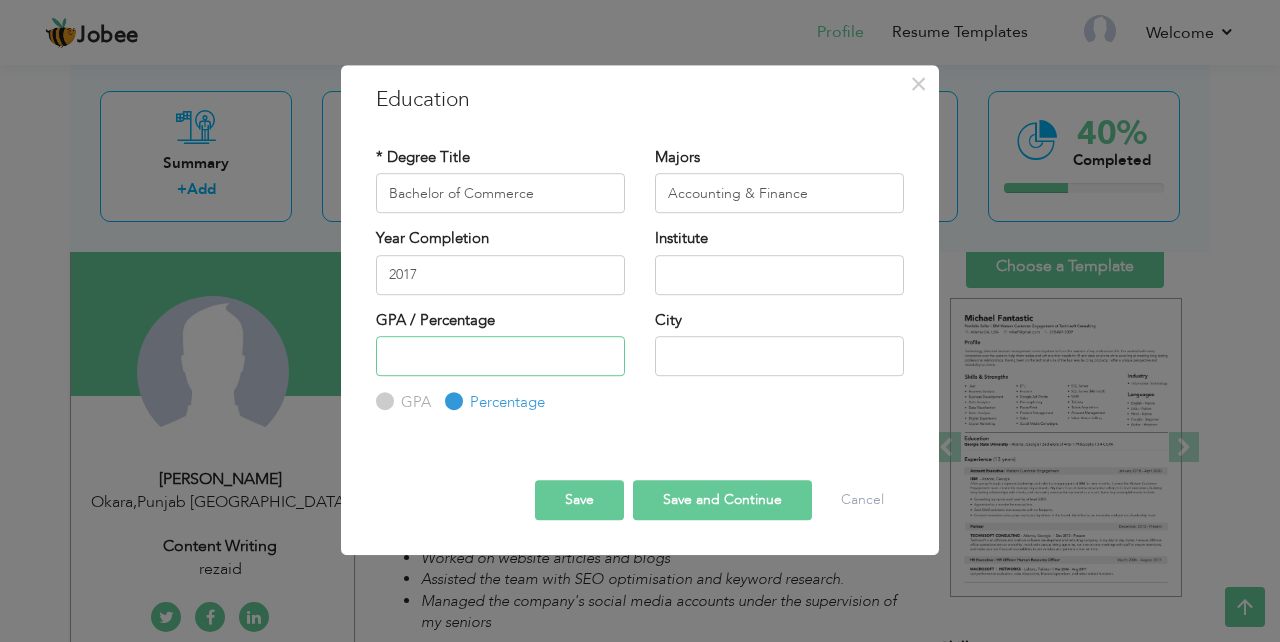 type on "1" 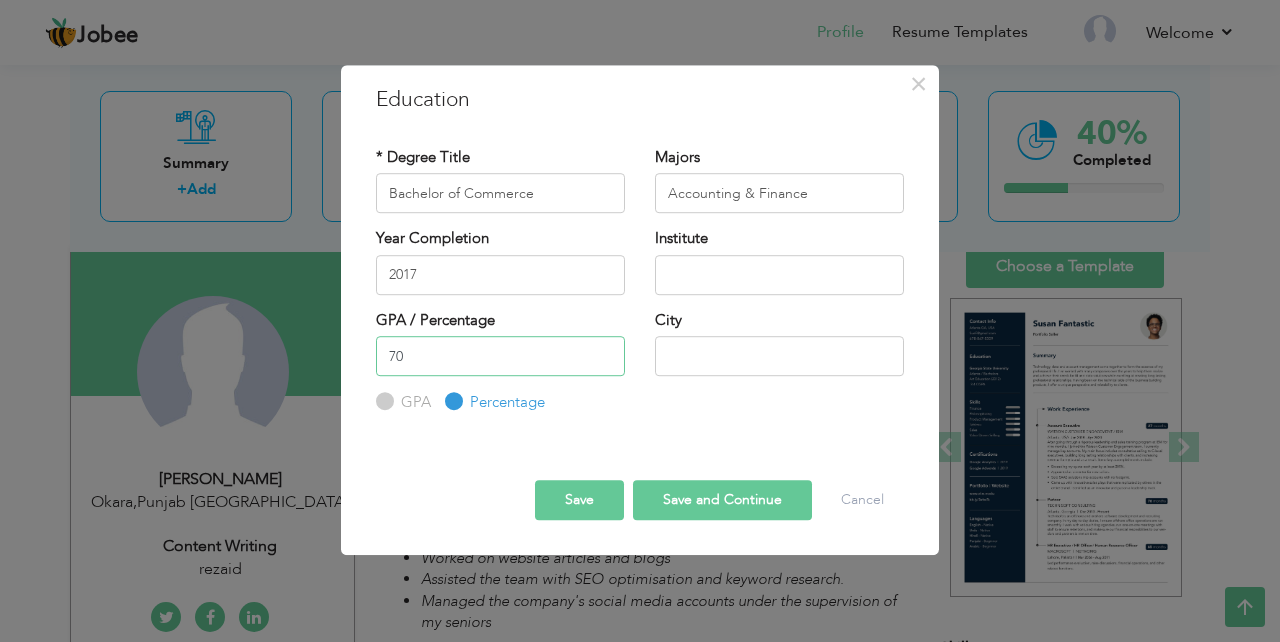 type on "70" 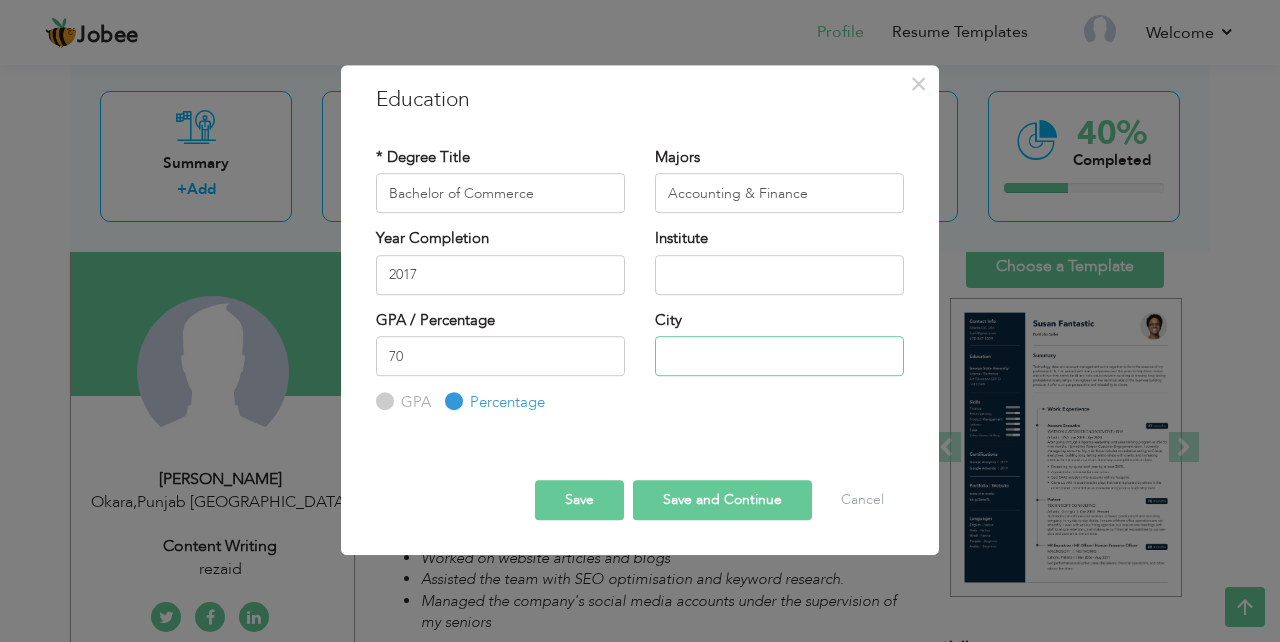 click at bounding box center (779, 356) 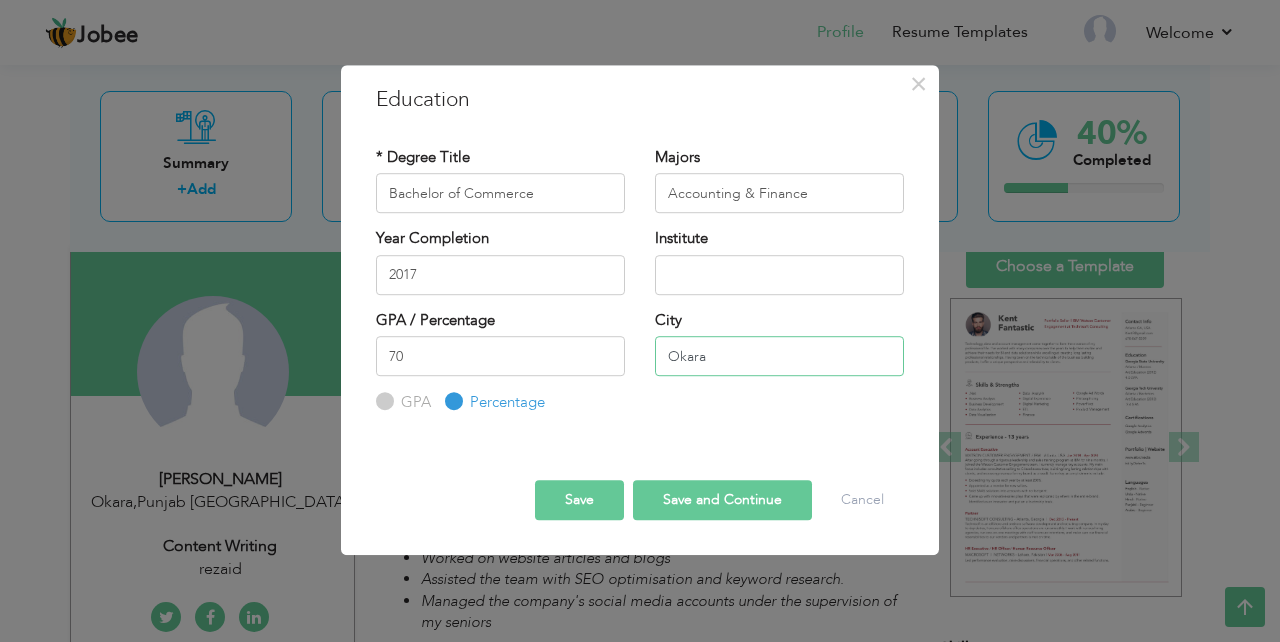 type on "Okara" 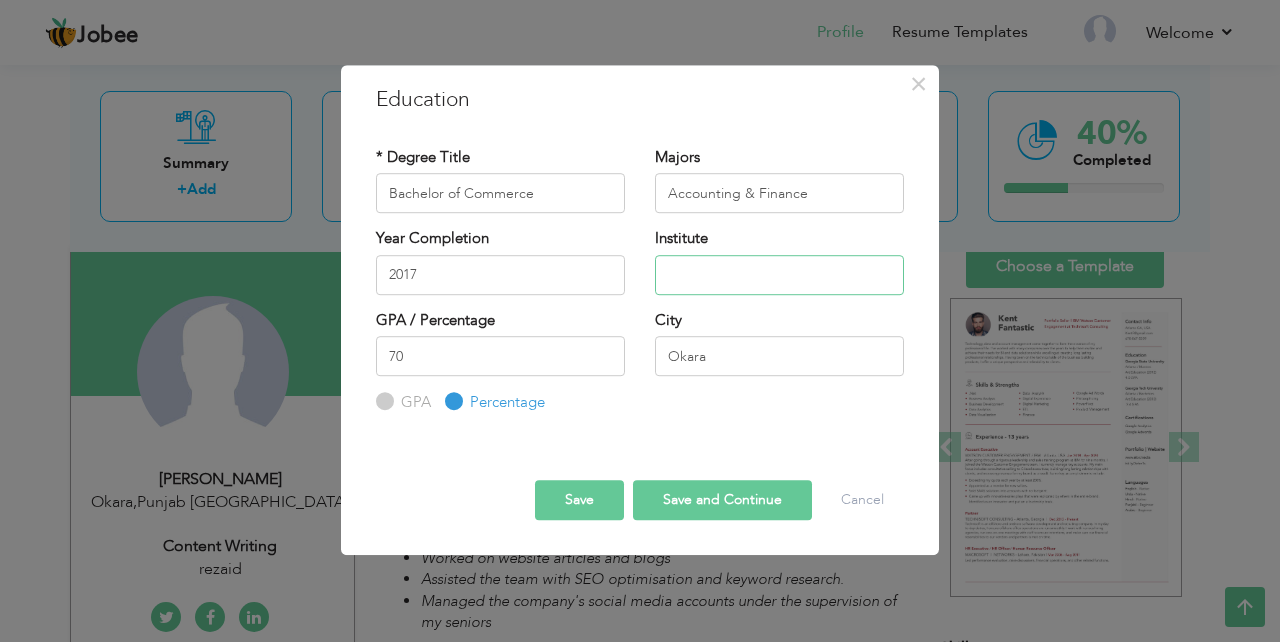 click at bounding box center [779, 275] 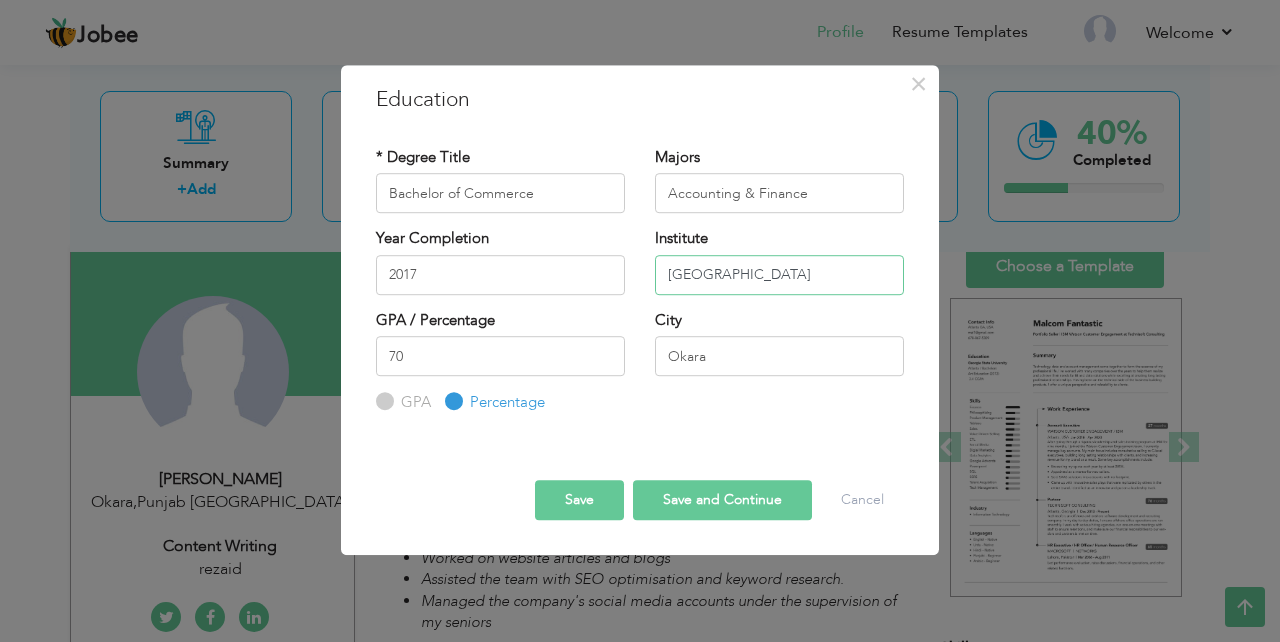 type on "[GEOGRAPHIC_DATA]" 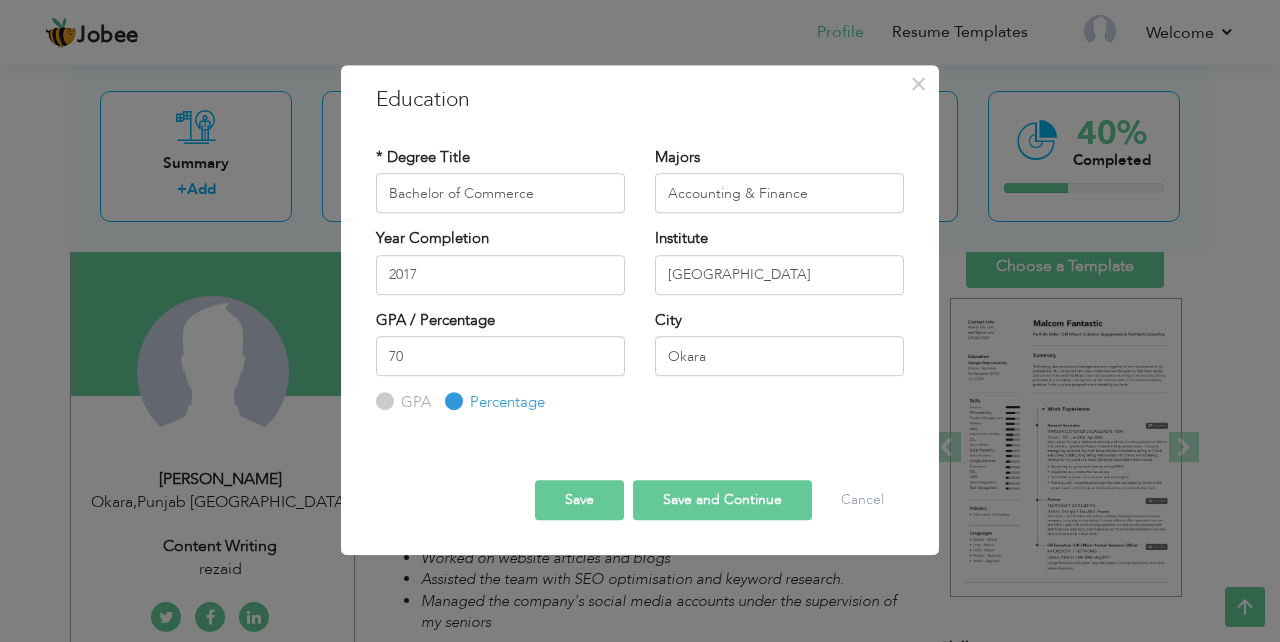 click on "Save and Continue" at bounding box center [722, 500] 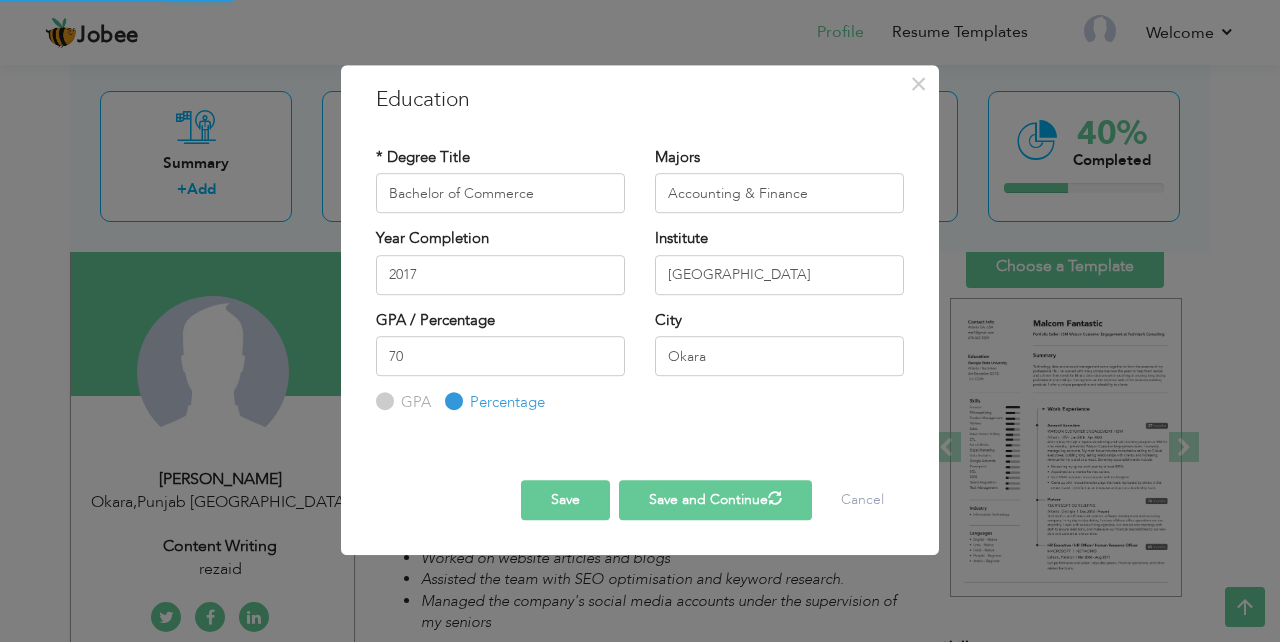 type 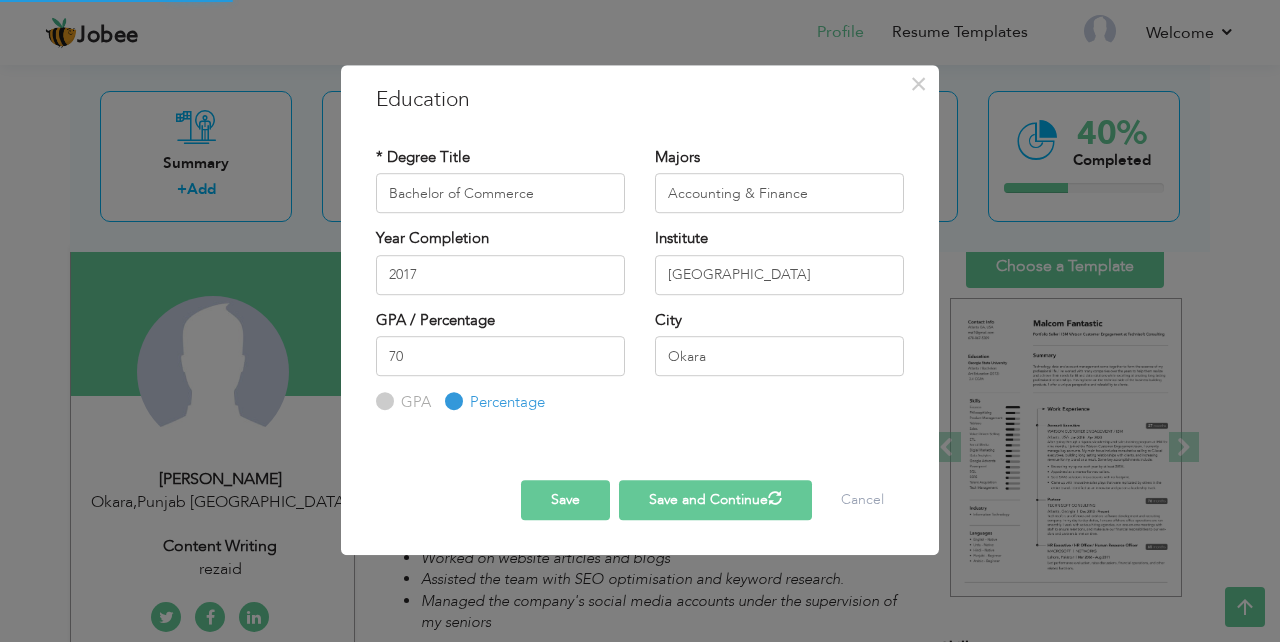 type 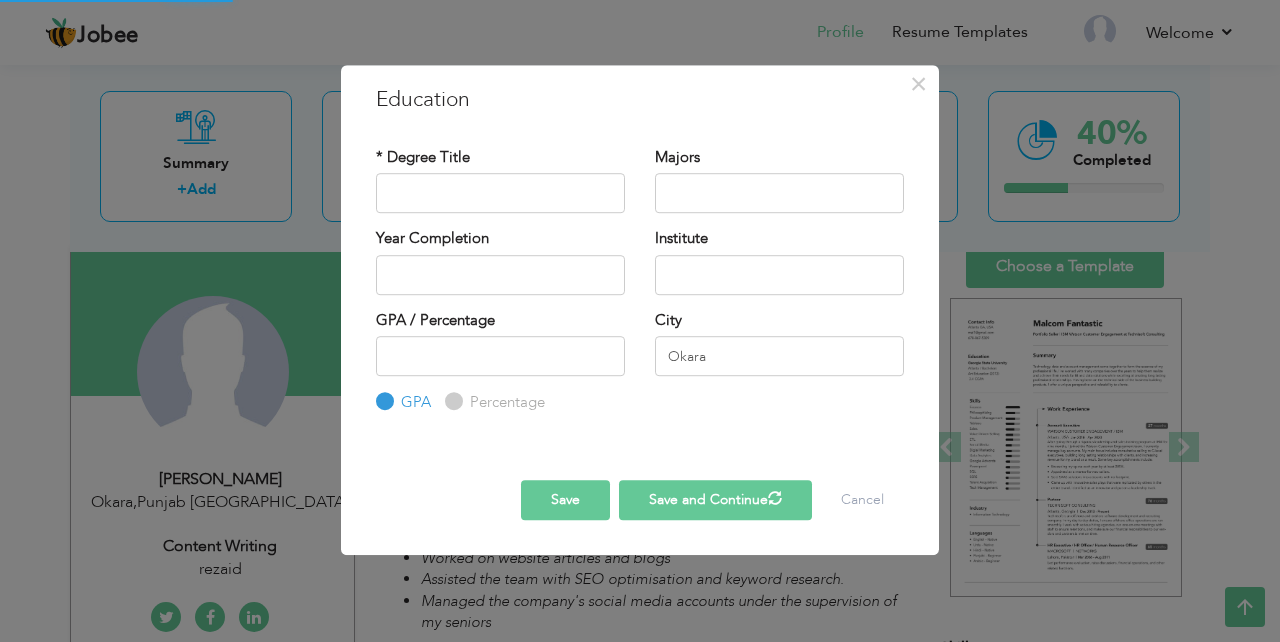 type 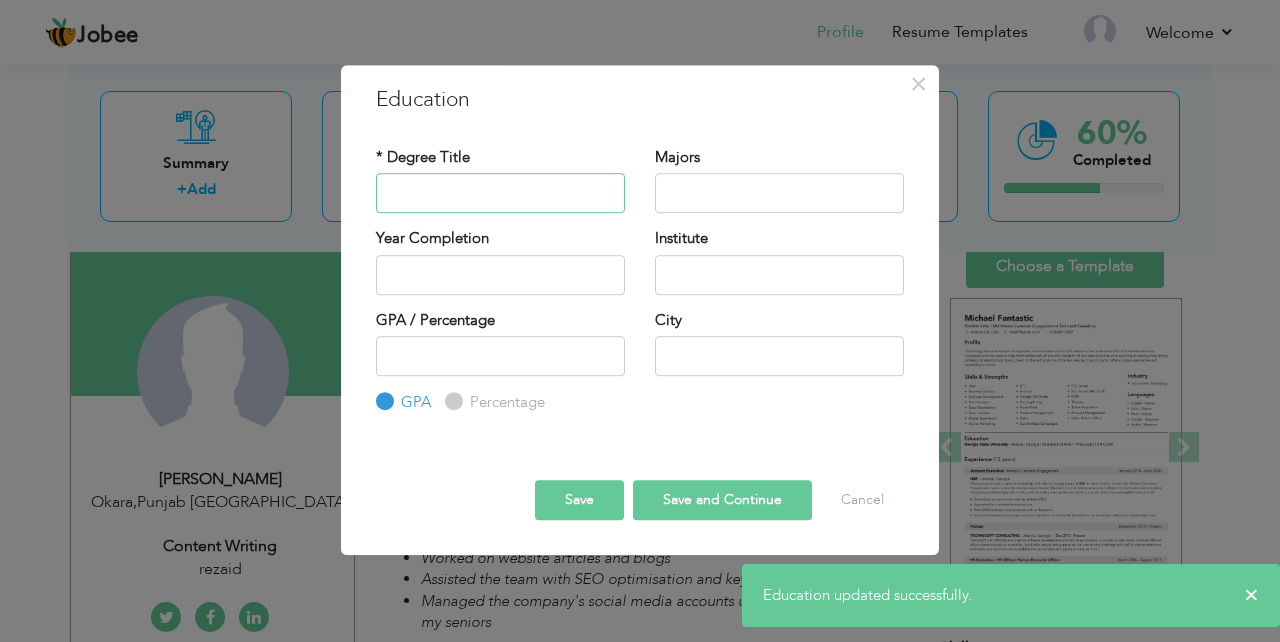 click at bounding box center (500, 193) 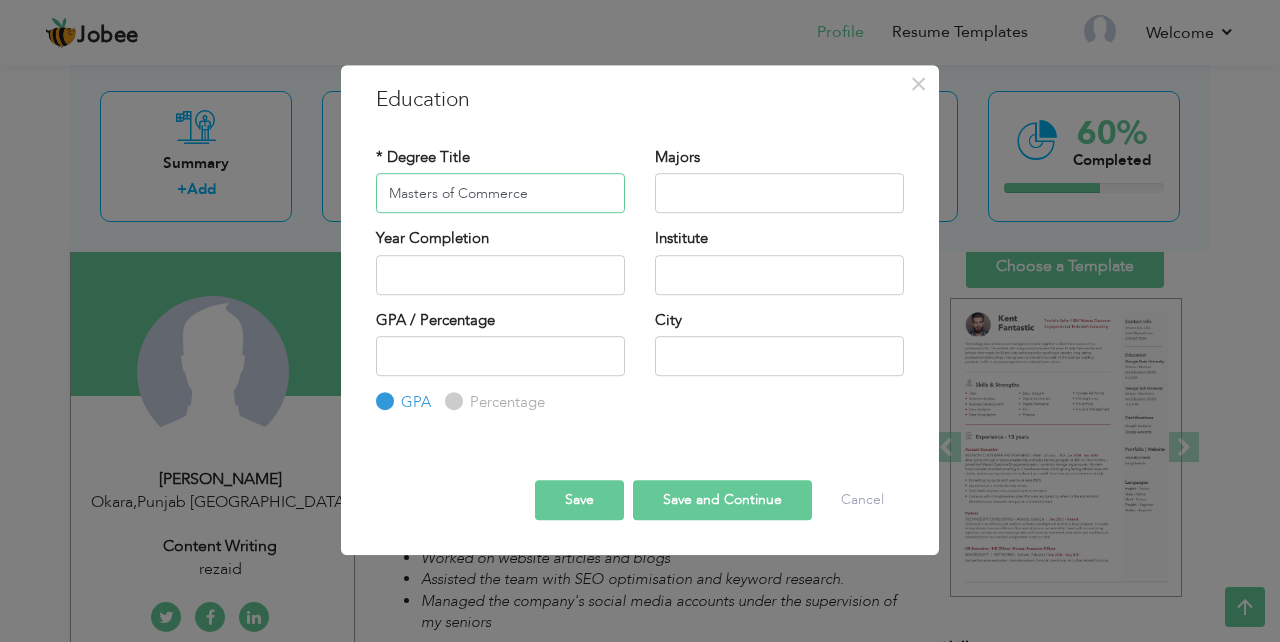 type on "Masters of Commerce" 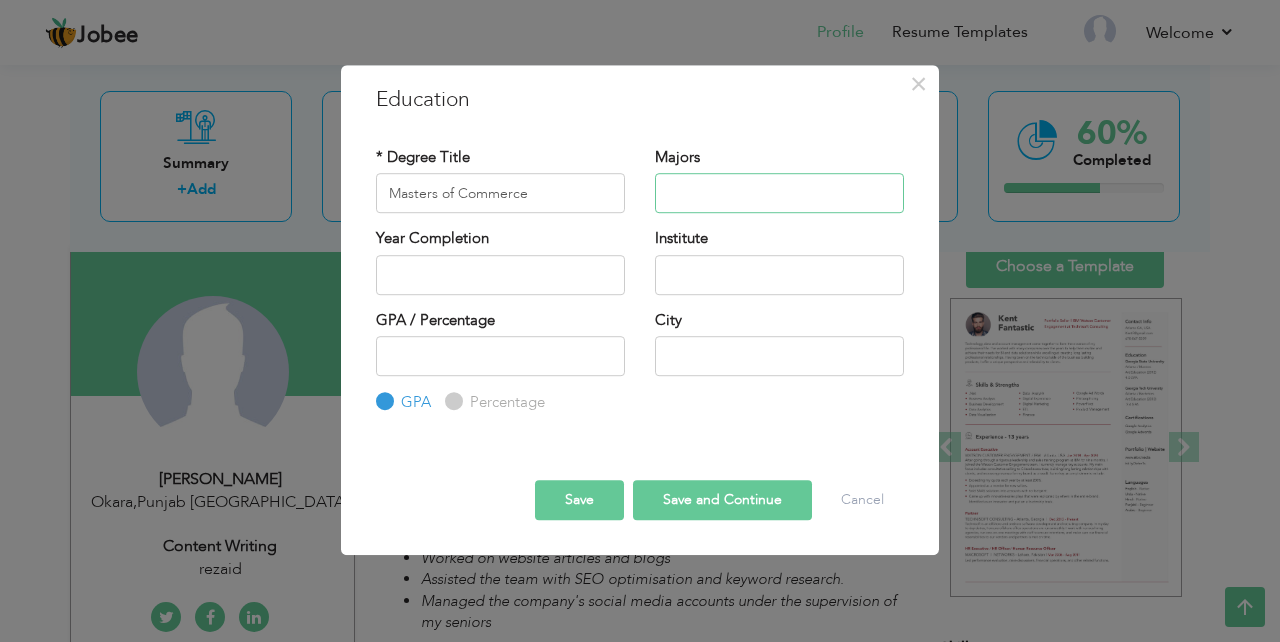 click at bounding box center [779, 193] 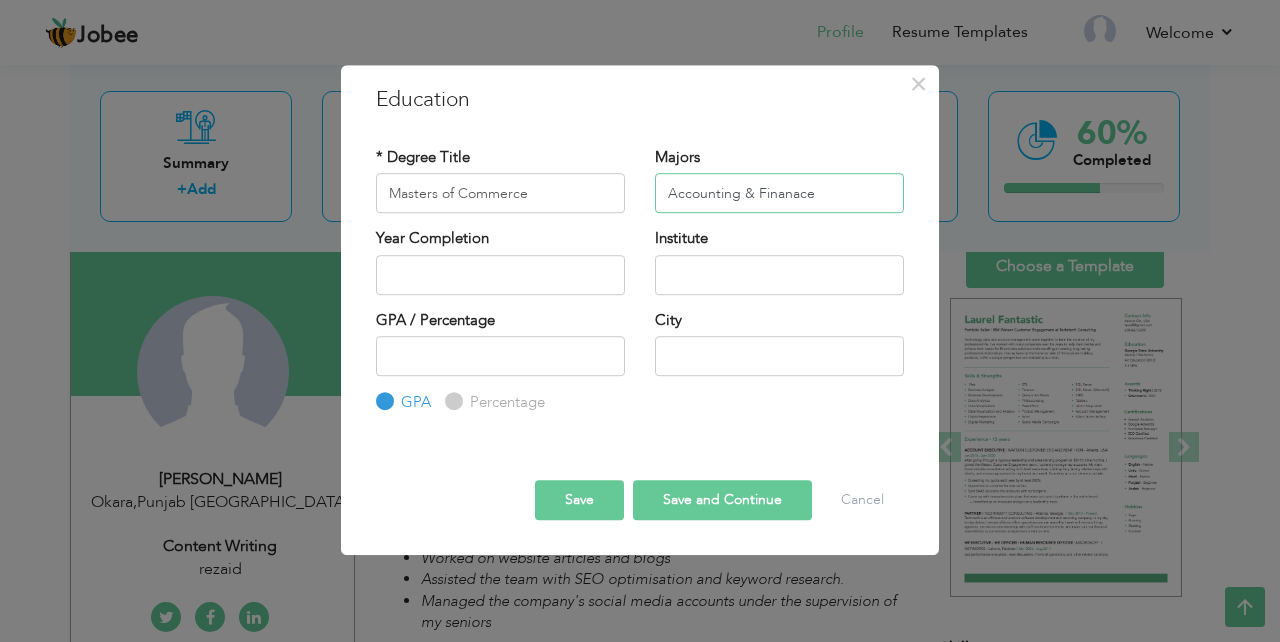 click on "Accounting & Finanace" at bounding box center (779, 193) 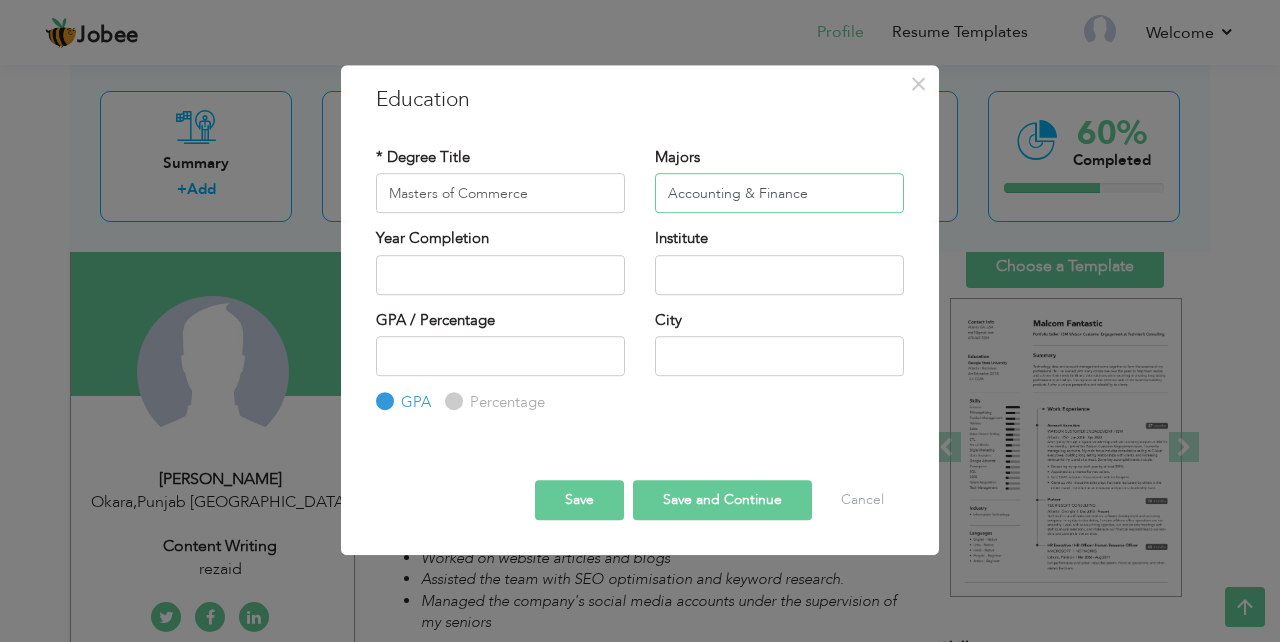 type on "Accounting & Finance" 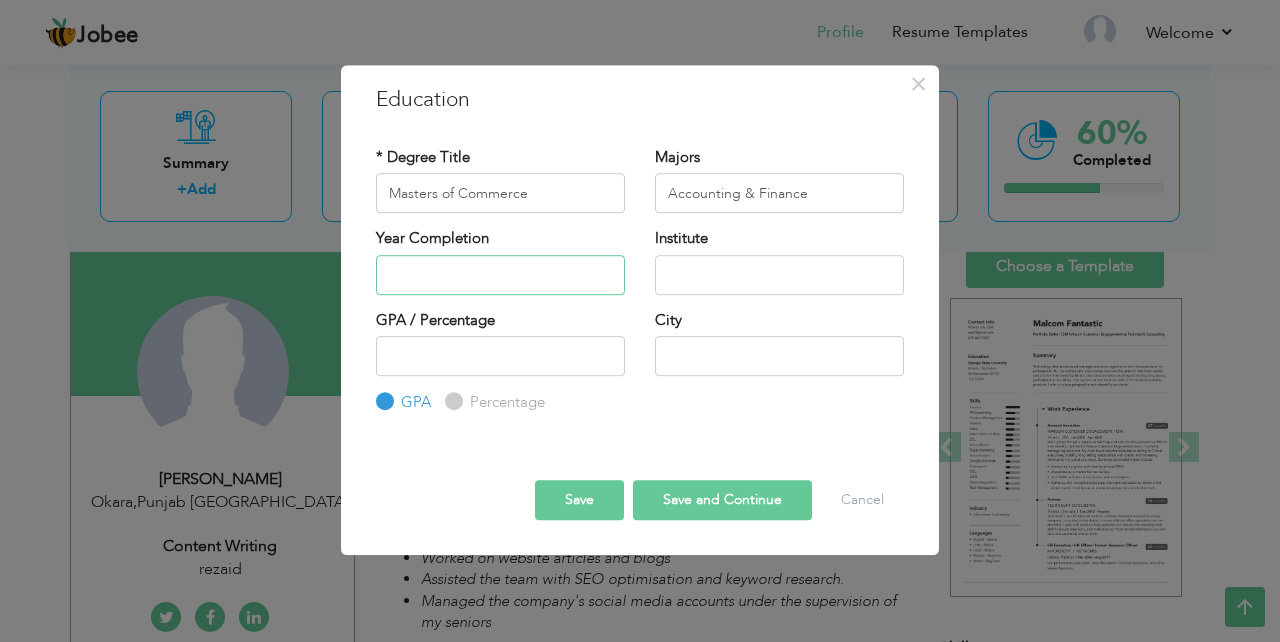 click at bounding box center [500, 275] 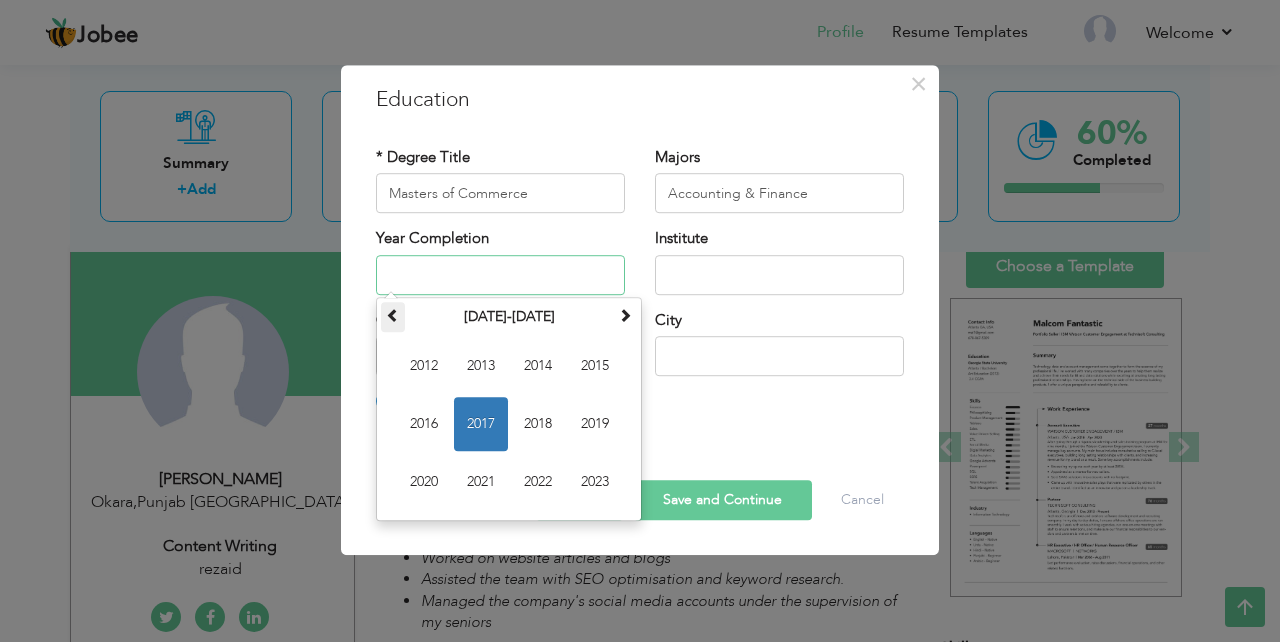 click at bounding box center (393, 317) 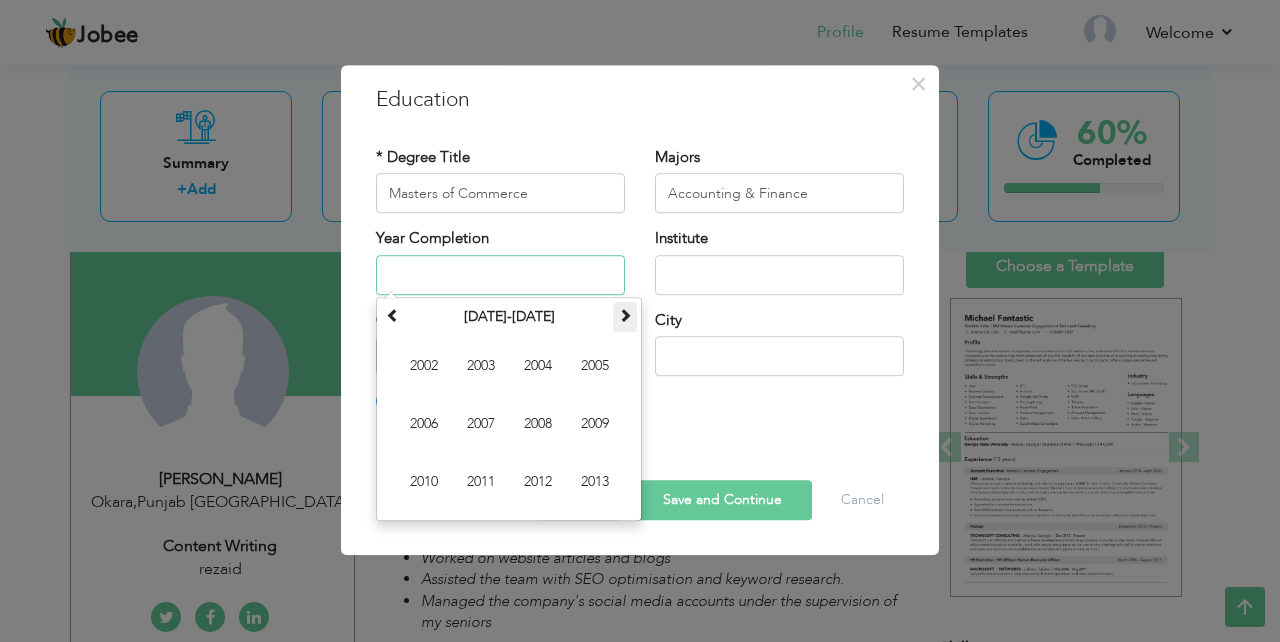 click at bounding box center [625, 315] 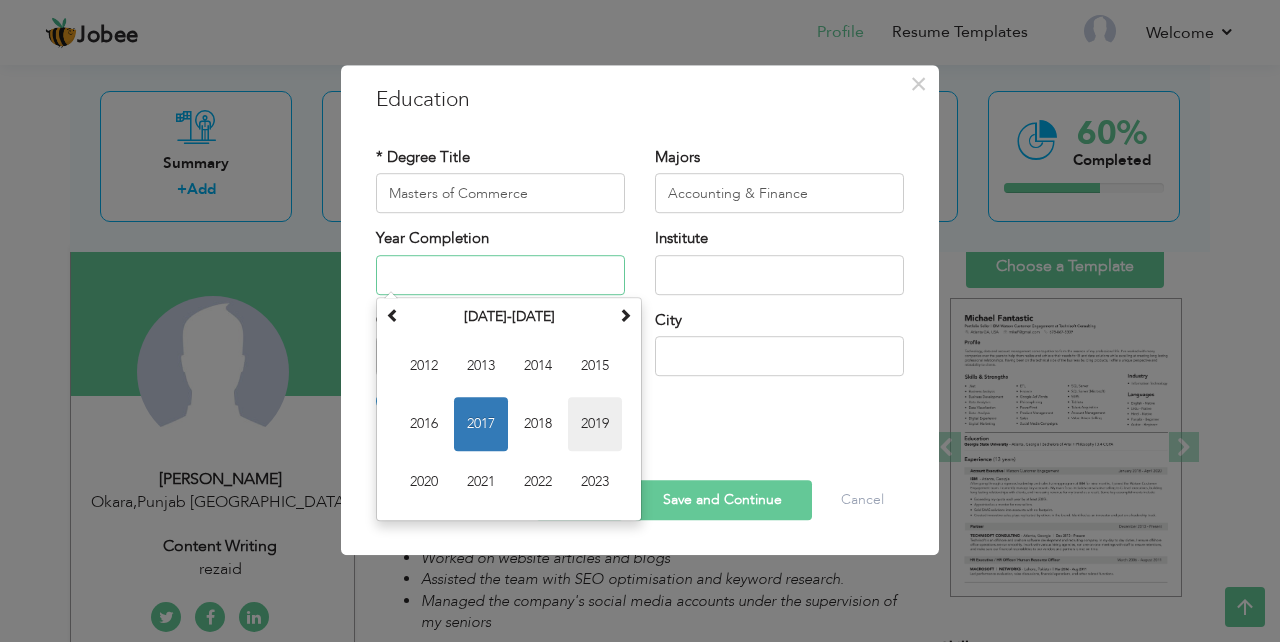 click on "2019" at bounding box center [595, 424] 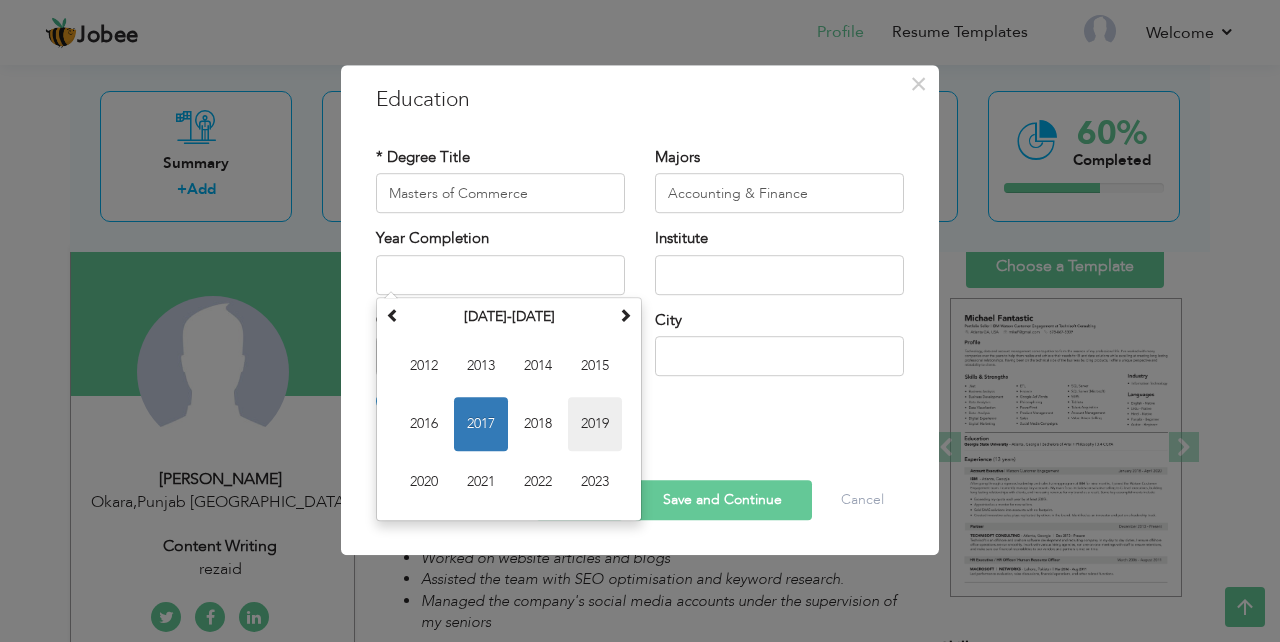 type on "2019" 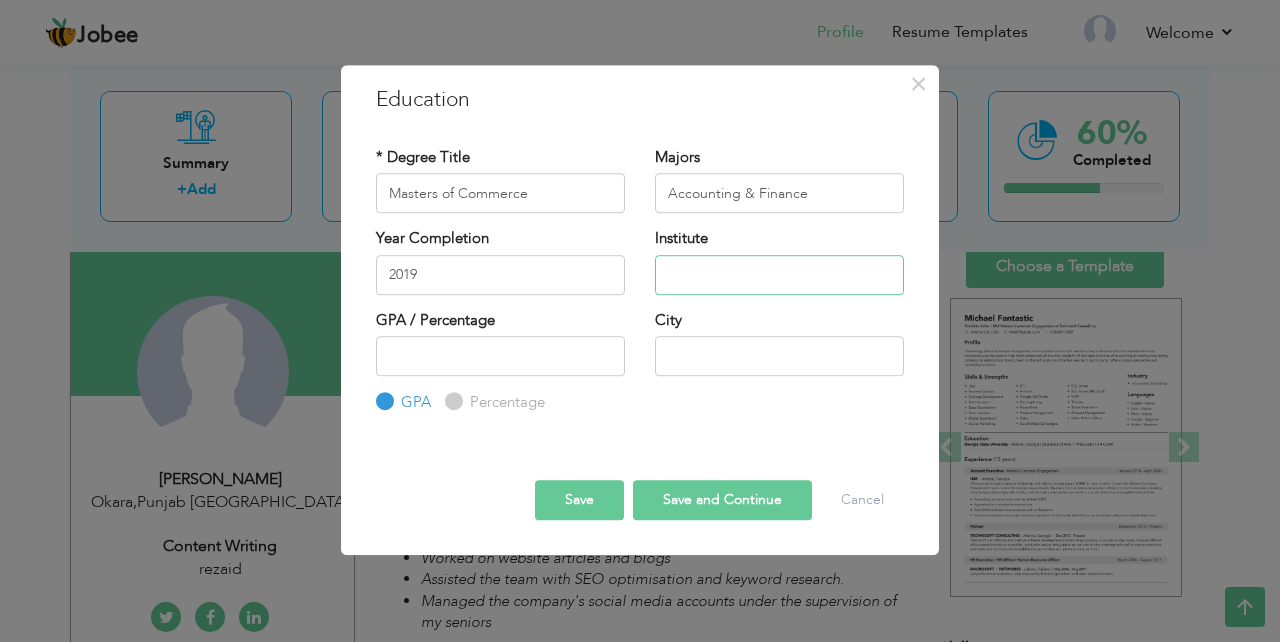 click at bounding box center [779, 275] 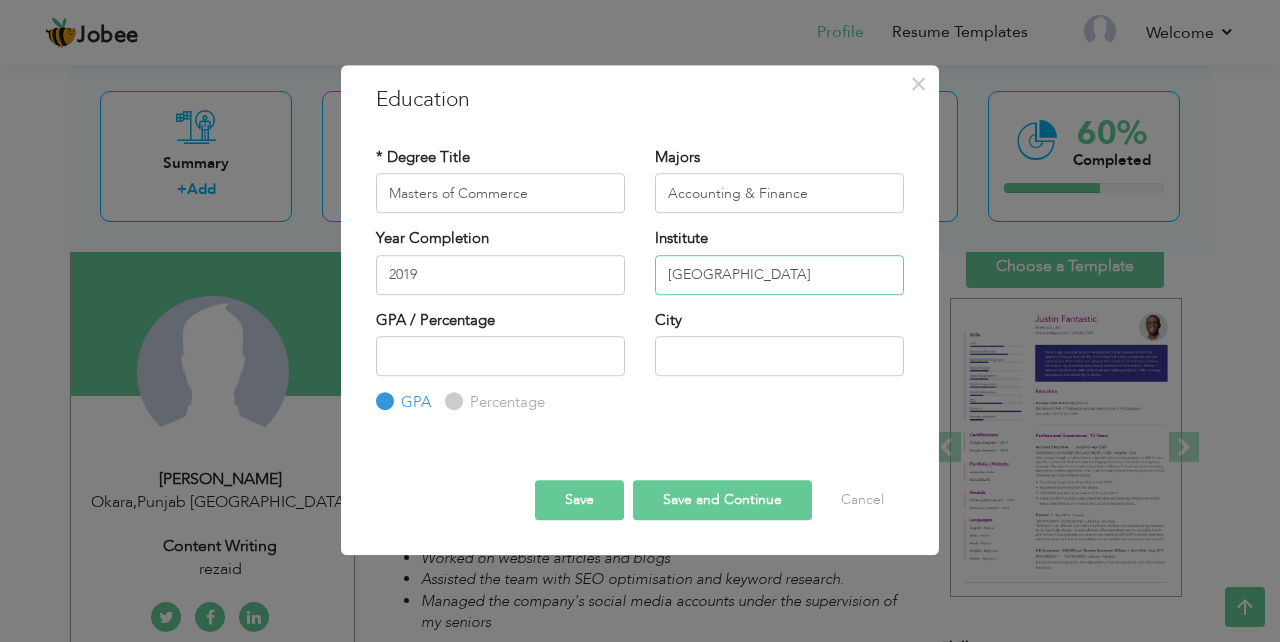 type on "[GEOGRAPHIC_DATA]" 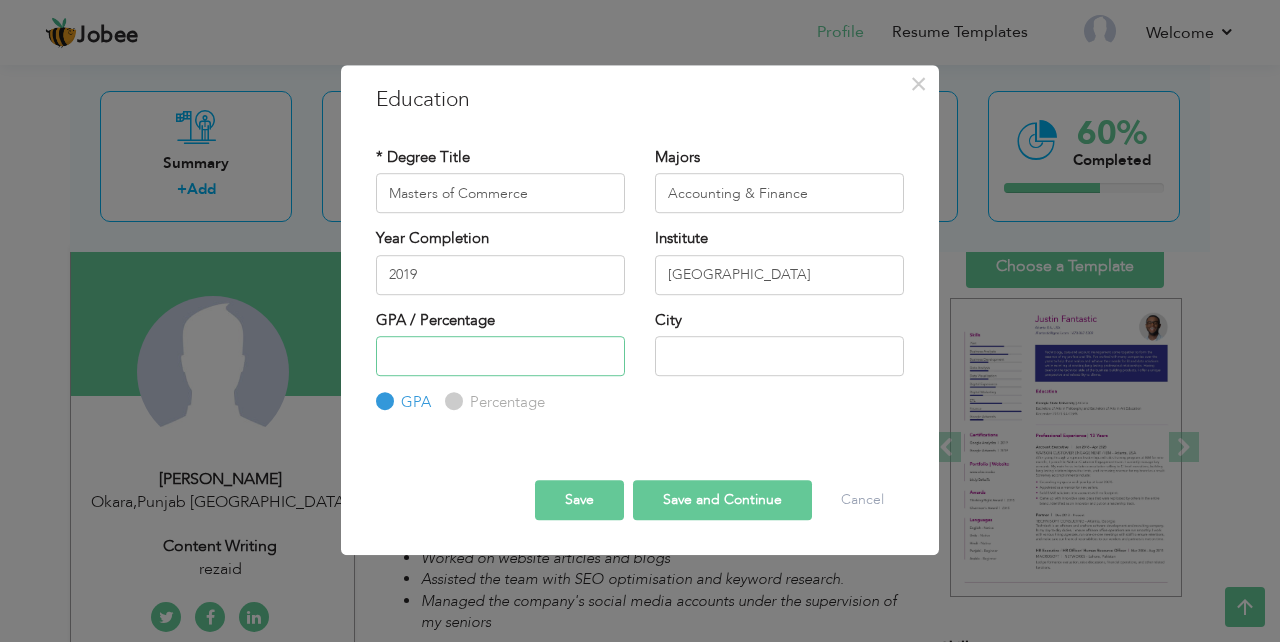 click at bounding box center (500, 356) 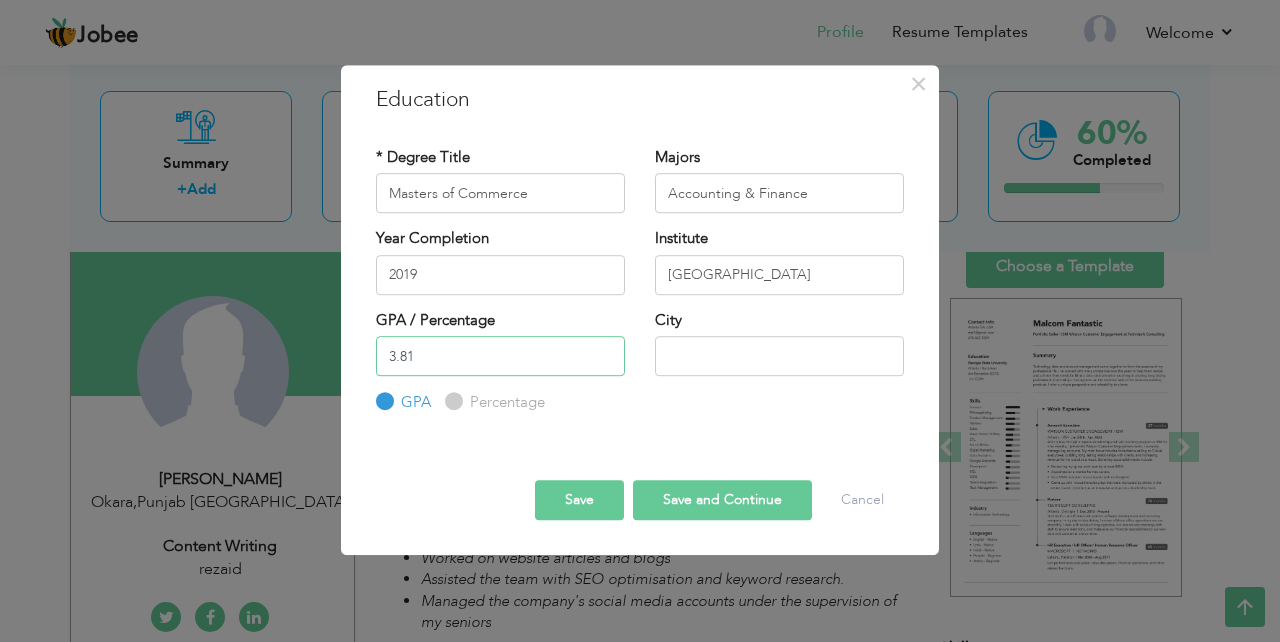 type on "3.81" 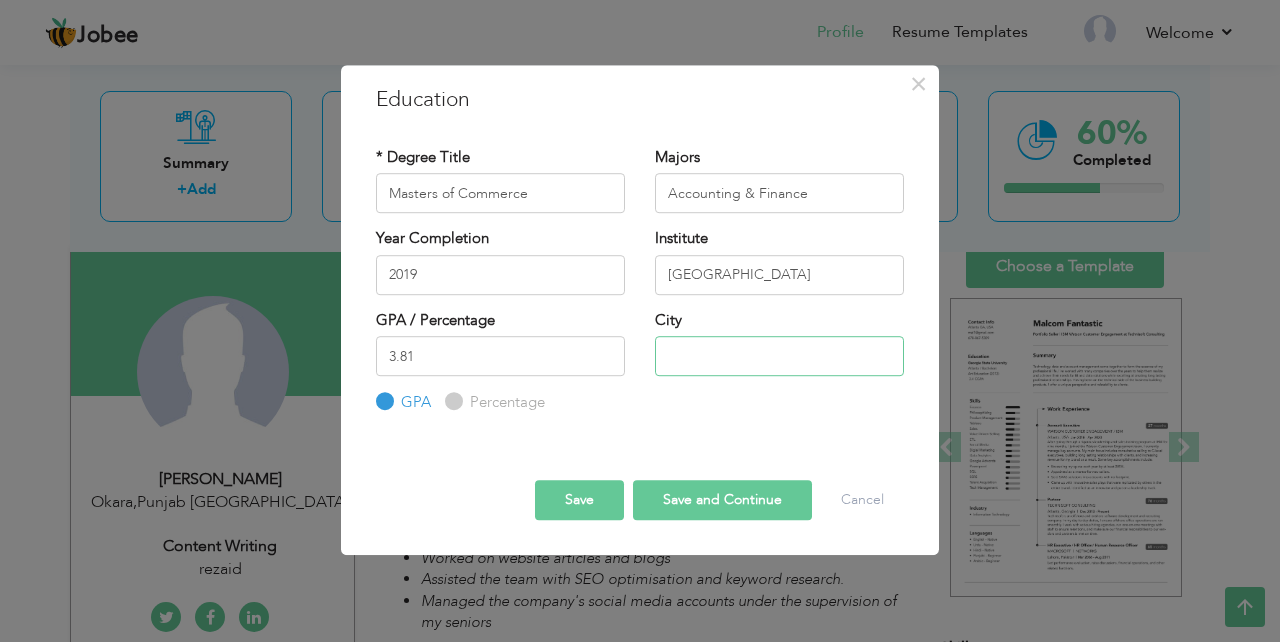 click at bounding box center [779, 356] 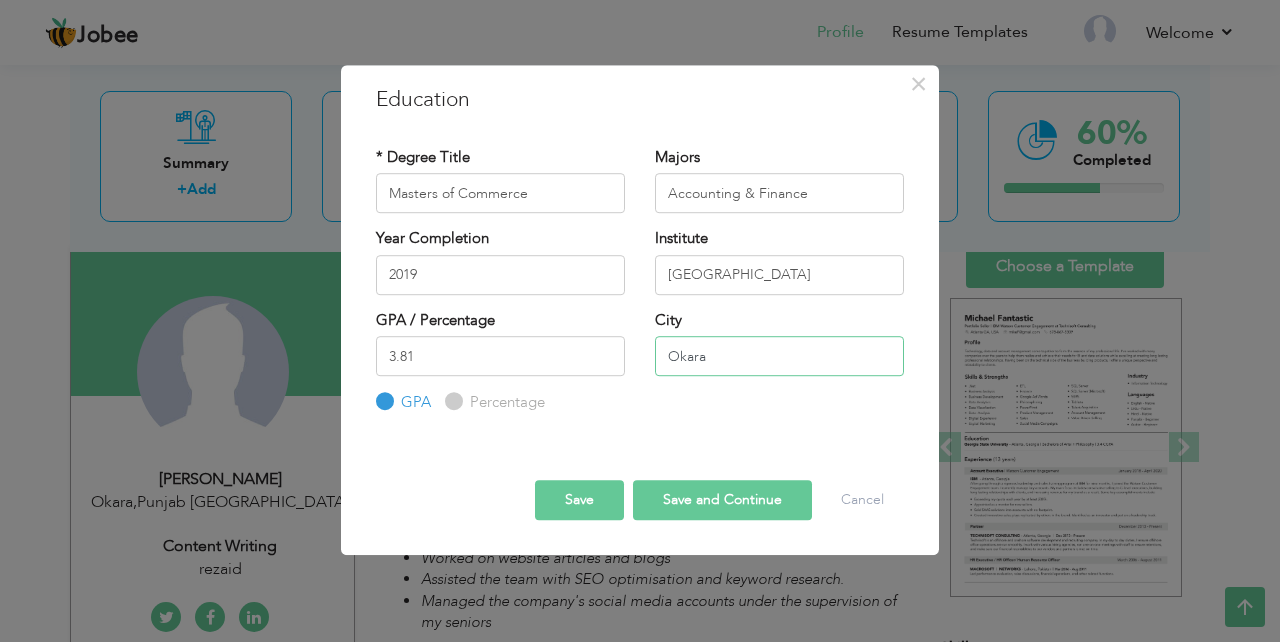 type on "Okara" 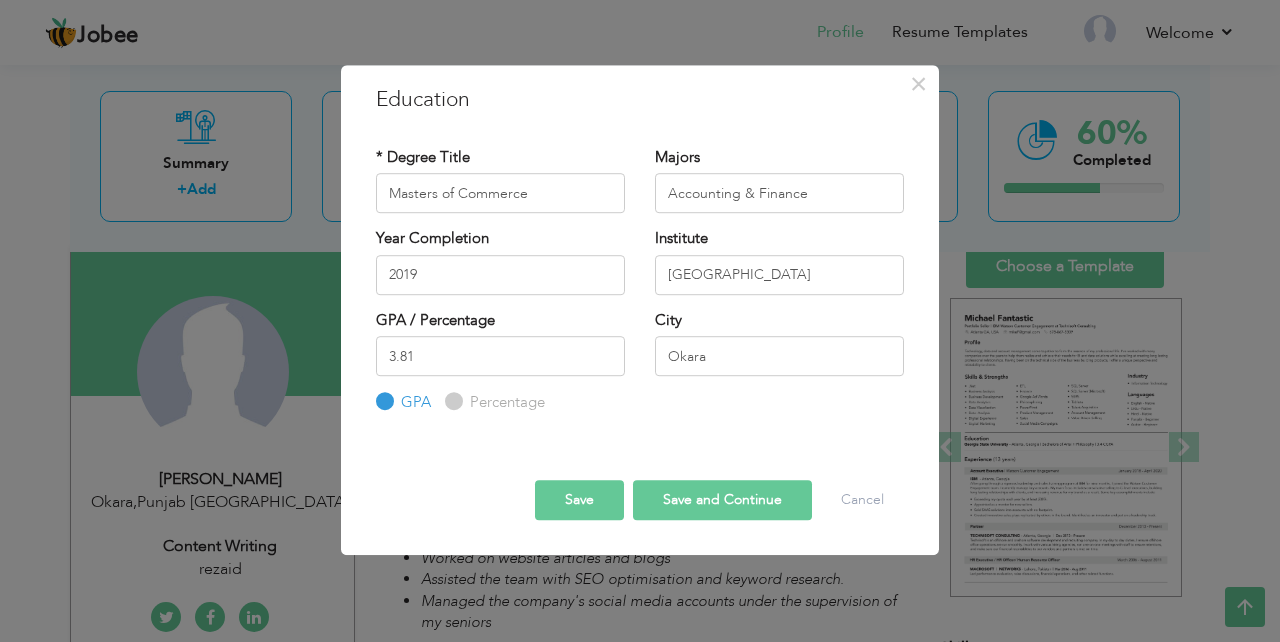 click on "Save" at bounding box center (579, 500) 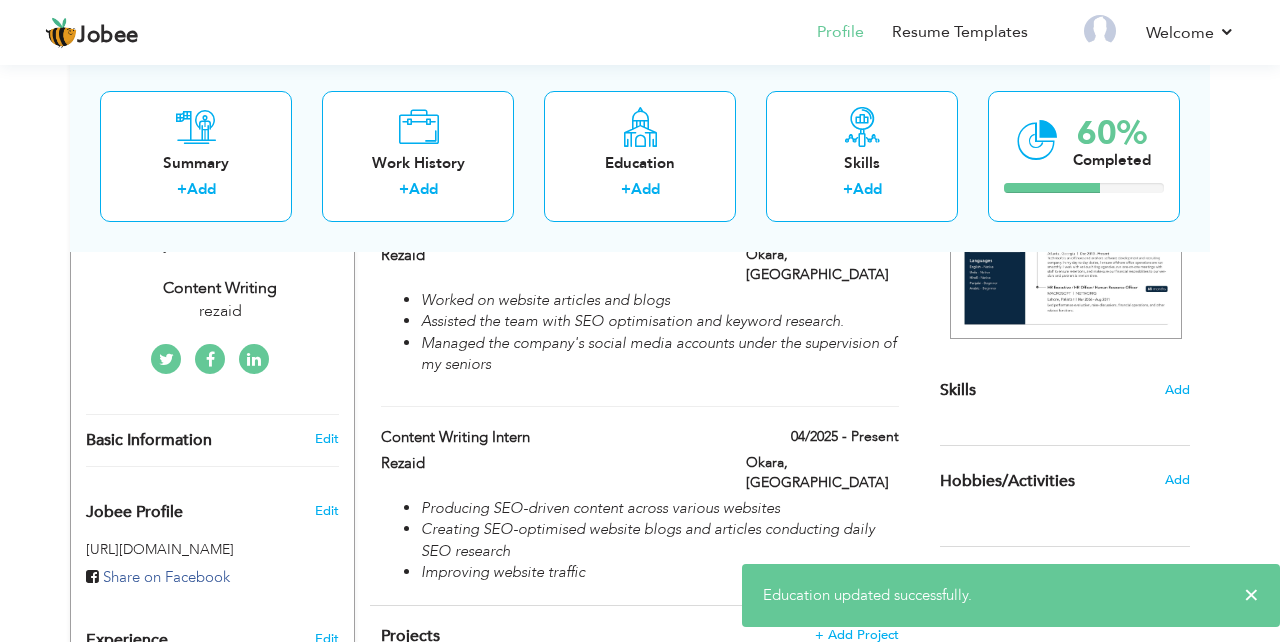 scroll, scrollTop: 416, scrollLeft: 0, axis: vertical 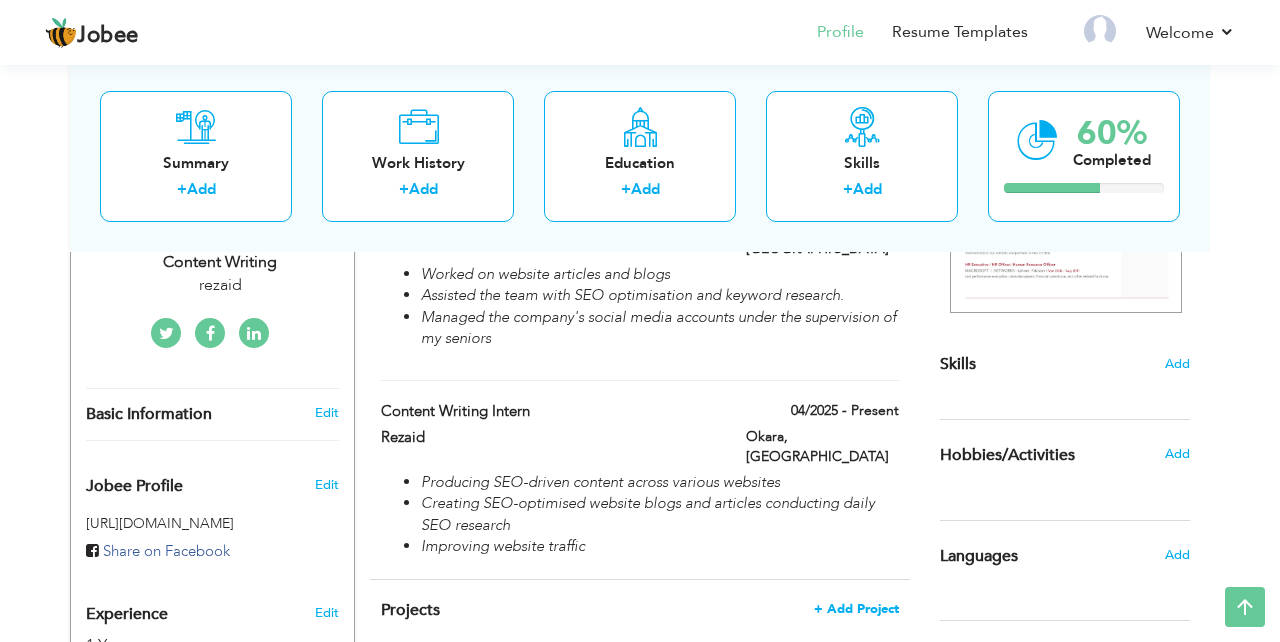 click on "+ Add Project" at bounding box center [856, 609] 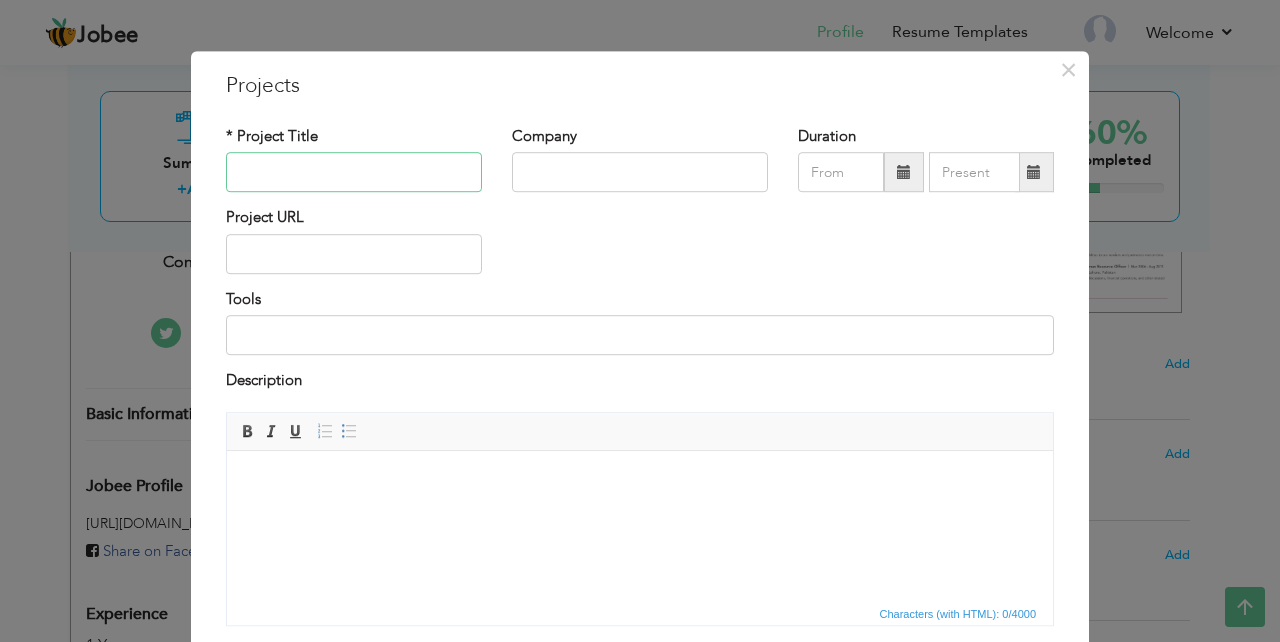 scroll, scrollTop: 48, scrollLeft: 0, axis: vertical 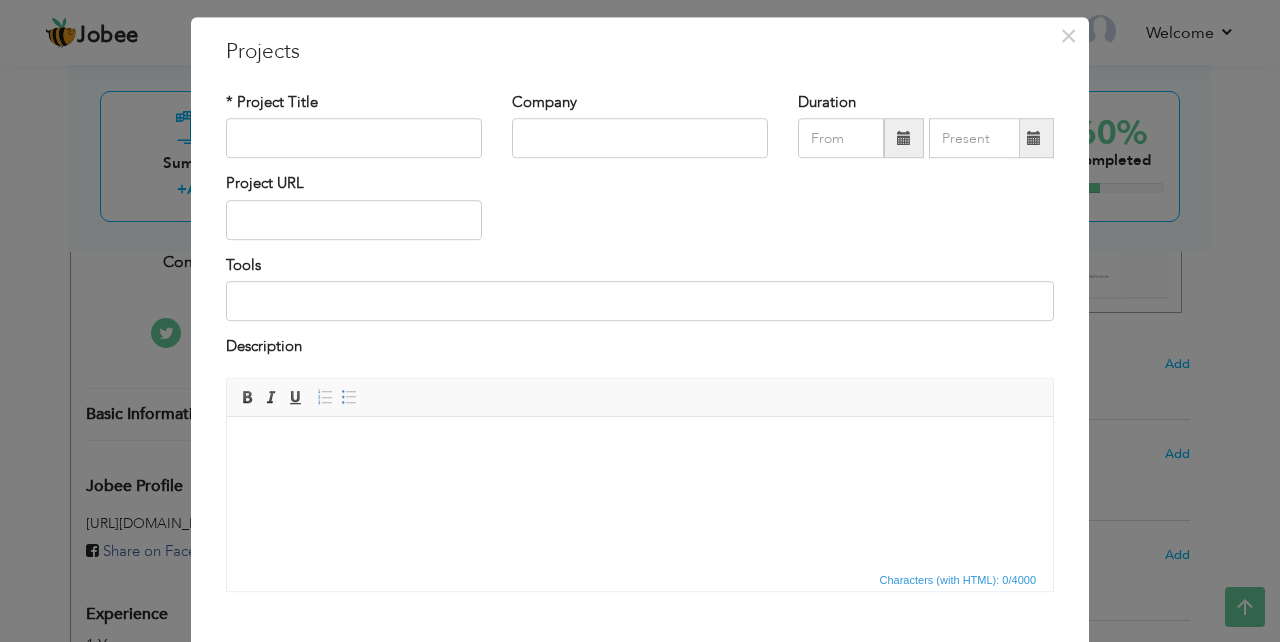 click on "×
Projects
* Project Title
Company
Duration Project URL Tools Description" at bounding box center (640, 321) 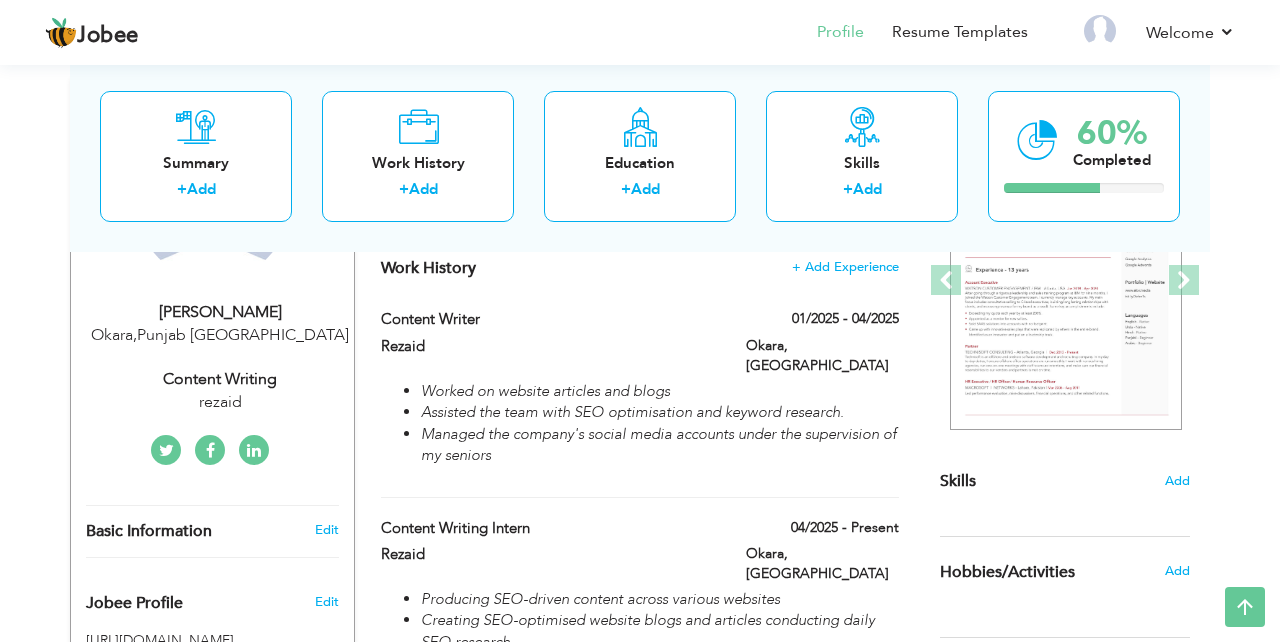 scroll, scrollTop: 217, scrollLeft: 0, axis: vertical 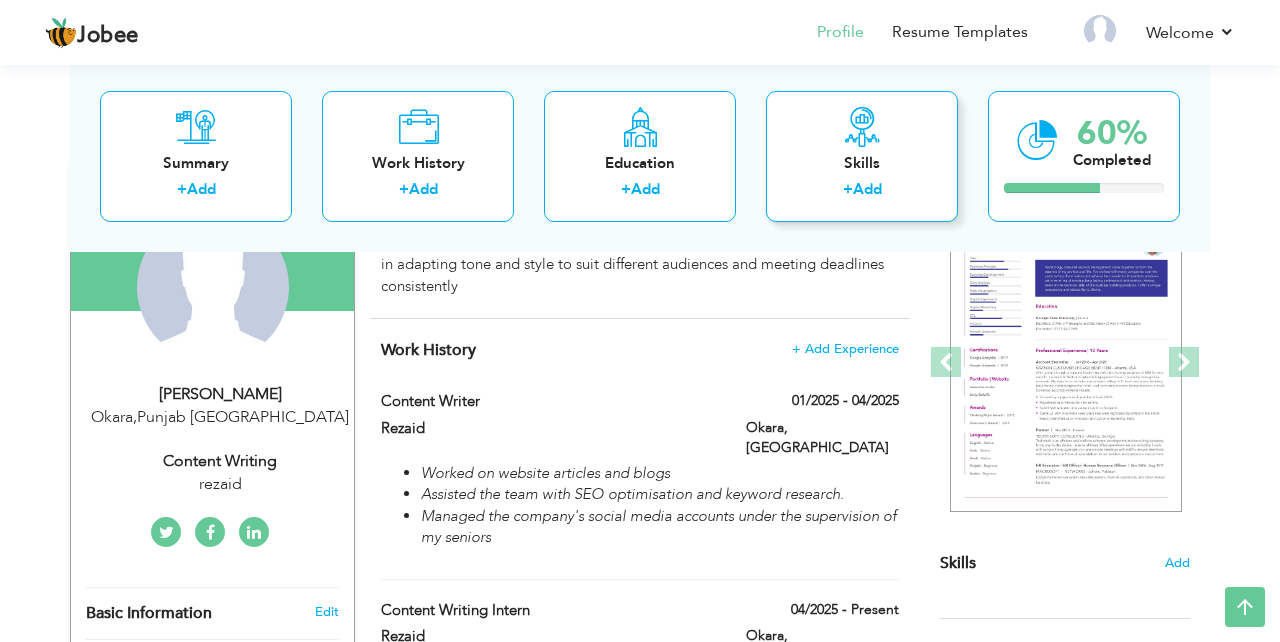 click on "Add" at bounding box center [867, 189] 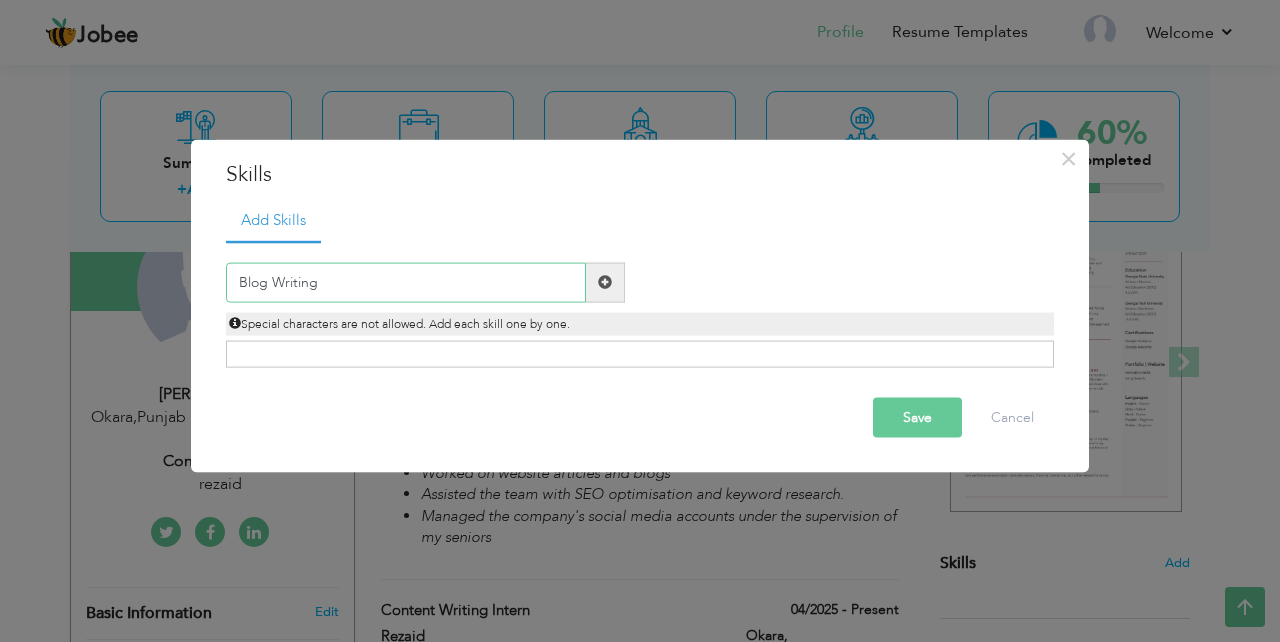 type on "Blog Writing" 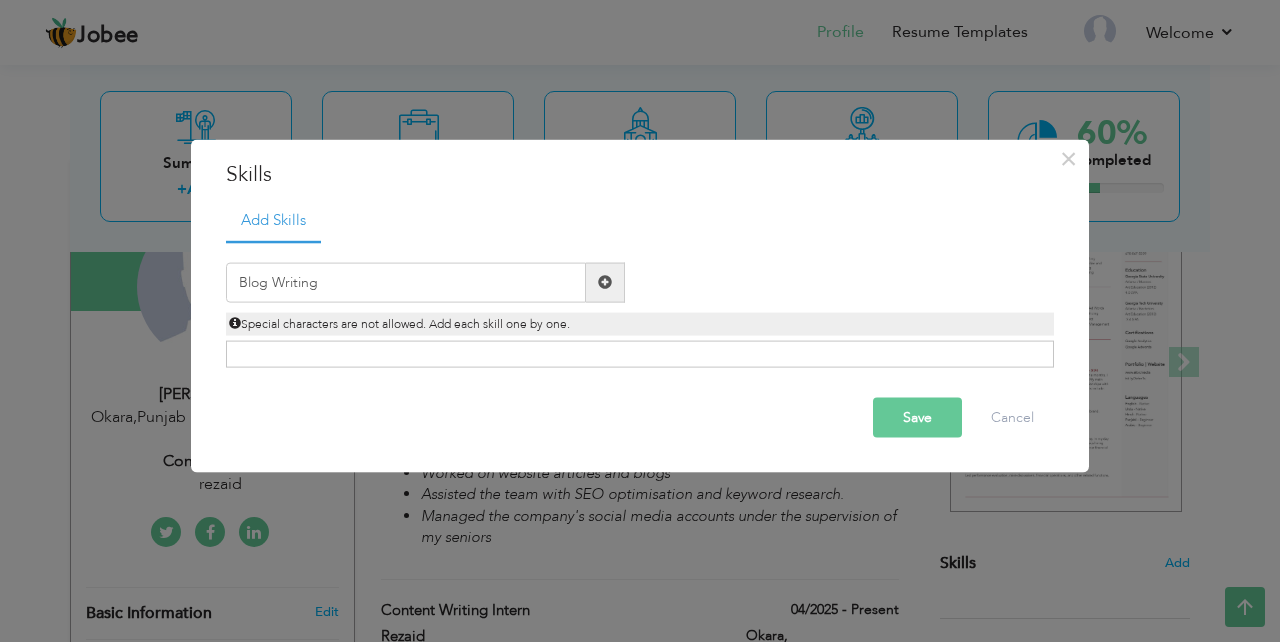 click at bounding box center [605, 282] 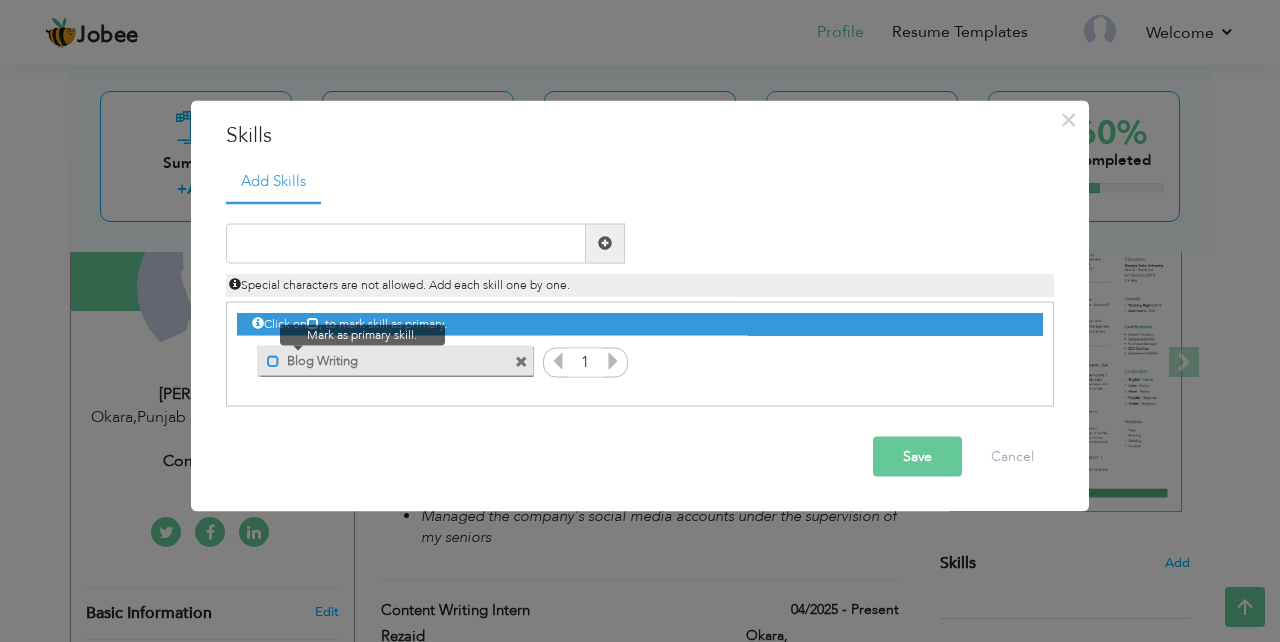 click at bounding box center [273, 361] 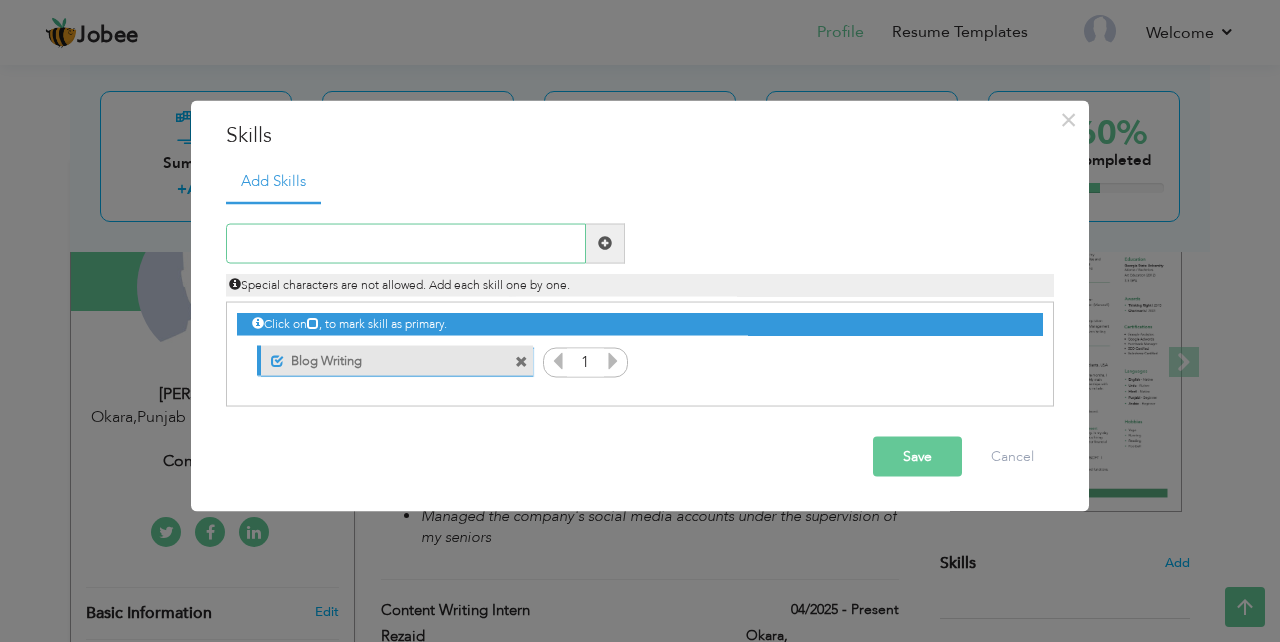 click at bounding box center [406, 243] 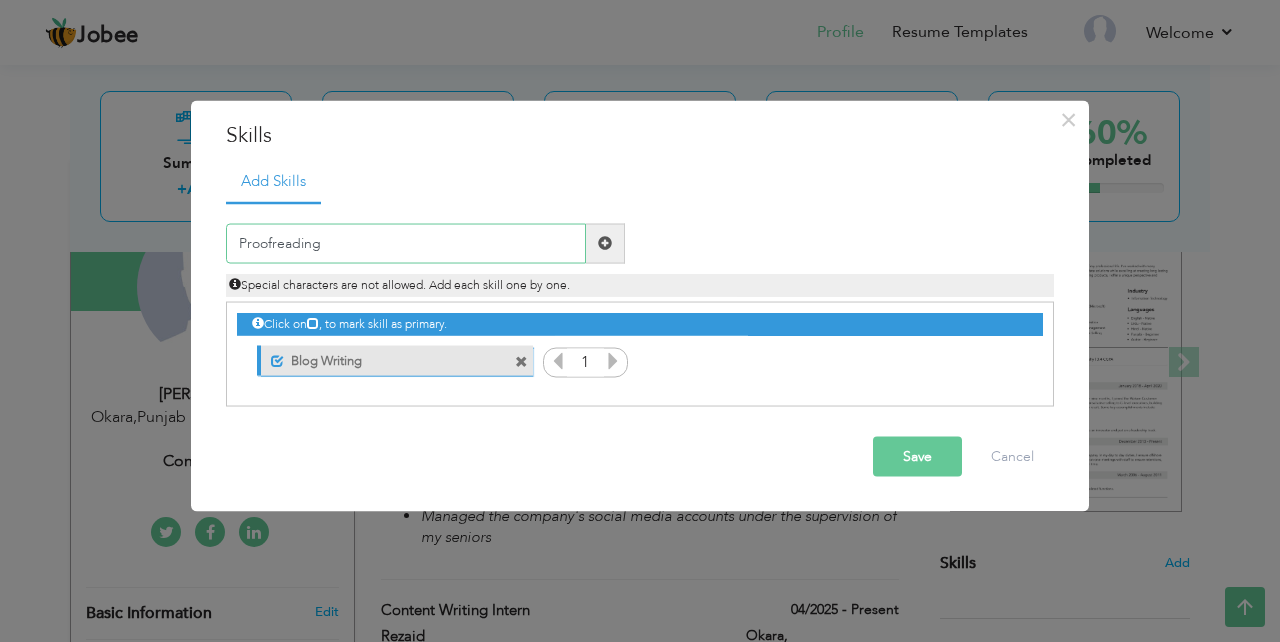 type on "Proofreading" 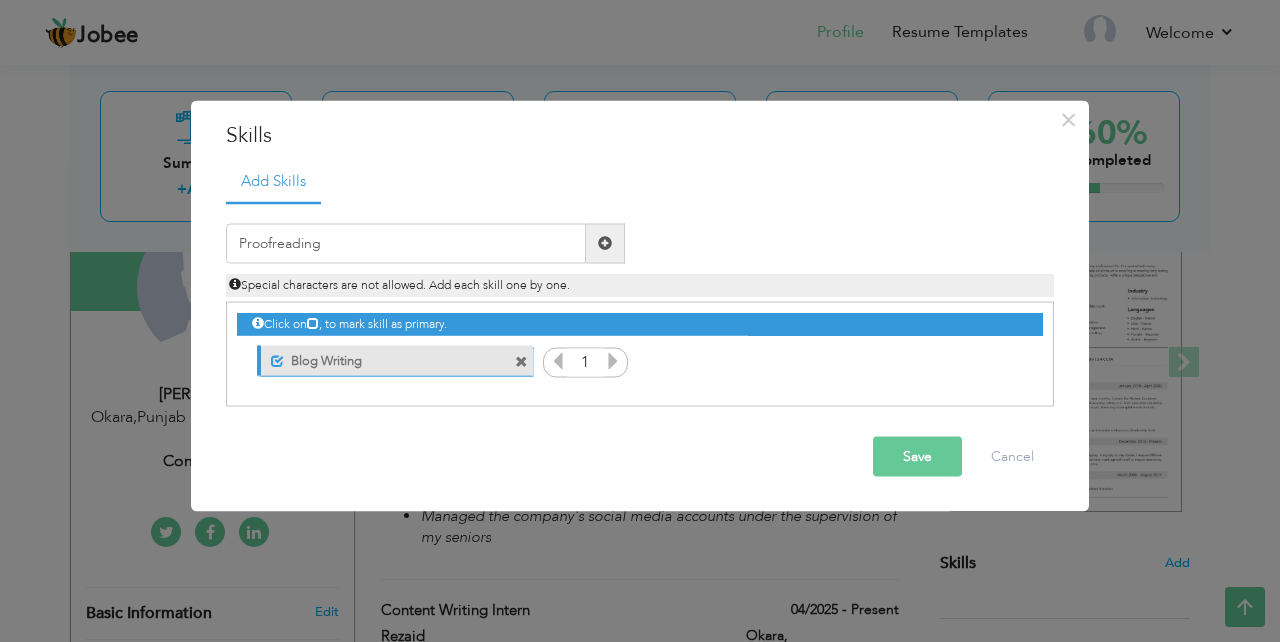 click at bounding box center [605, 243] 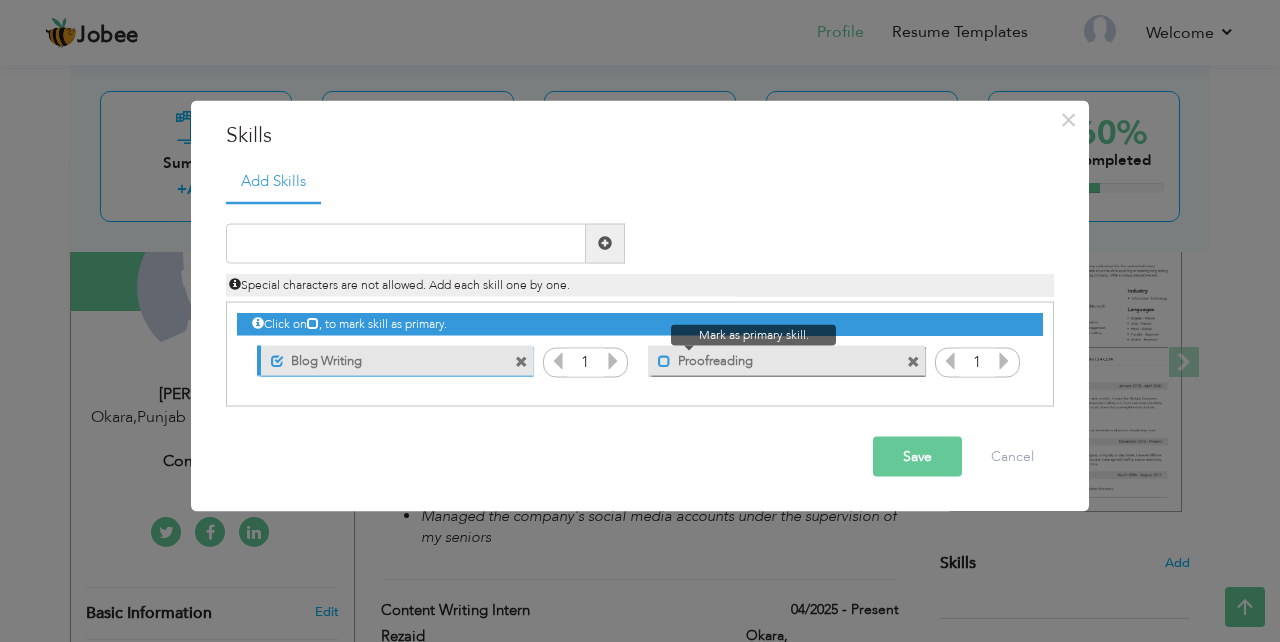 click at bounding box center (664, 361) 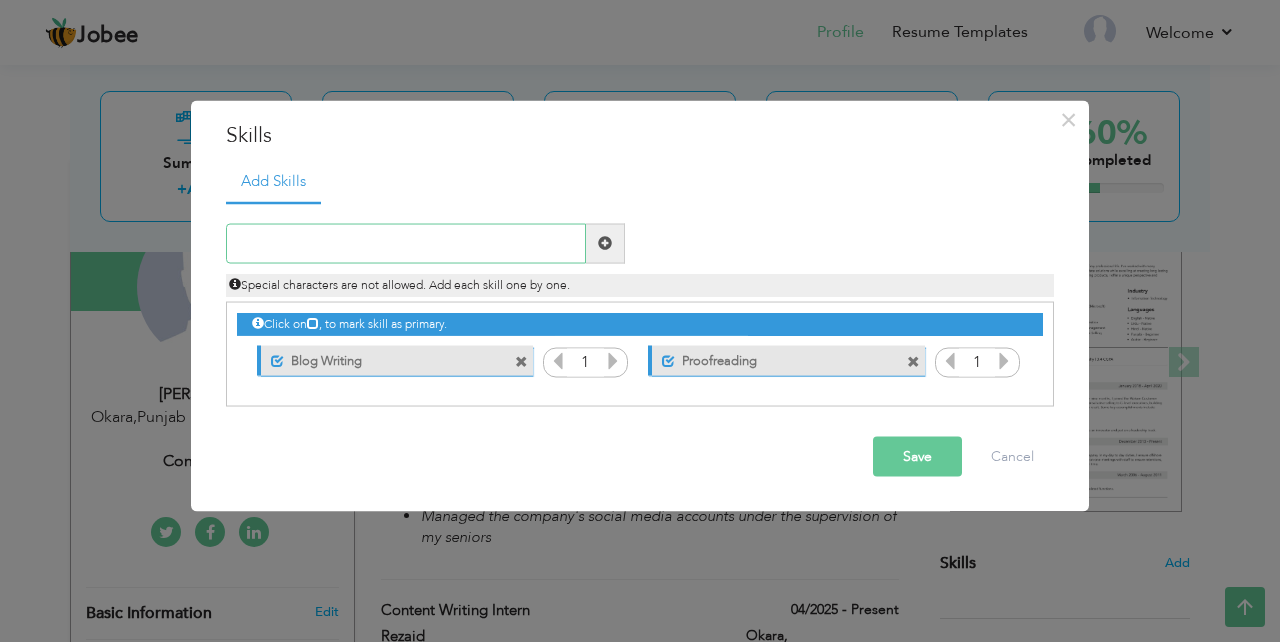 click at bounding box center [406, 243] 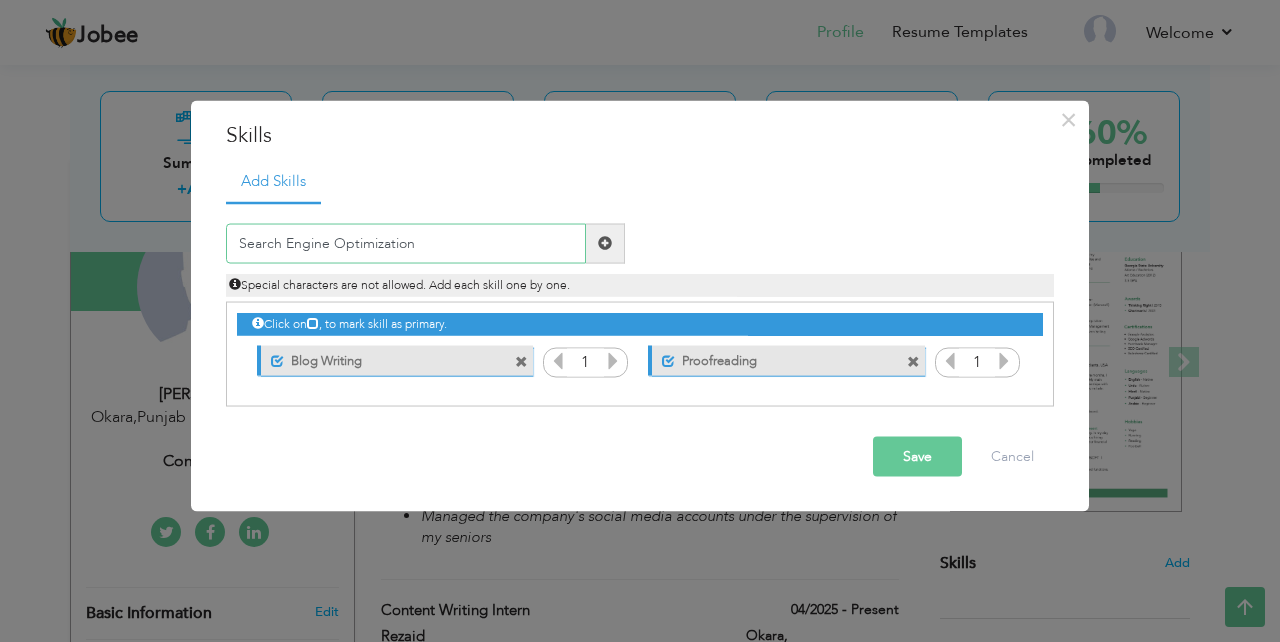 type on "Search Engine Optimization" 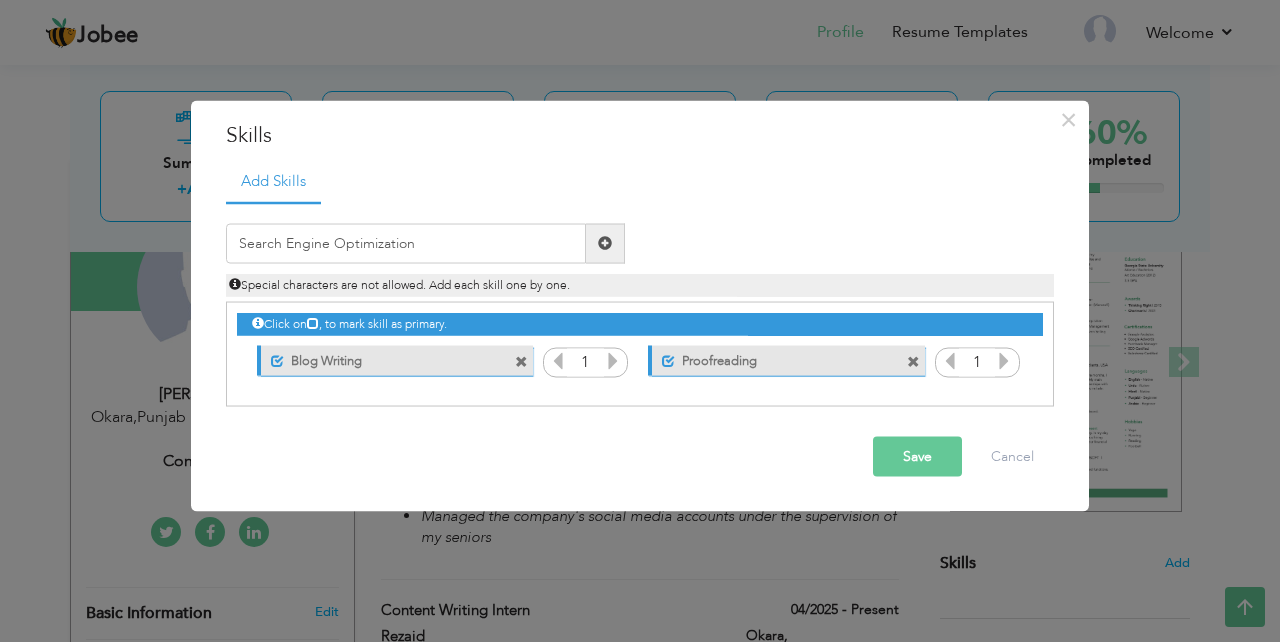 click at bounding box center (605, 243) 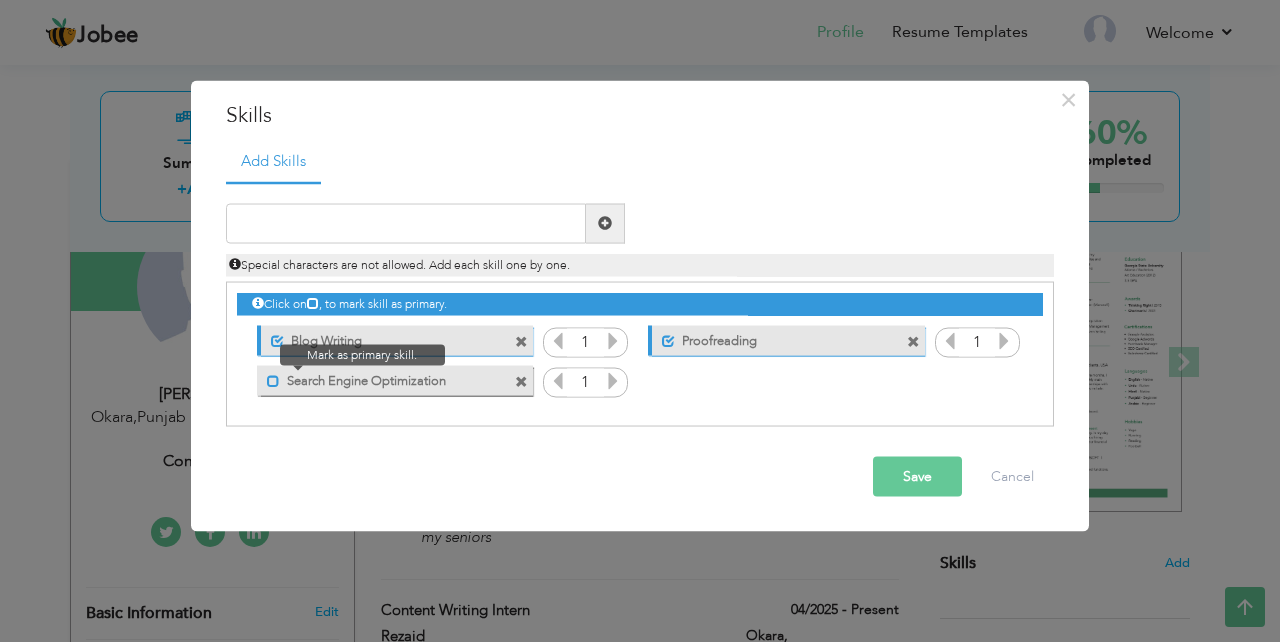 click at bounding box center (273, 381) 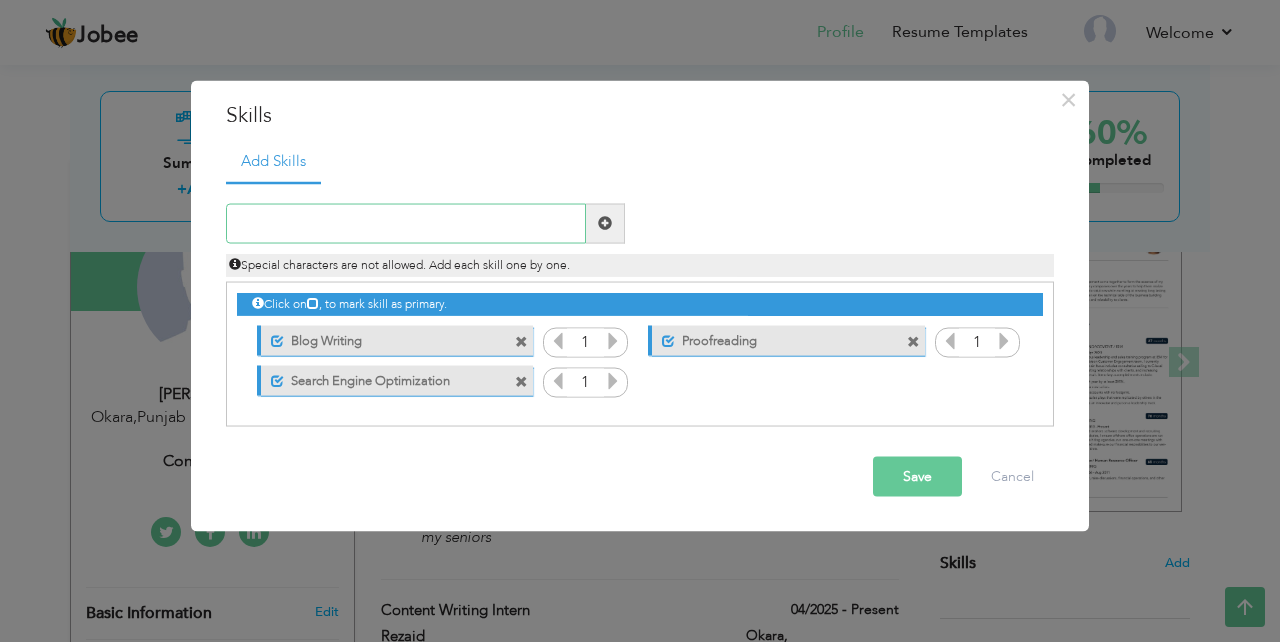 click at bounding box center (406, 223) 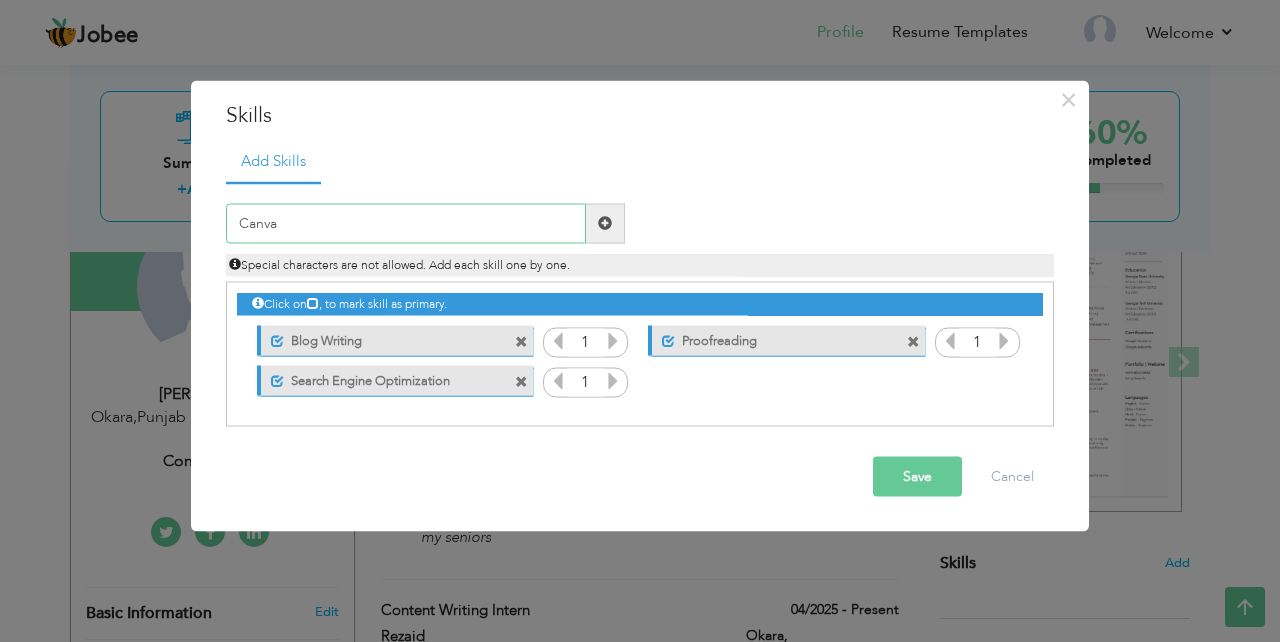 type on "Canva" 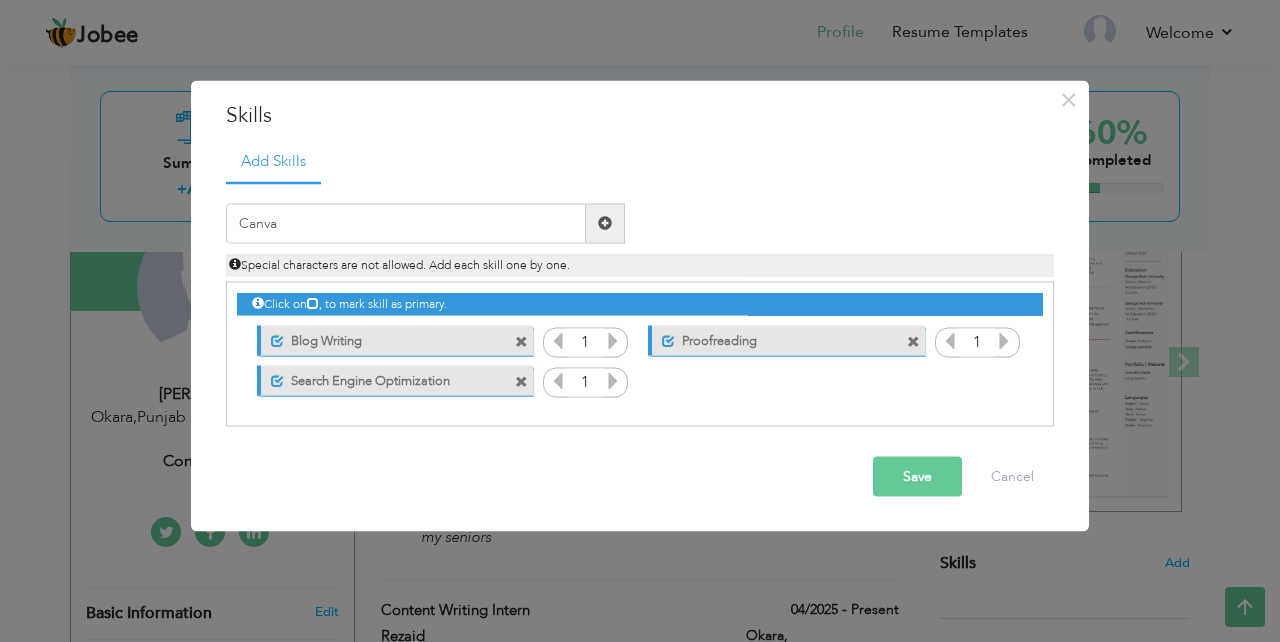 click at bounding box center [605, 223] 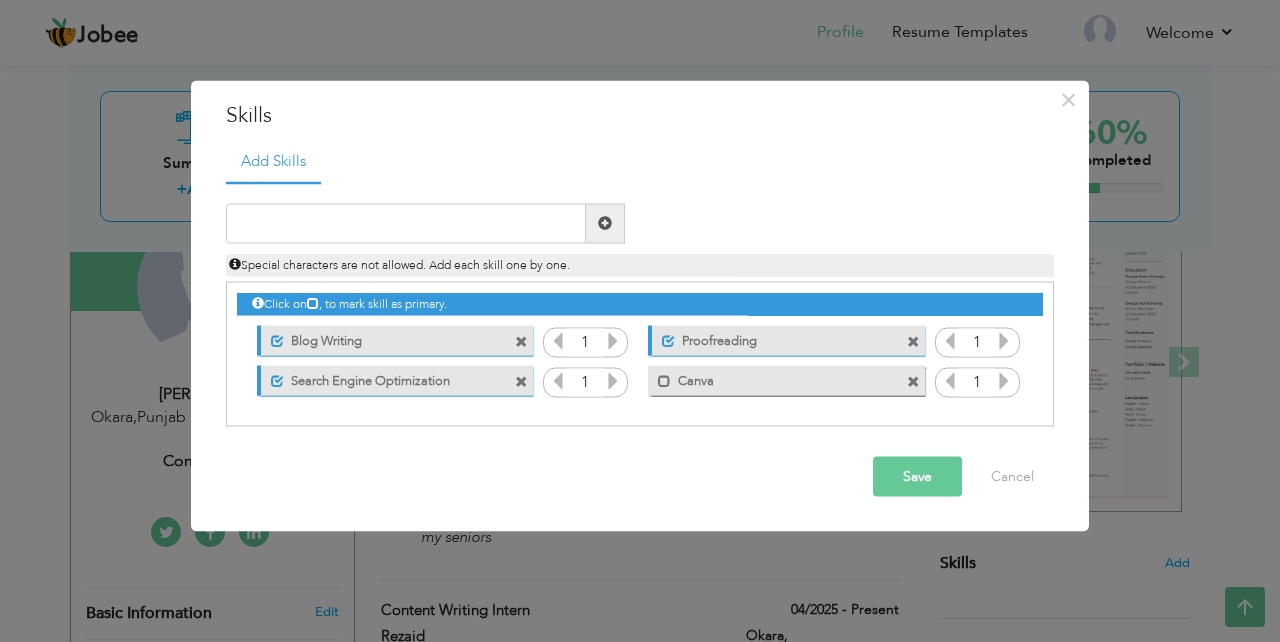 click on "Save" at bounding box center [917, 476] 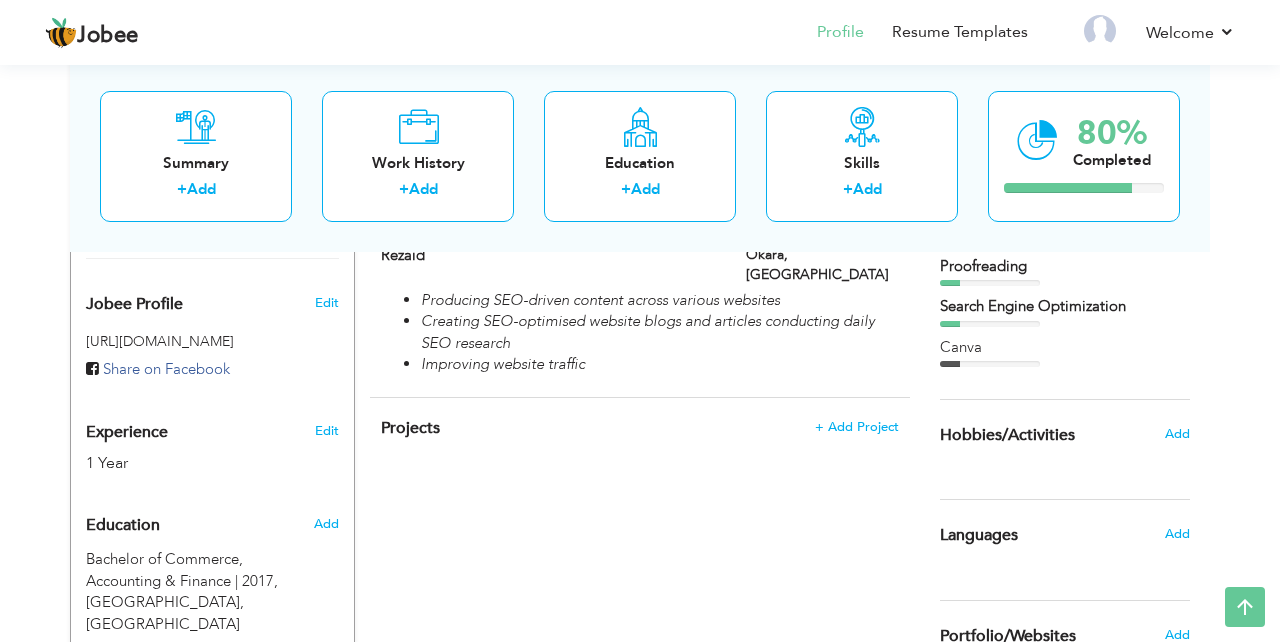 scroll, scrollTop: 600, scrollLeft: 0, axis: vertical 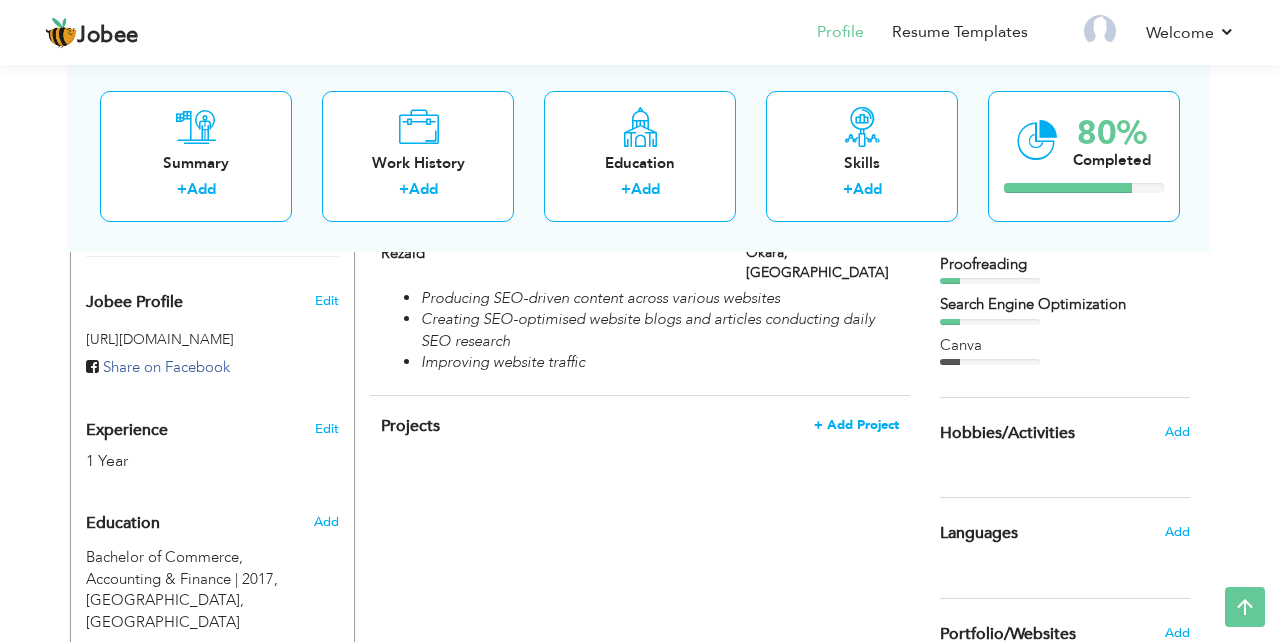 click on "+ Add Project" at bounding box center (856, 425) 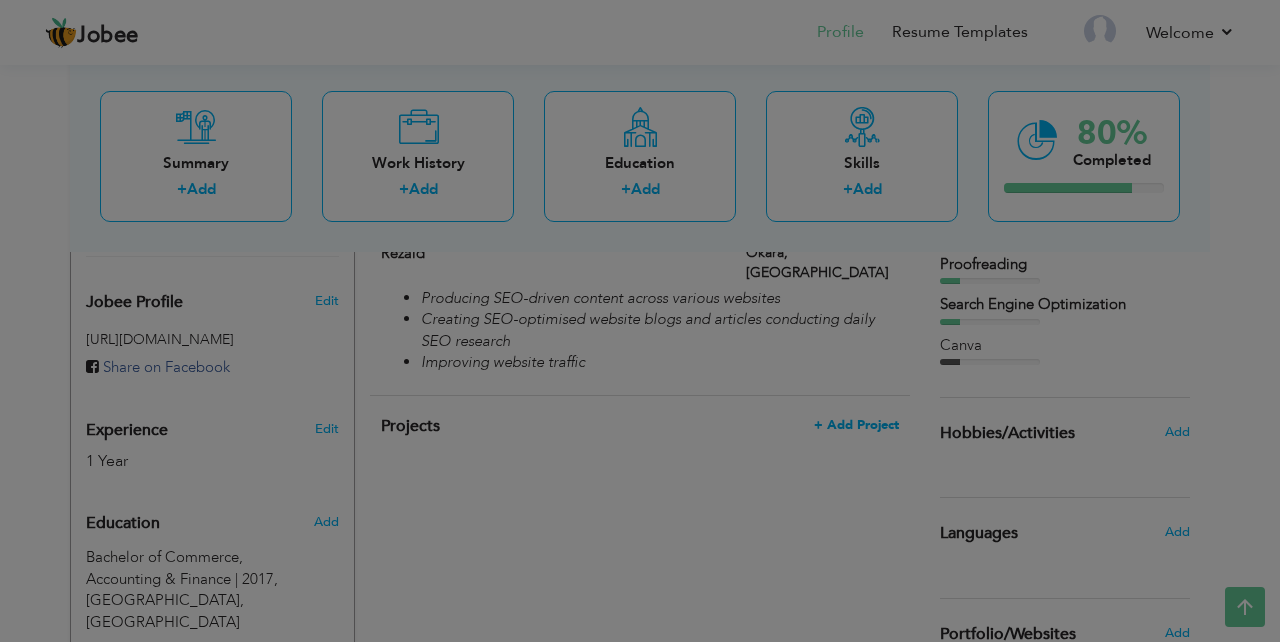 scroll, scrollTop: 0, scrollLeft: 0, axis: both 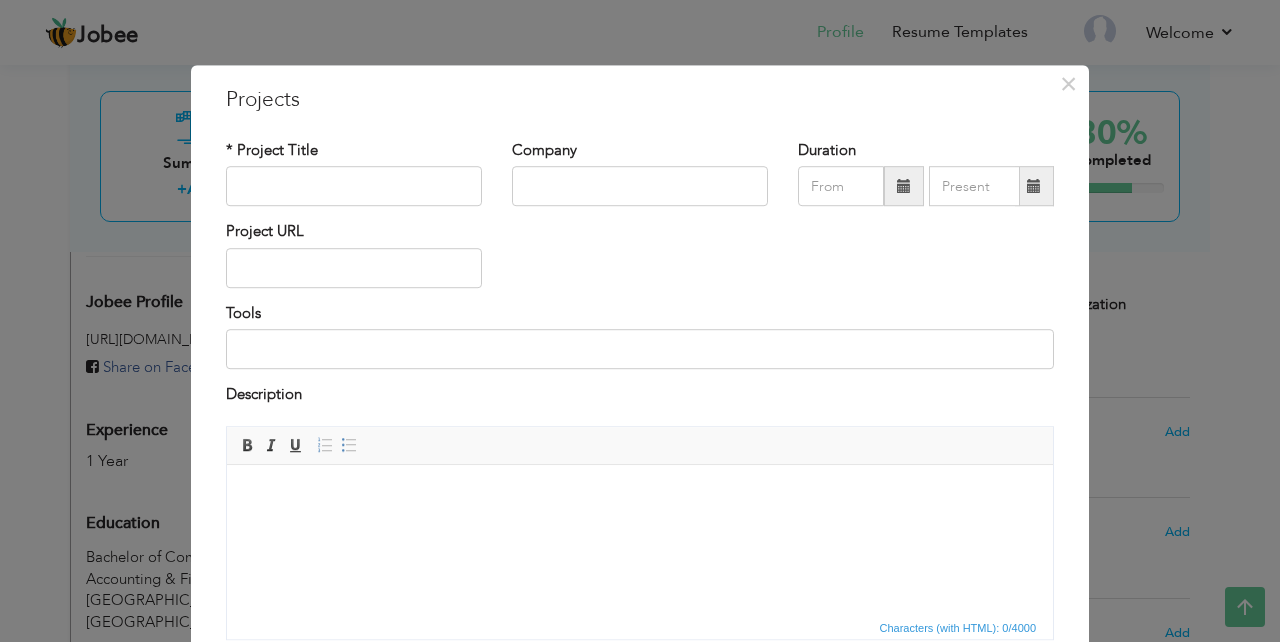 click on "Jobee
Profile
Resume Templates
Resume Templates
Cover Letters
About
My Resume
Welcome
Settings
Log off" at bounding box center [640, -279] 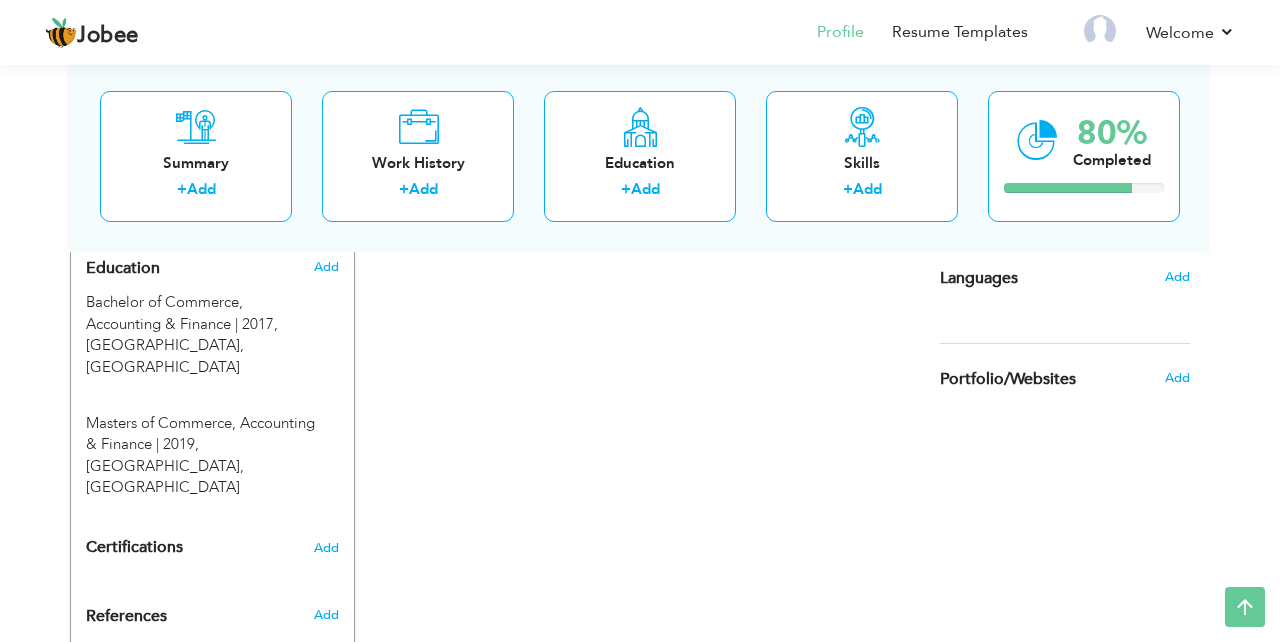 scroll, scrollTop: 961, scrollLeft: 0, axis: vertical 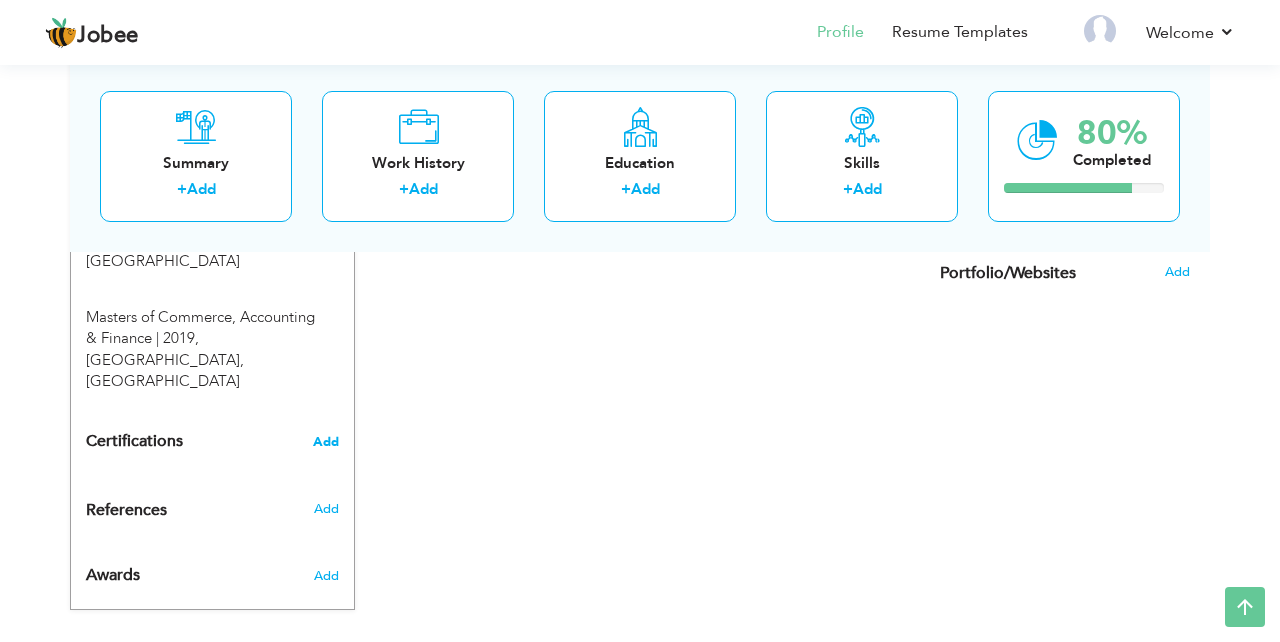 click on "Add" at bounding box center (326, 442) 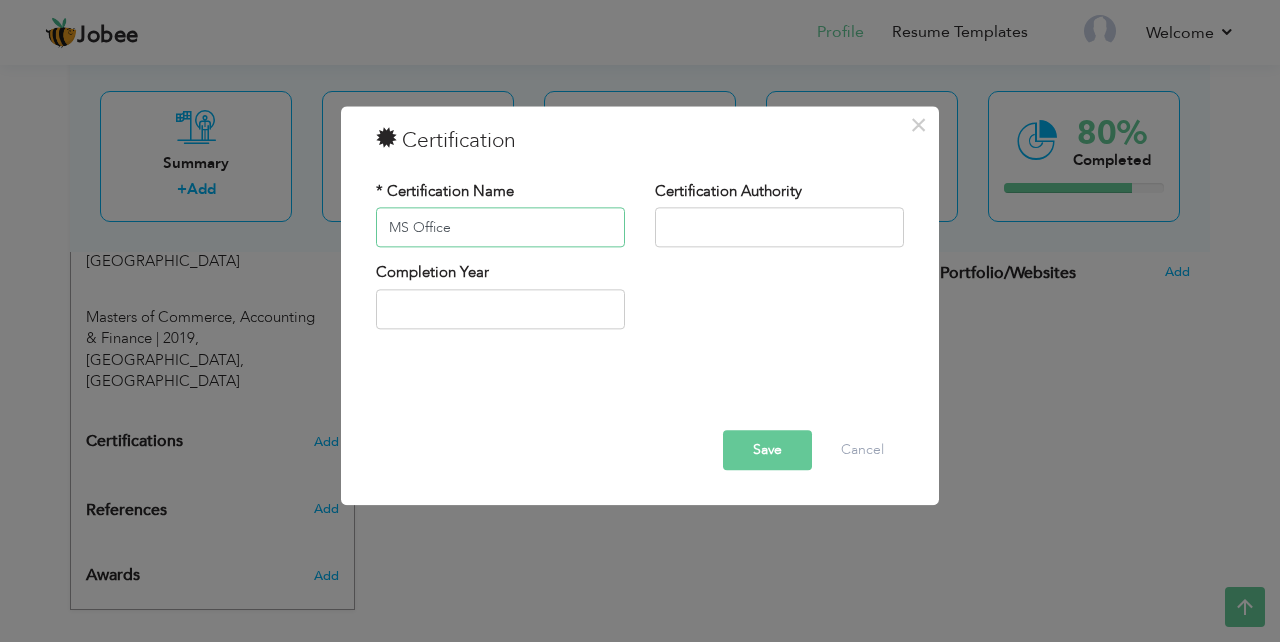 type on "MS Office" 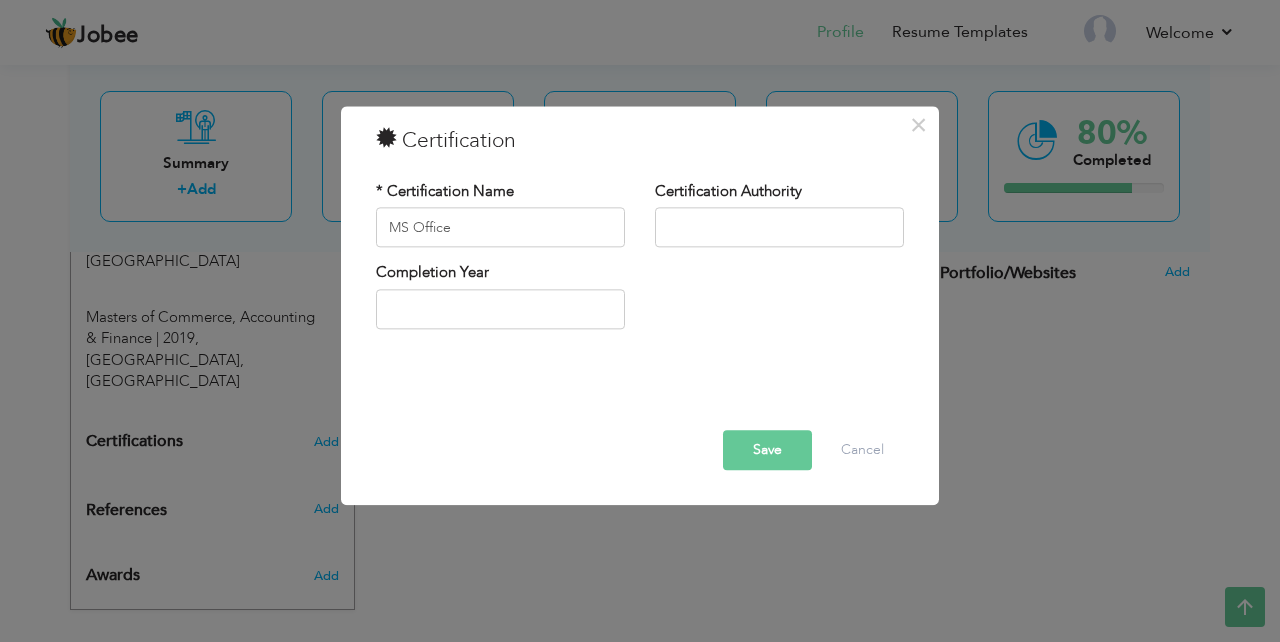 click on "Save" at bounding box center (767, 451) 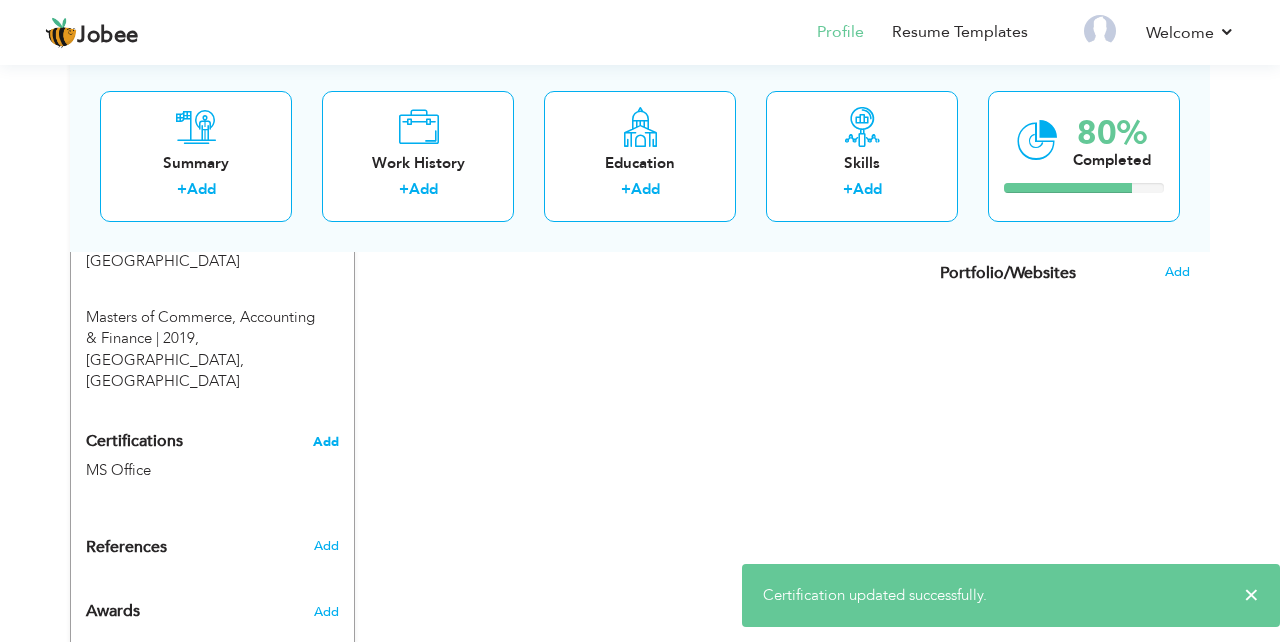 click on "Add" at bounding box center [326, 442] 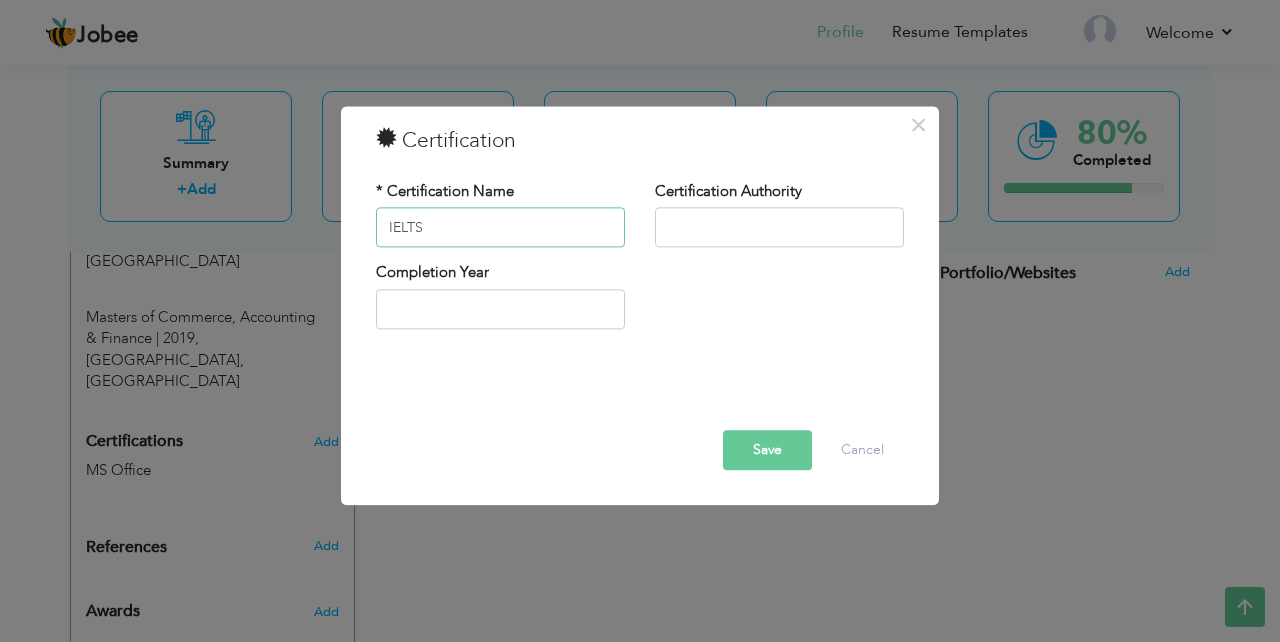 type on "IELTS" 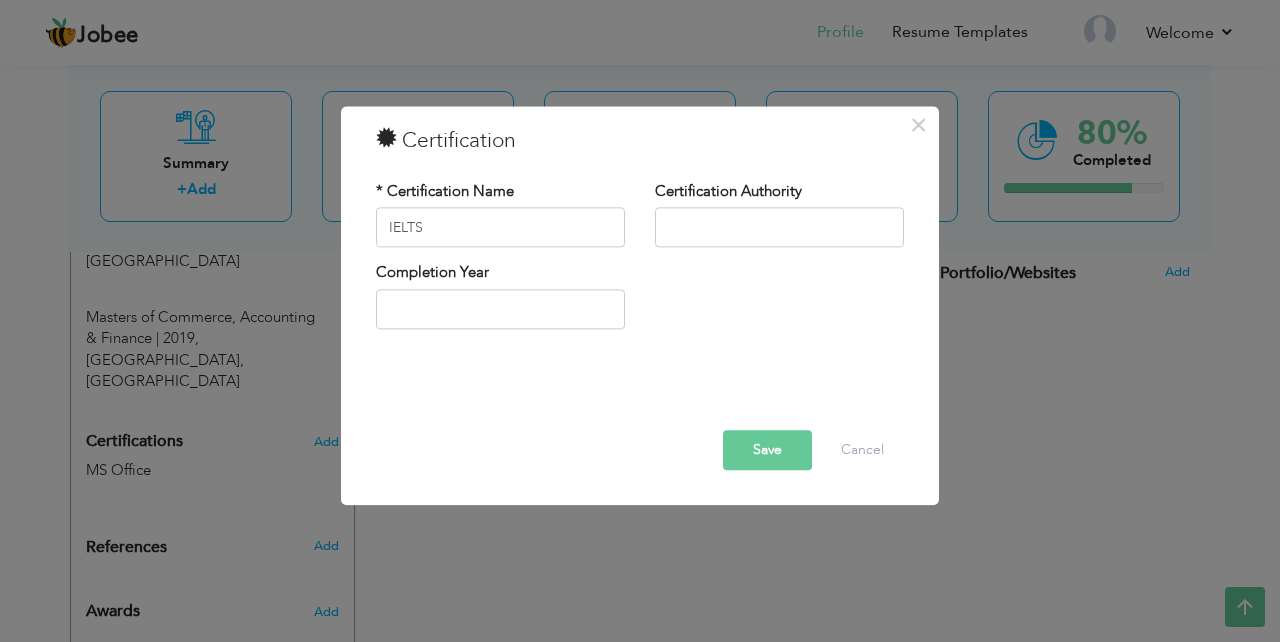 click on "Save" at bounding box center (767, 451) 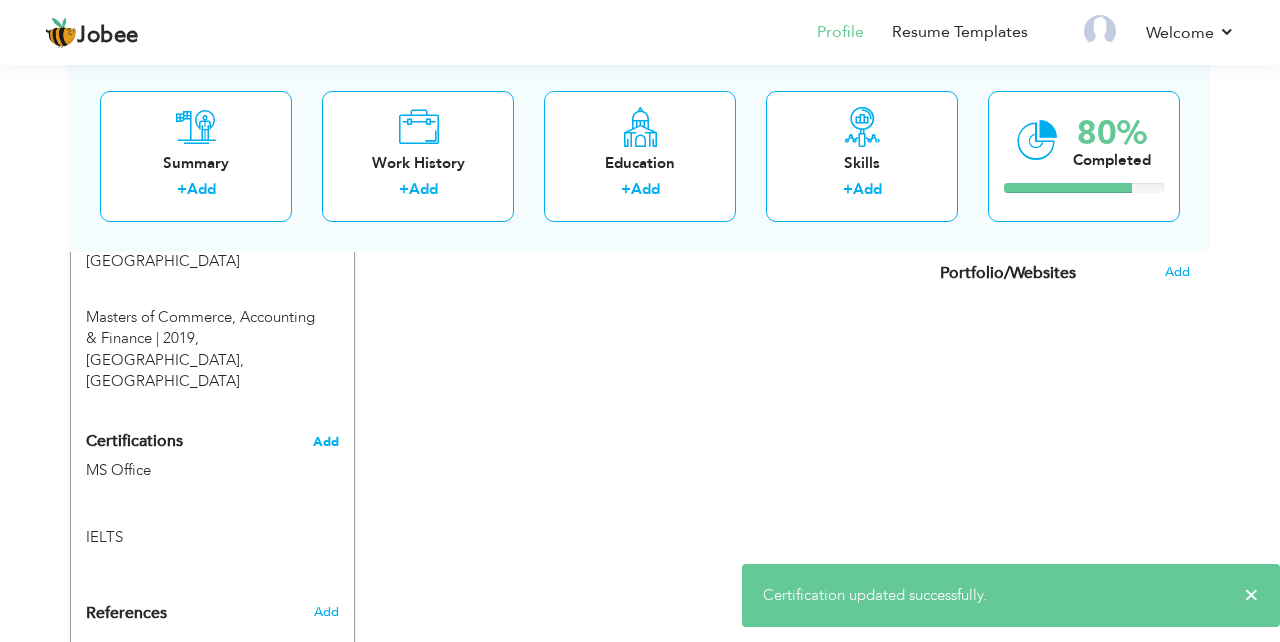click on "Add" at bounding box center (326, 442) 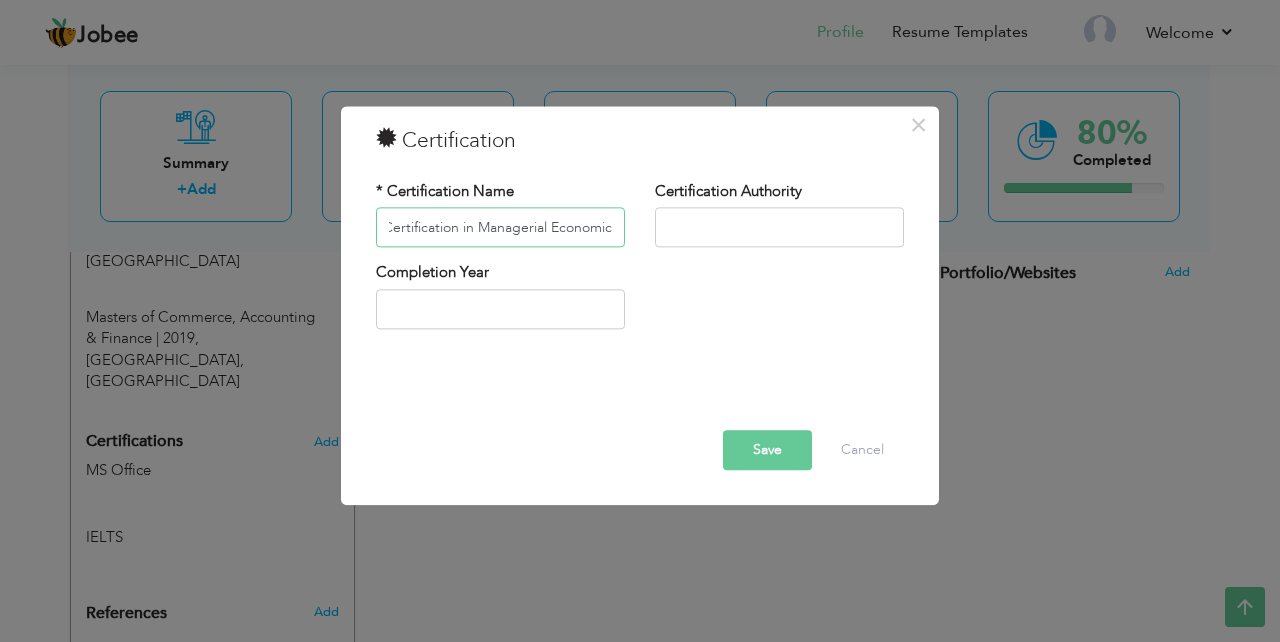 scroll, scrollTop: 0, scrollLeft: 12, axis: horizontal 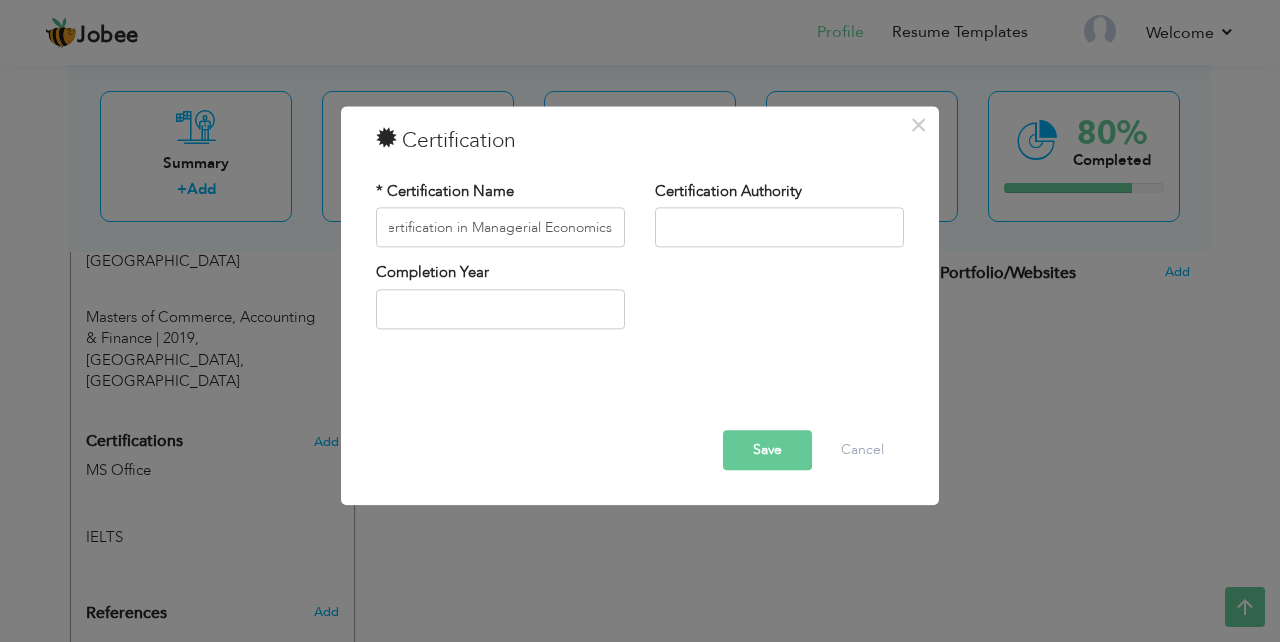 click on "Save" at bounding box center (767, 451) 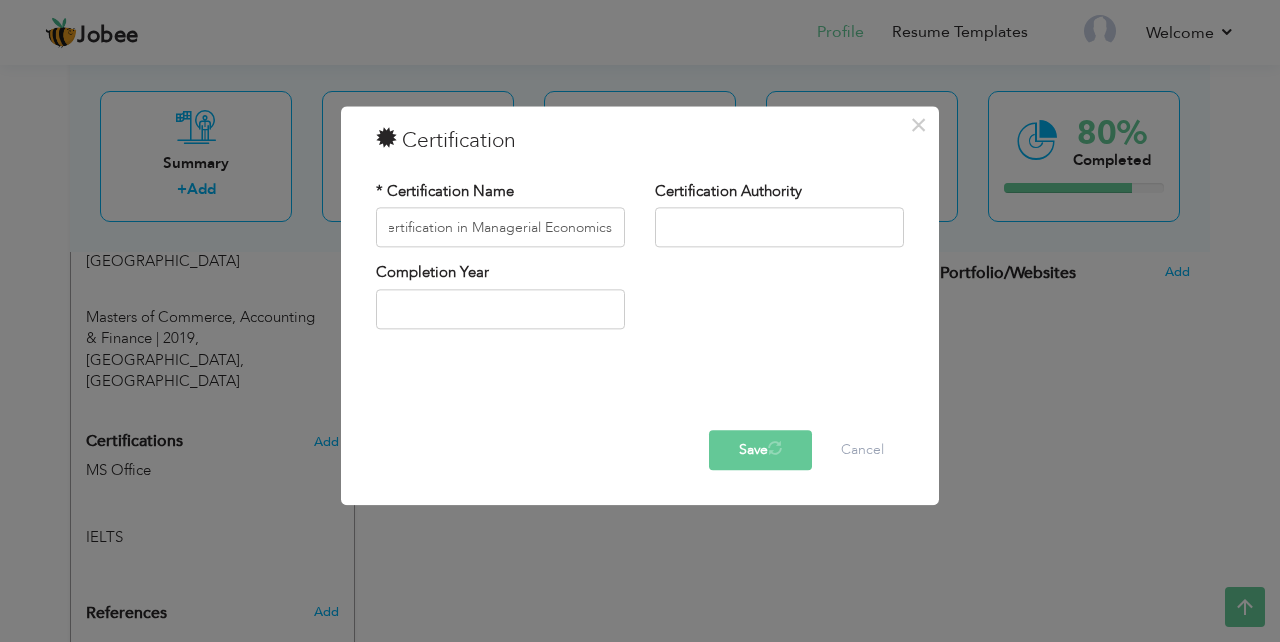 scroll, scrollTop: 0, scrollLeft: 0, axis: both 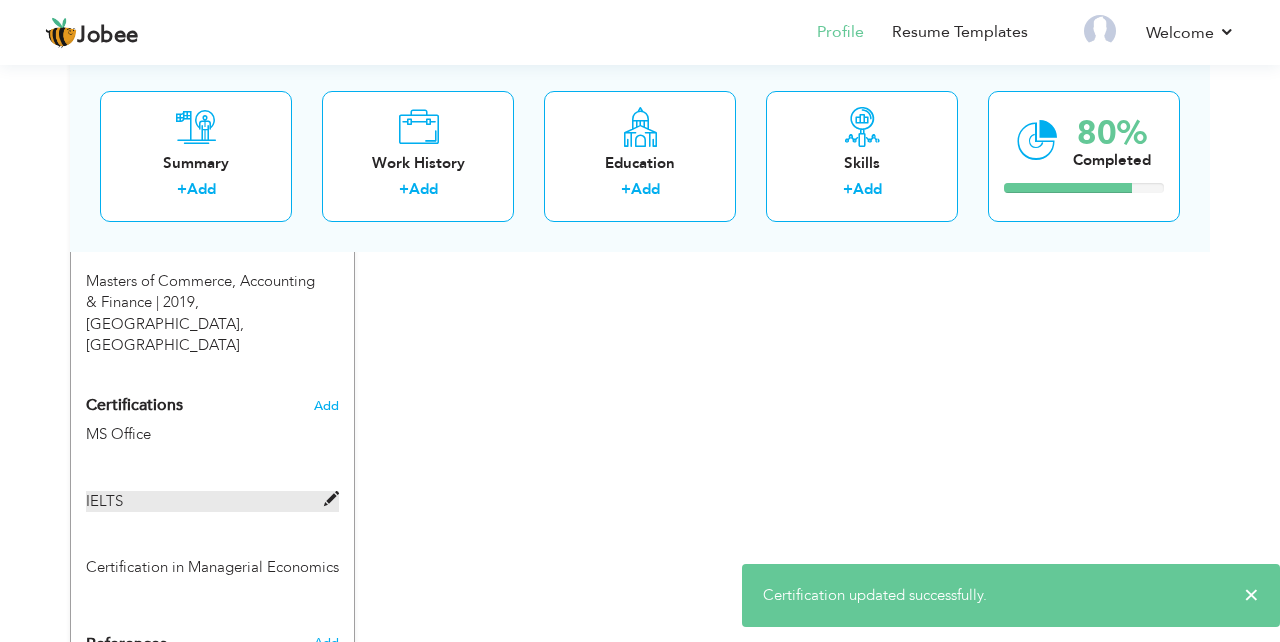 click at bounding box center (331, 499) 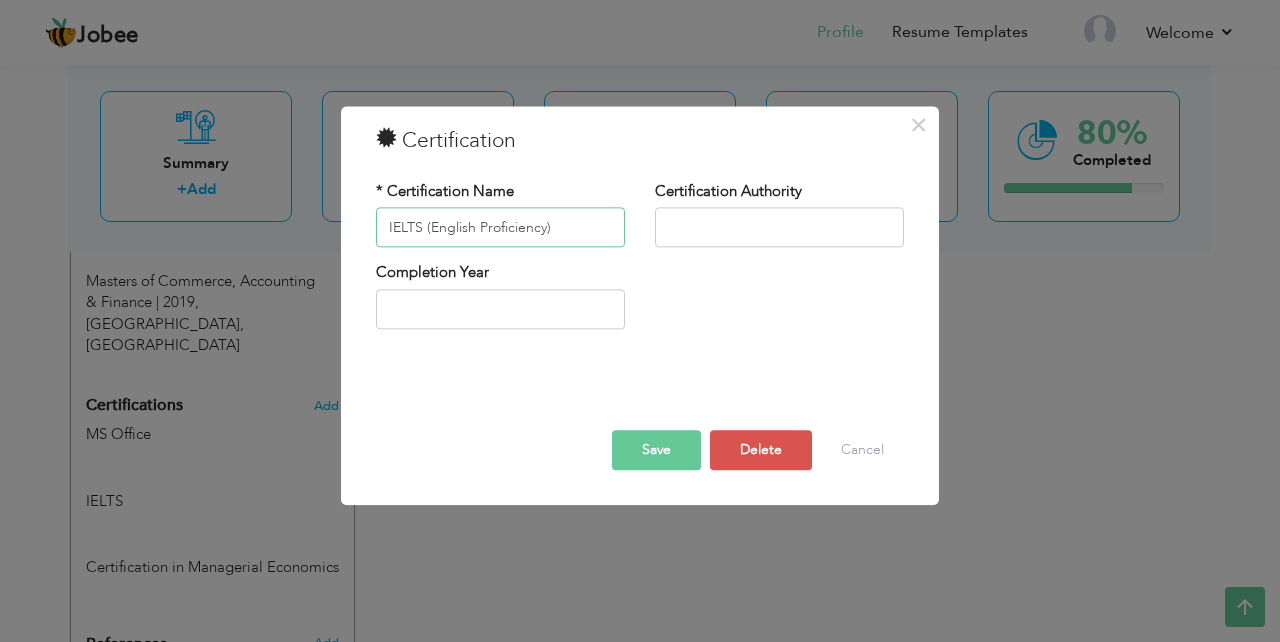 type on "IELTS (English Proficiency)" 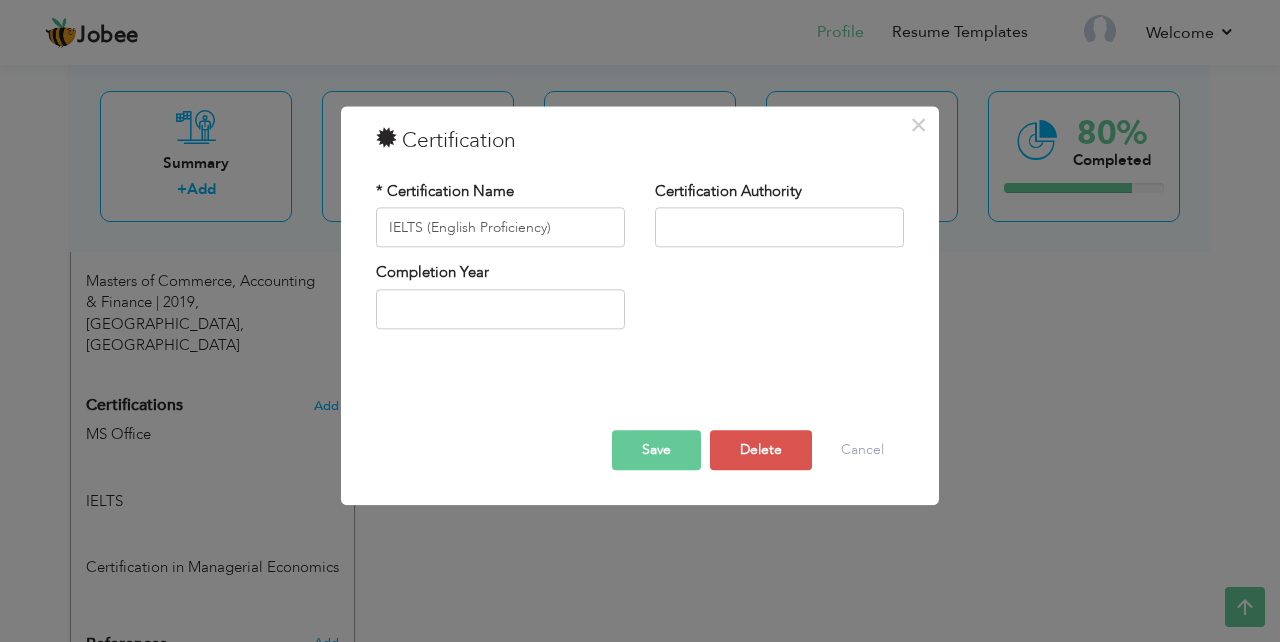 click on "Save" at bounding box center (656, 451) 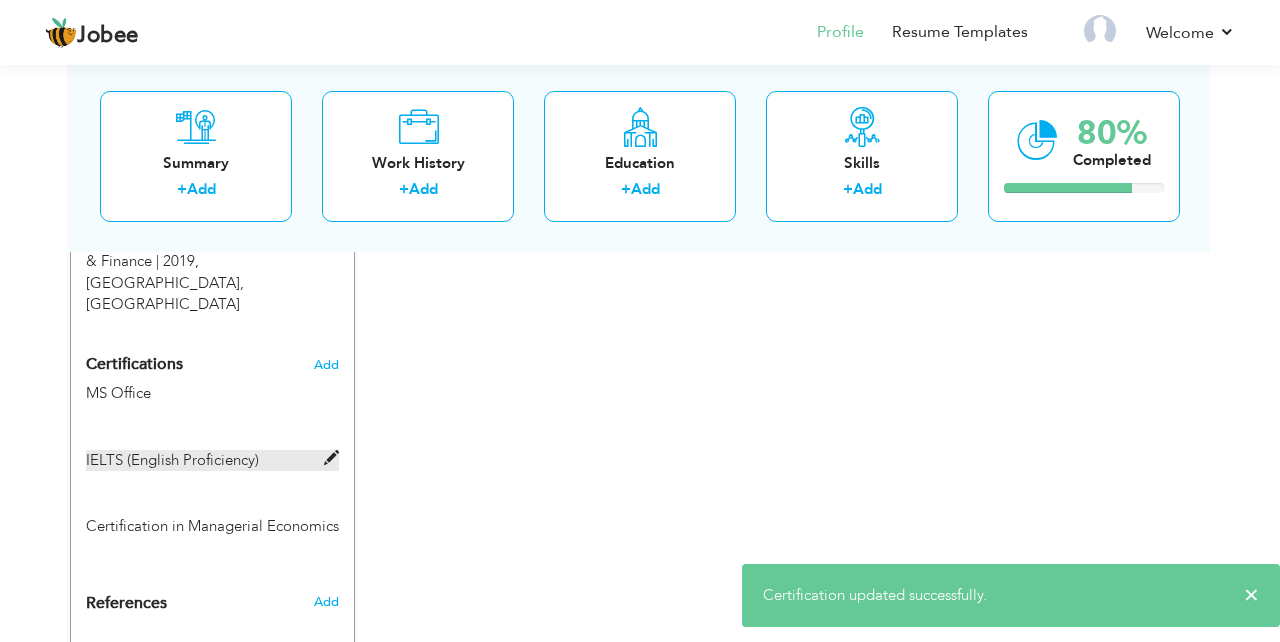scroll, scrollTop: 1042, scrollLeft: 0, axis: vertical 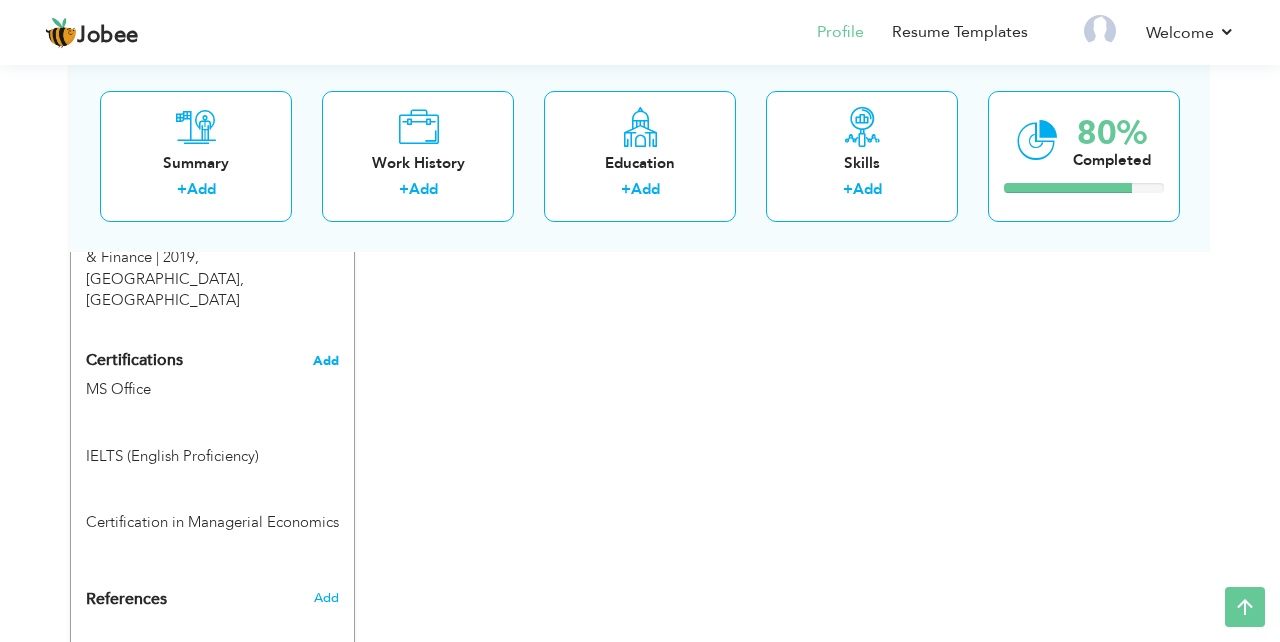 click on "Add" at bounding box center (326, 361) 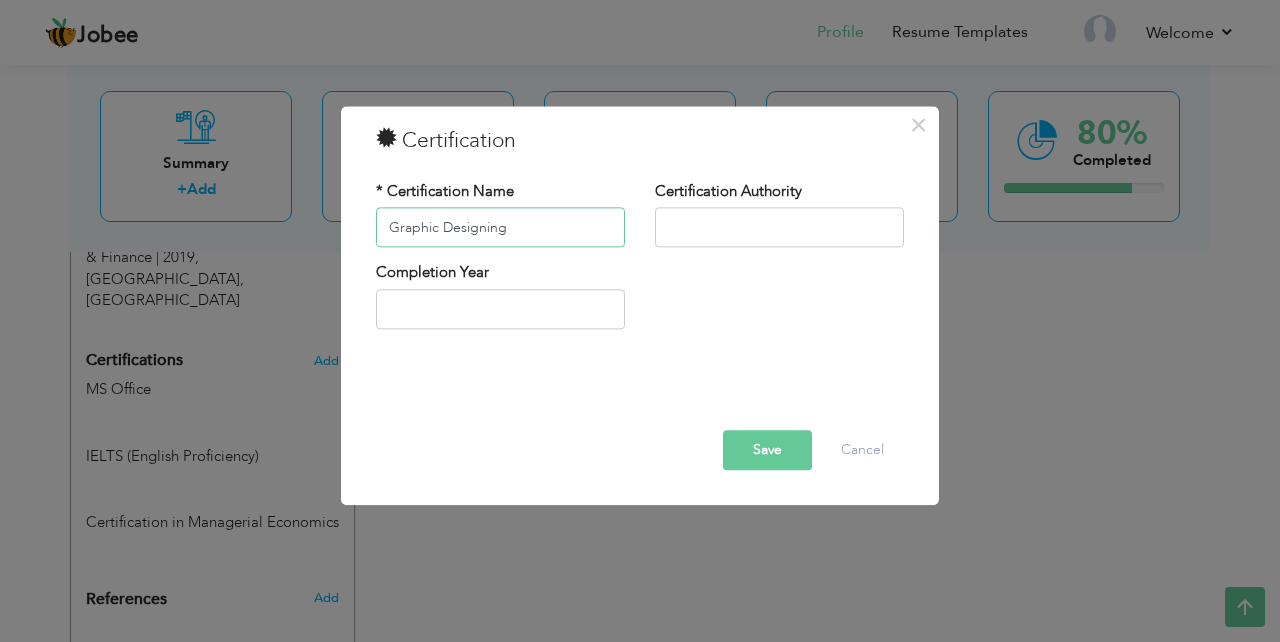 type on "Graphic Designing" 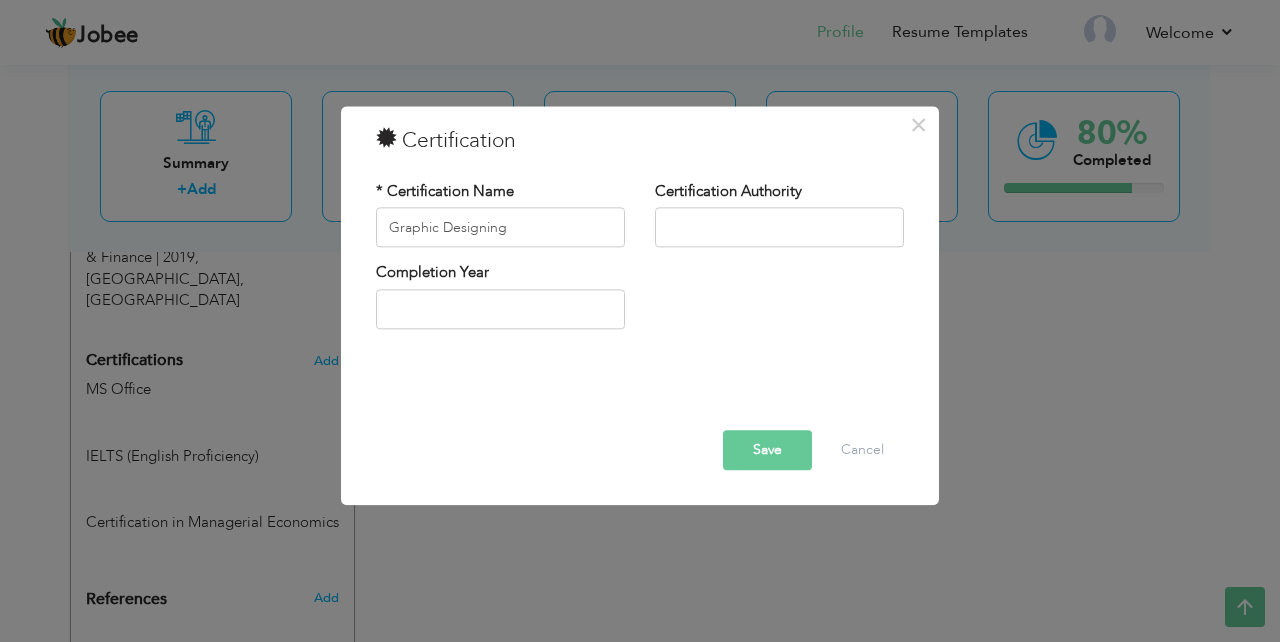 click on "Save" at bounding box center [767, 451] 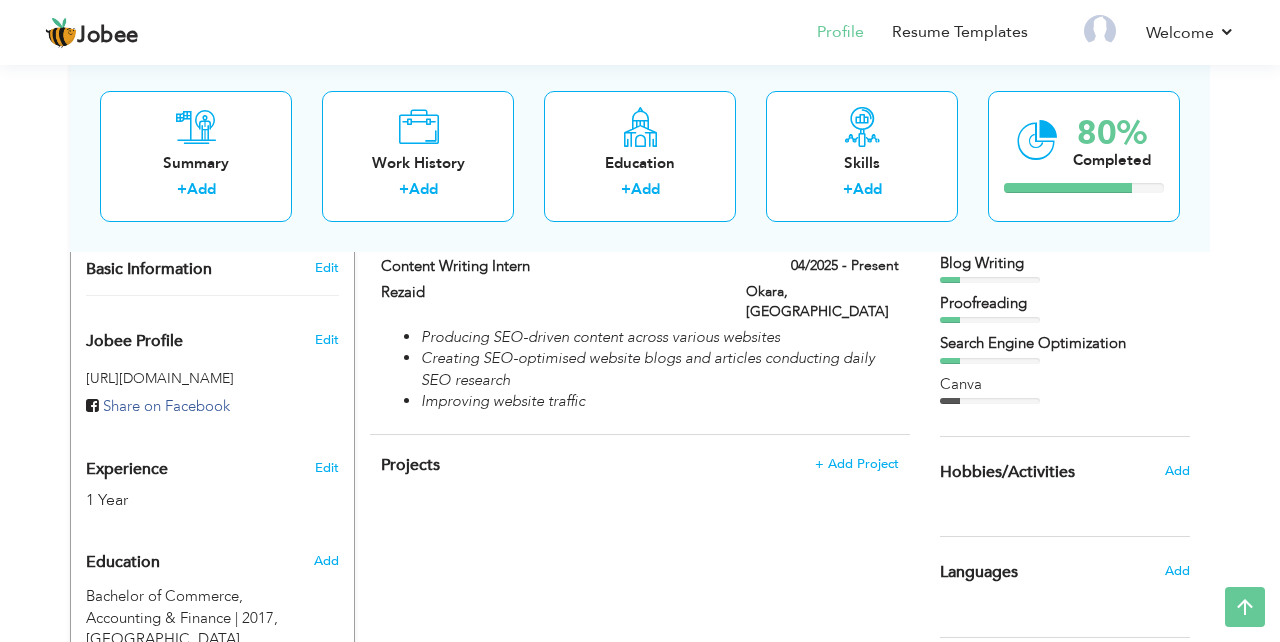 scroll, scrollTop: 602, scrollLeft: 0, axis: vertical 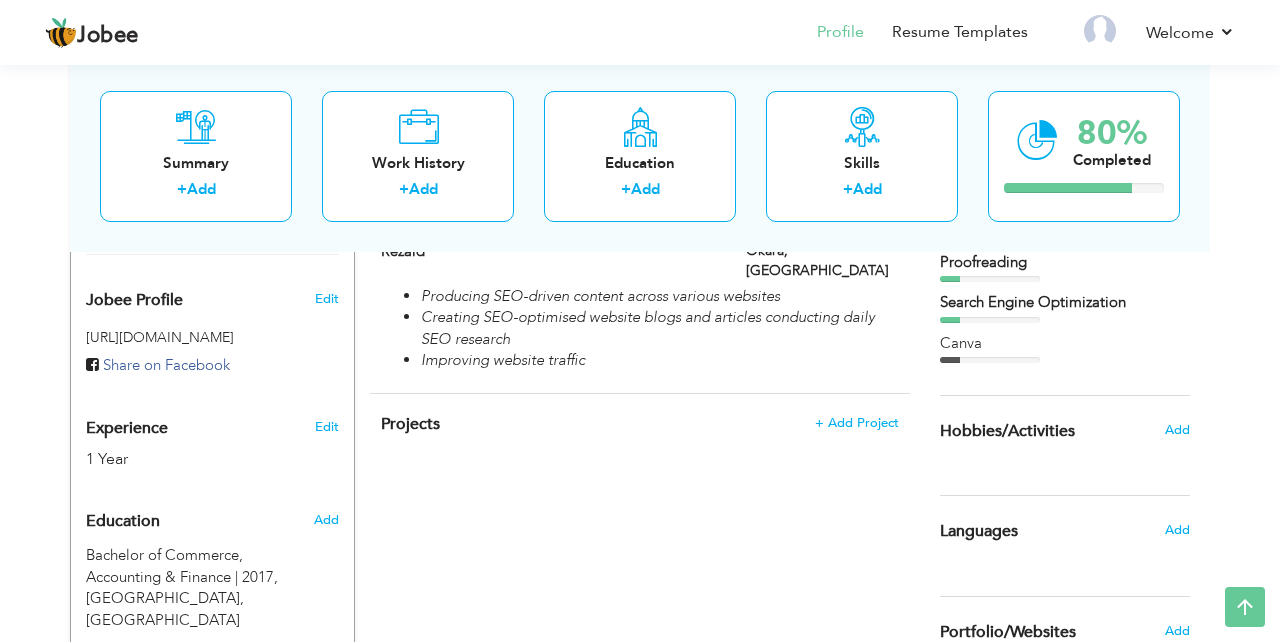 click on "Choose a Template
‹" at bounding box center (1067, 478) 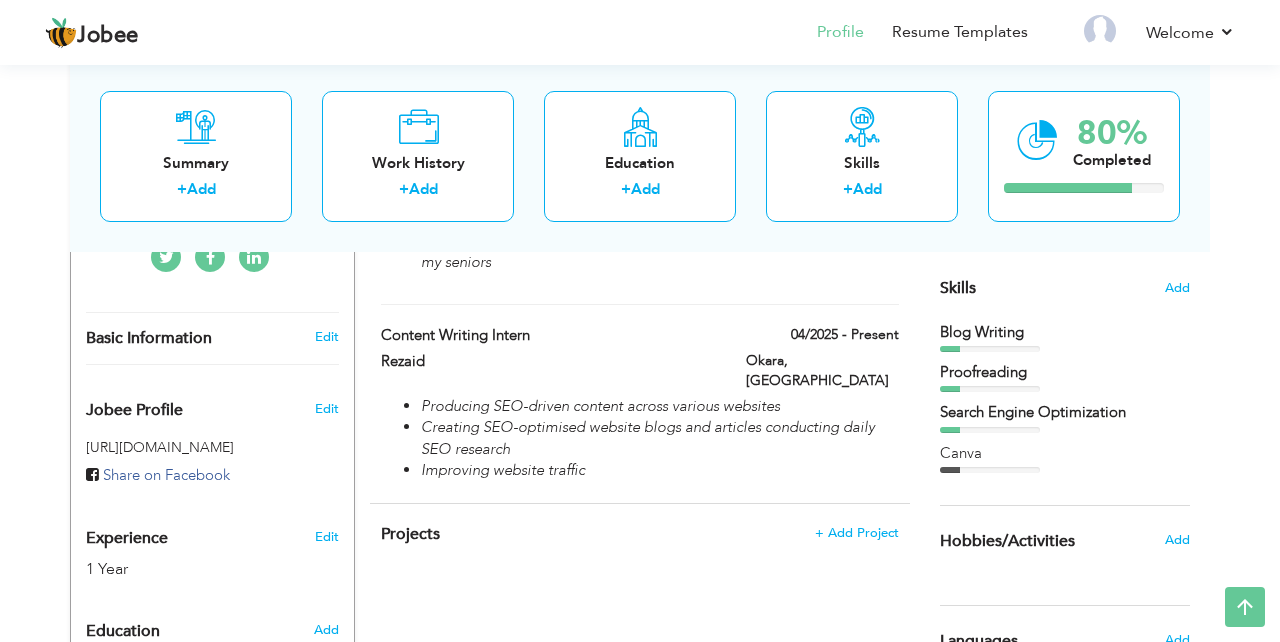 scroll, scrollTop: 484, scrollLeft: 0, axis: vertical 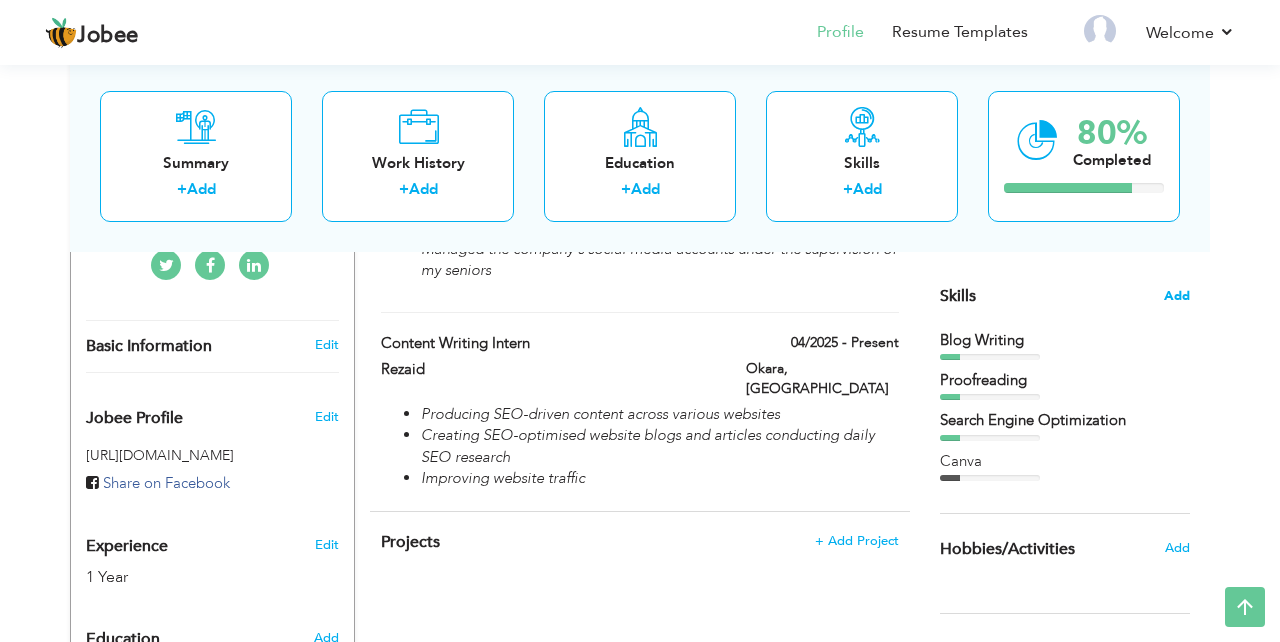 click on "Add" at bounding box center (1177, 296) 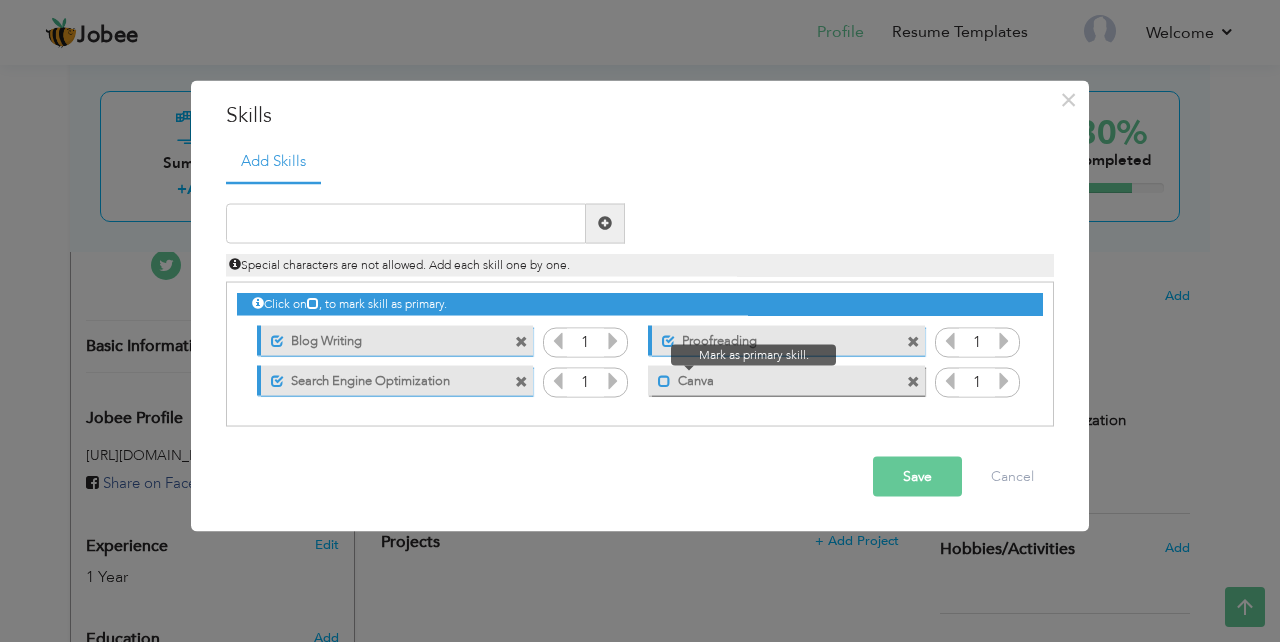 click at bounding box center (664, 381) 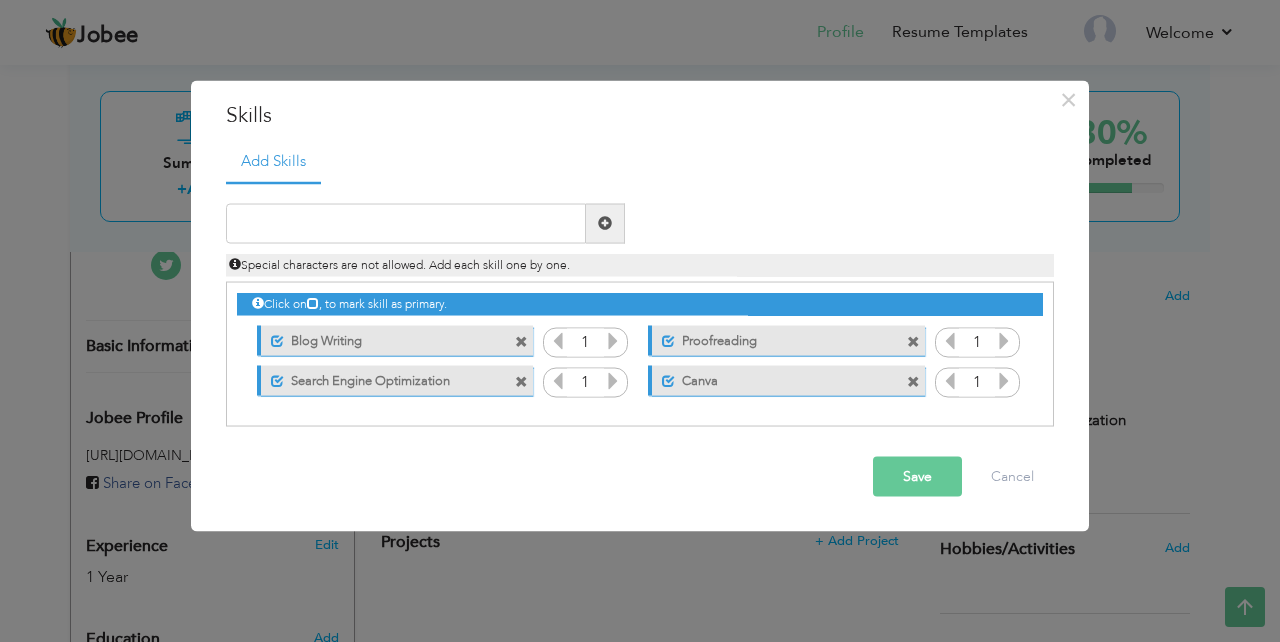 click on "Save" at bounding box center [917, 476] 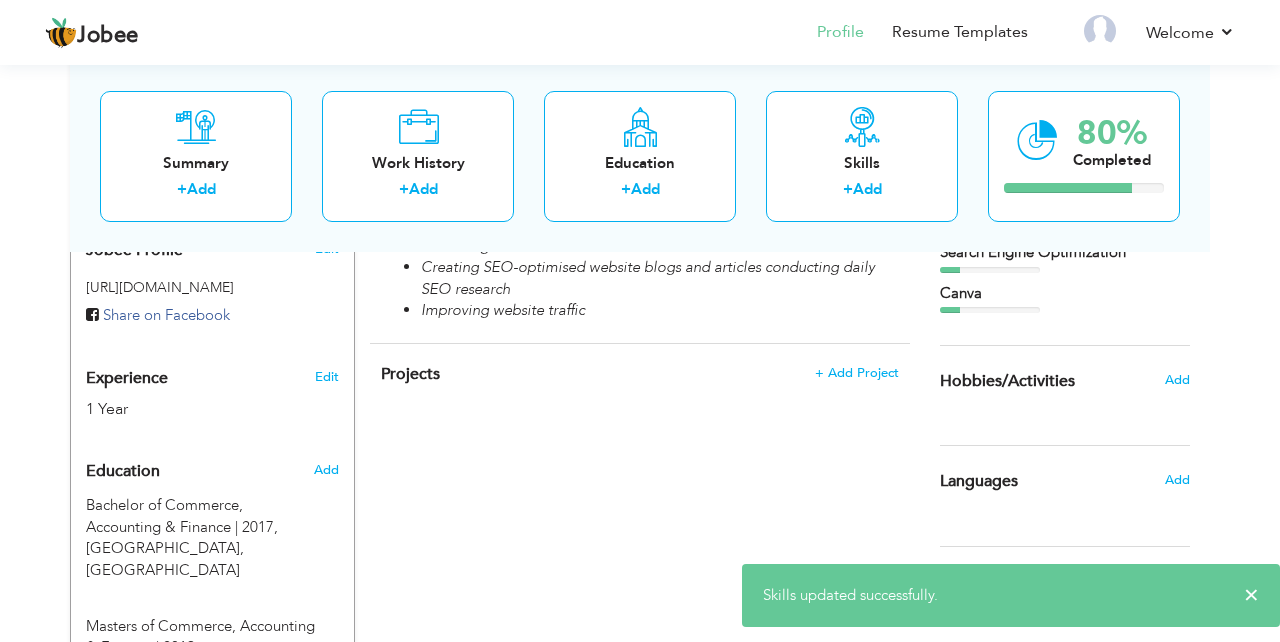 scroll, scrollTop: 653, scrollLeft: 0, axis: vertical 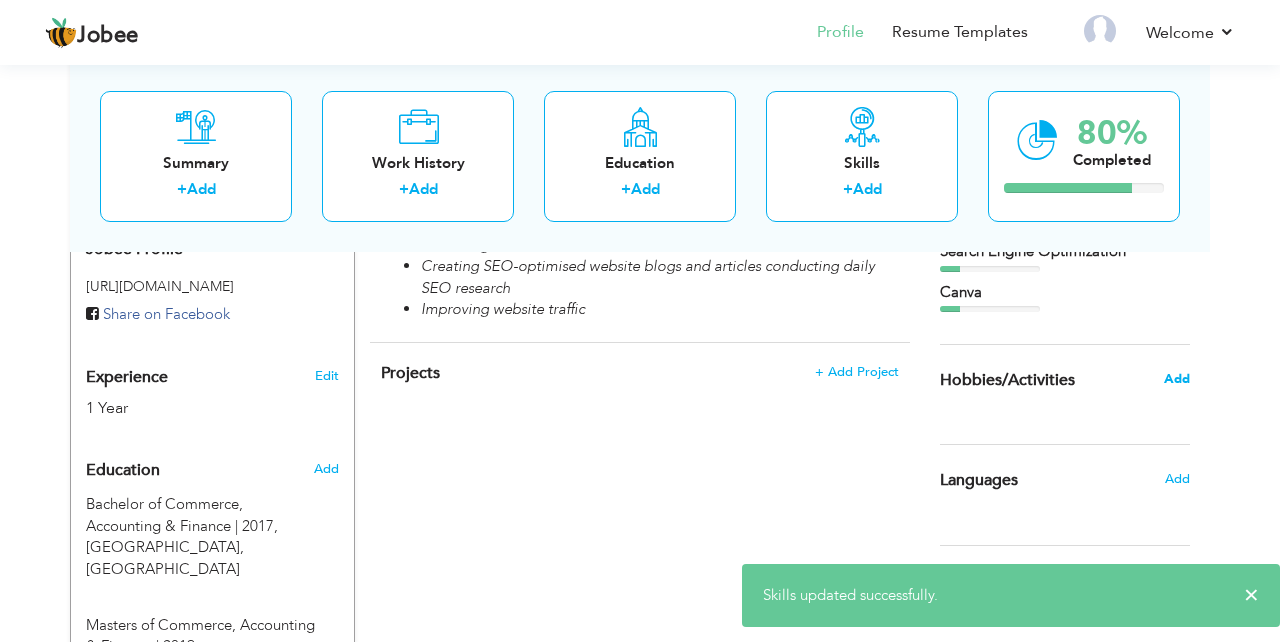 click on "Add" at bounding box center (1177, 379) 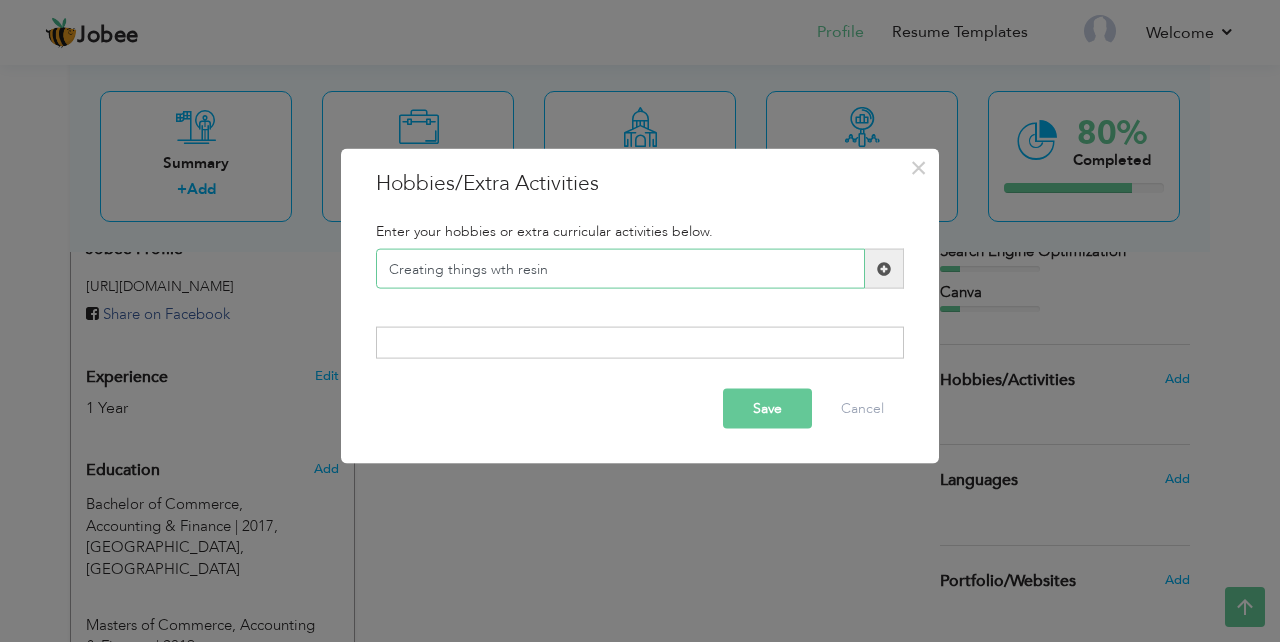 click on "Creating things wth resin" at bounding box center (620, 269) 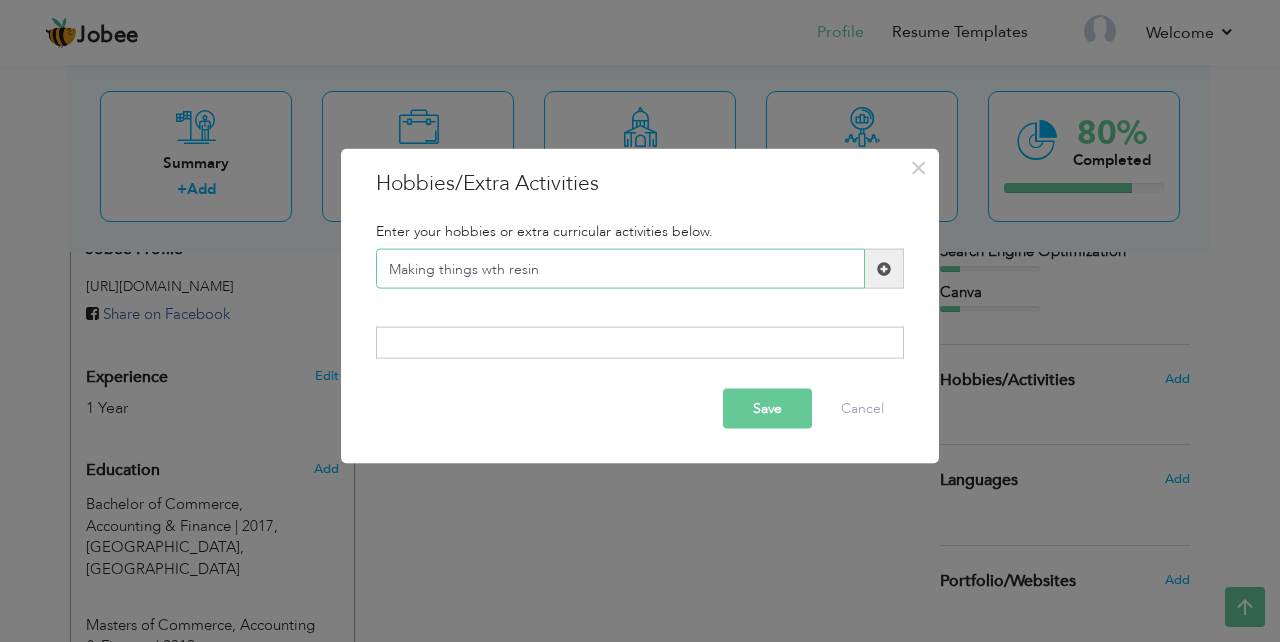 click on "Making things wth resin" at bounding box center [620, 269] 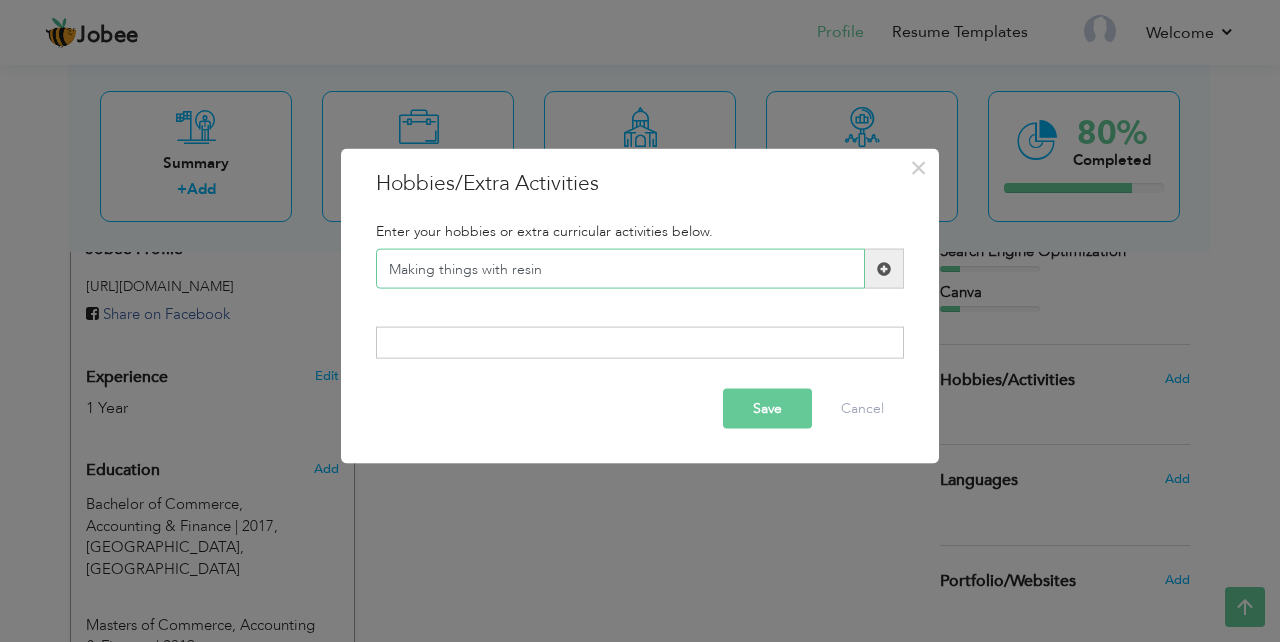 click on "Making things with resin" at bounding box center [620, 269] 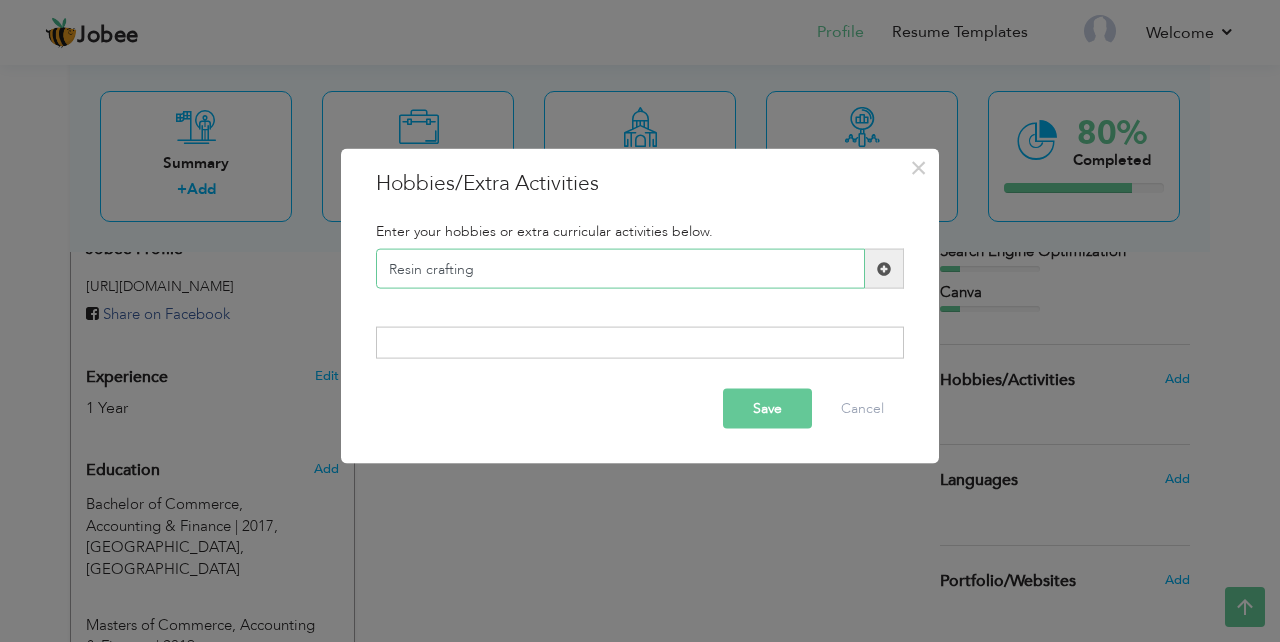 type on "Resin crafting" 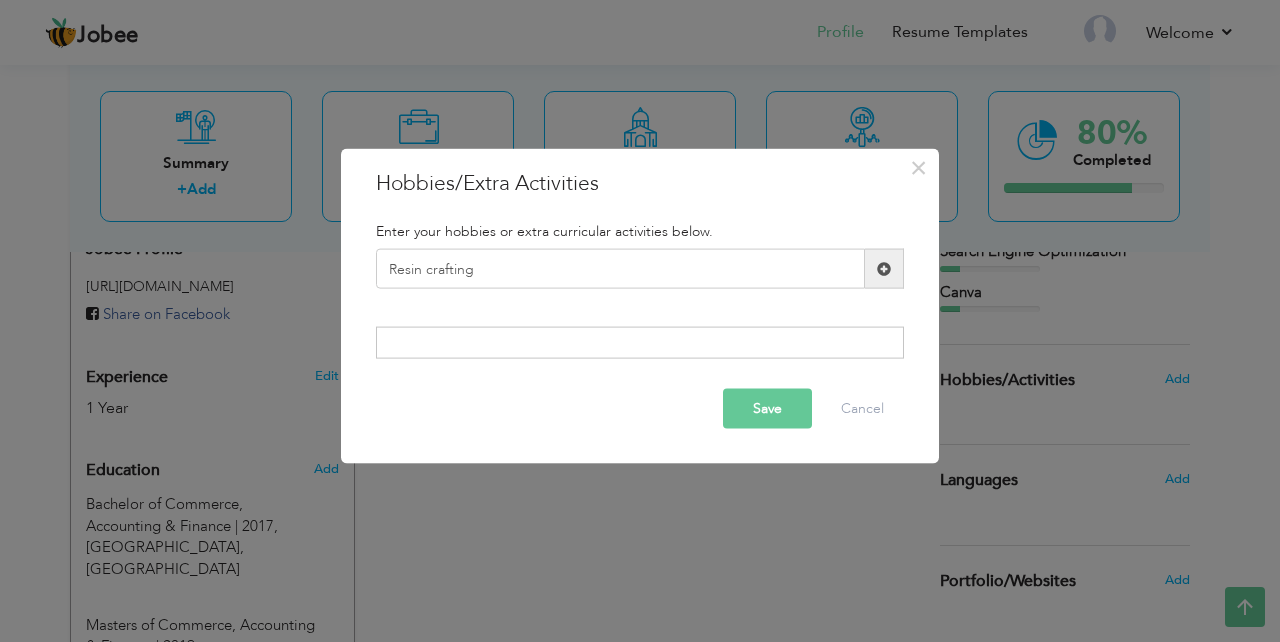 click at bounding box center [884, 268] 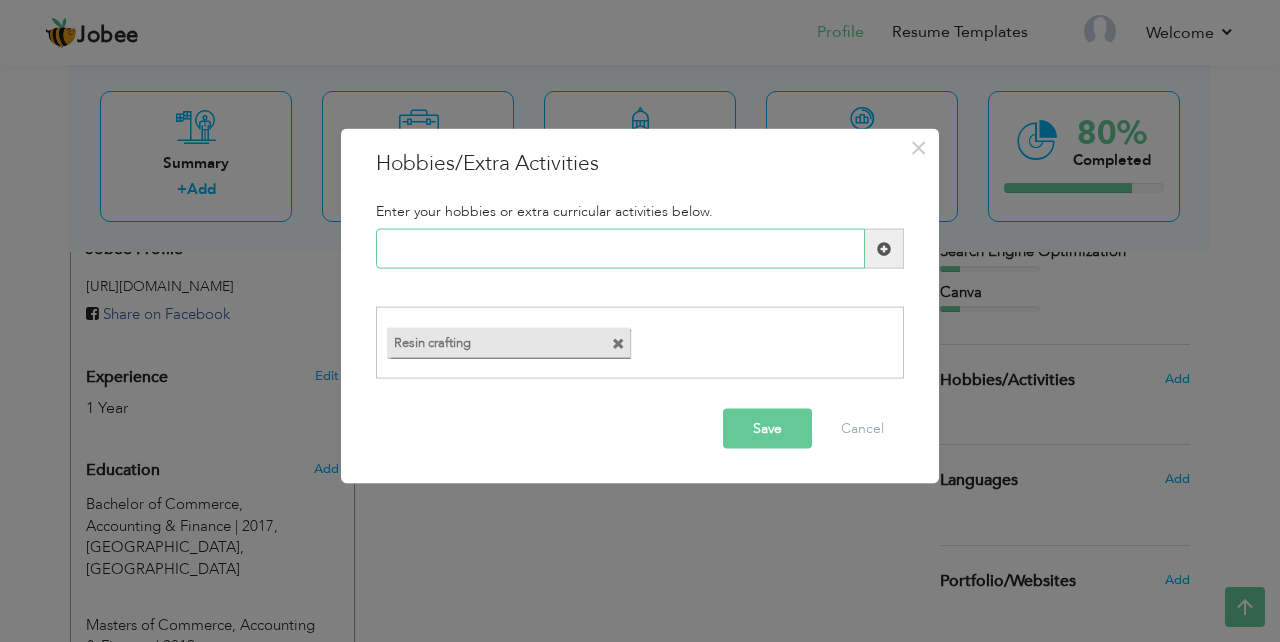 click at bounding box center (620, 249) 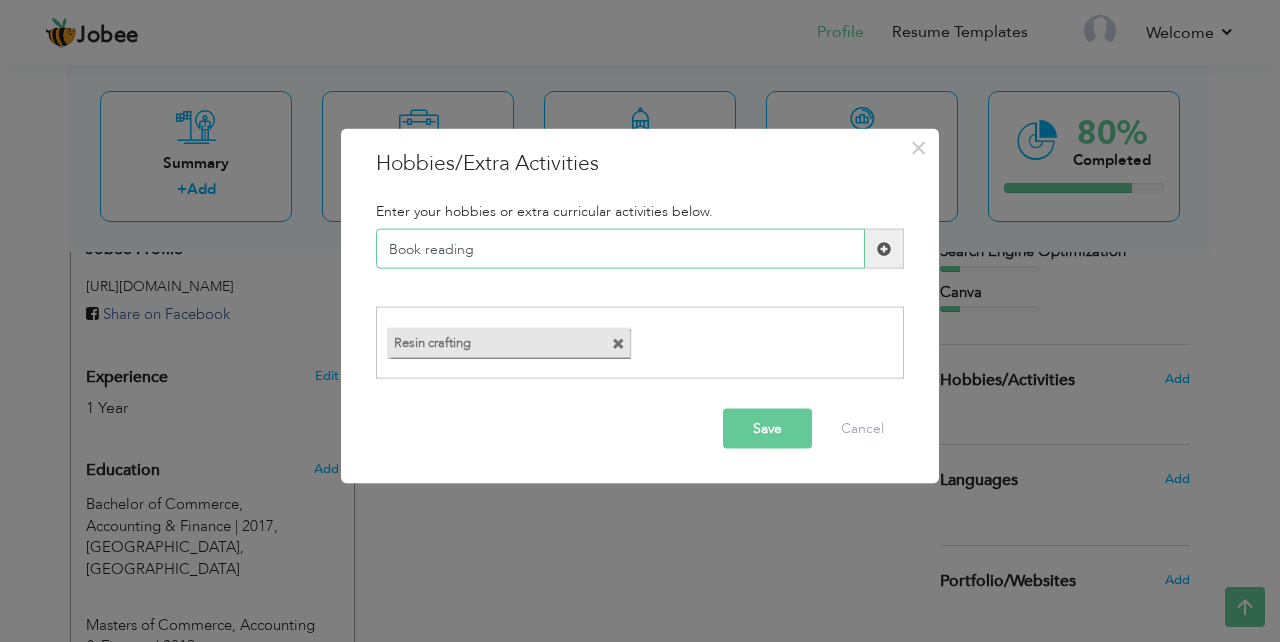 type on "Book reading" 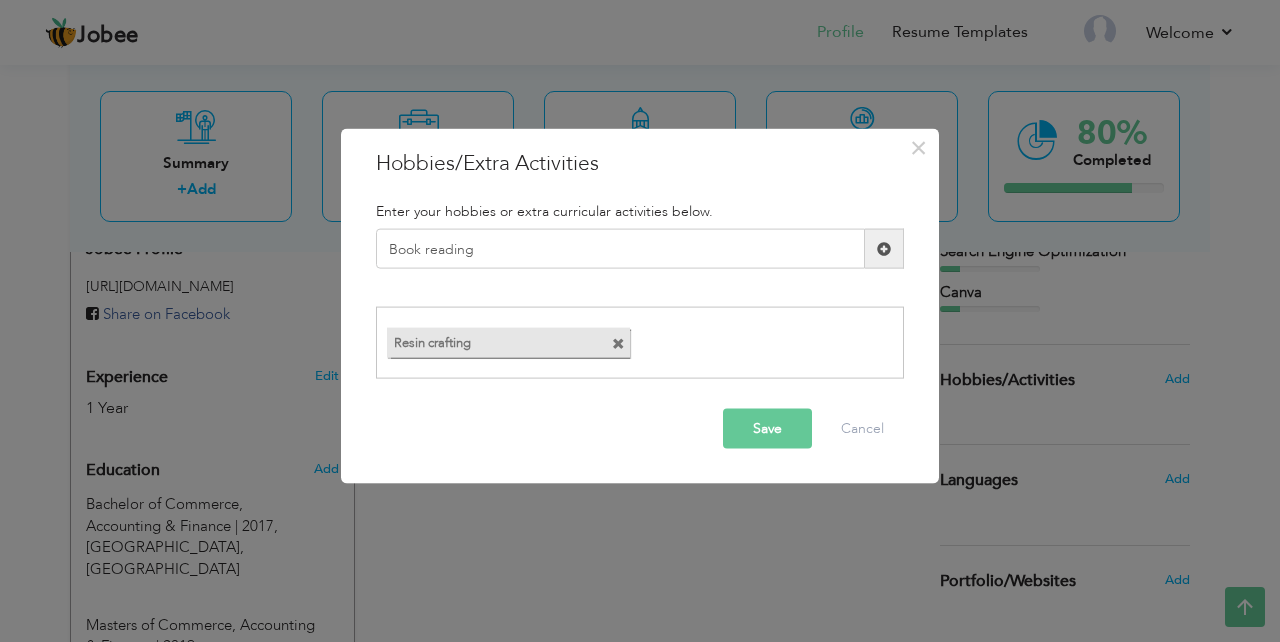 click on "Save" at bounding box center (767, 428) 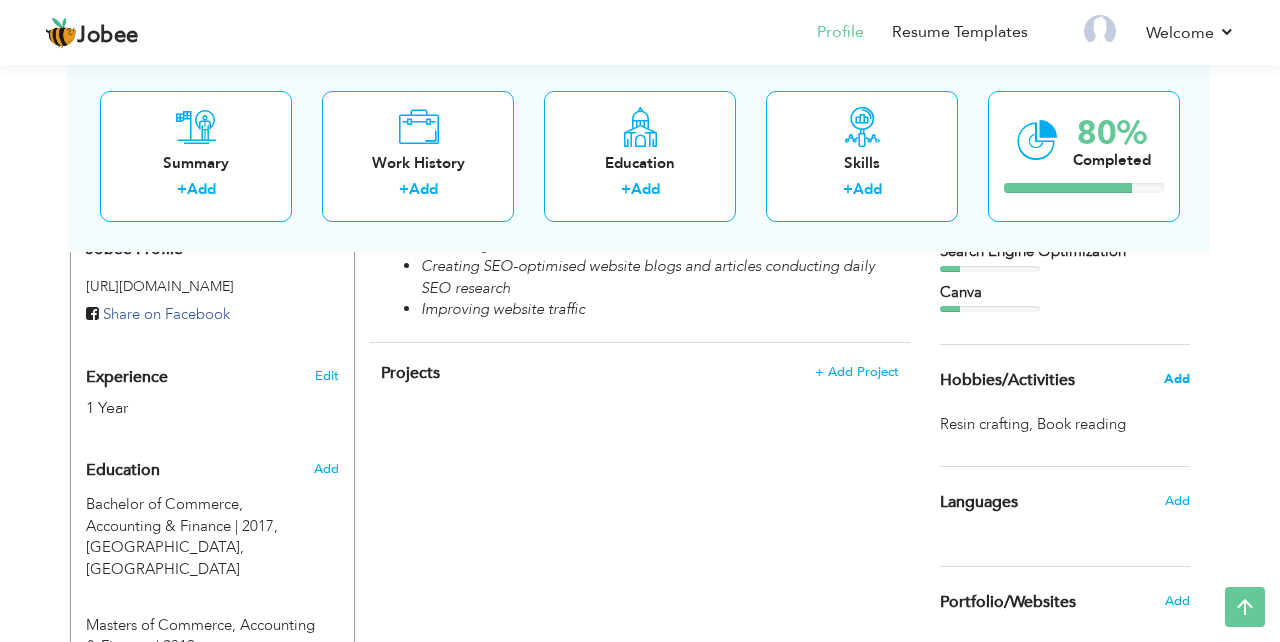 click on "Add" at bounding box center [1177, 379] 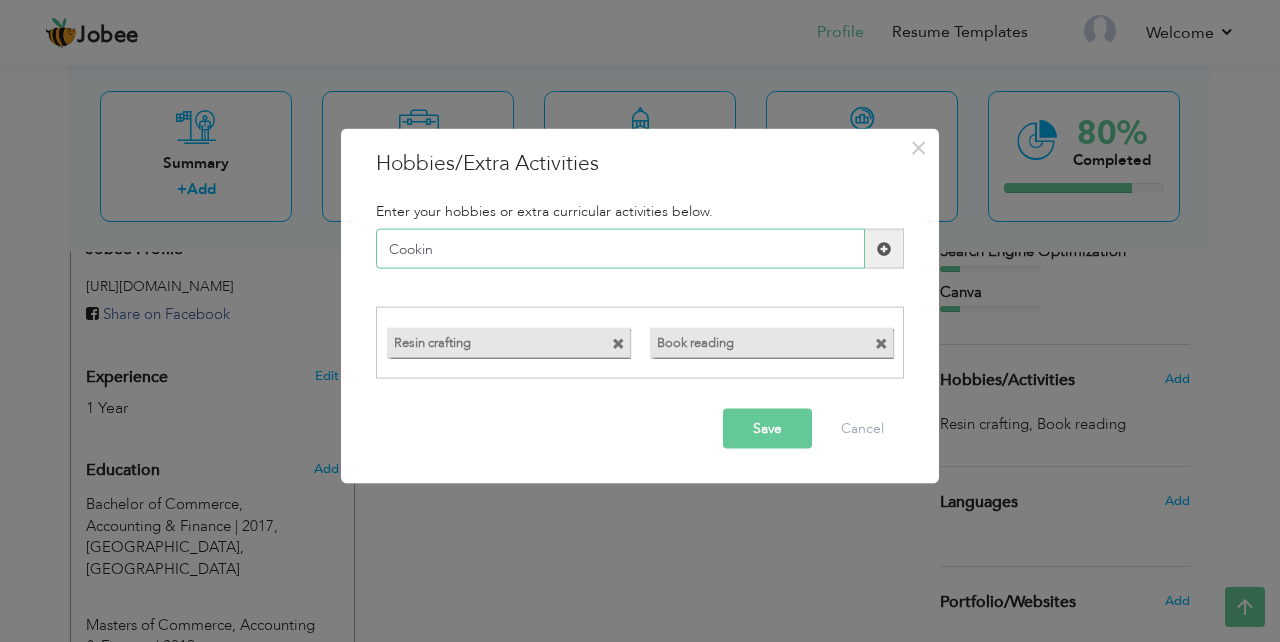 type on "Cooking" 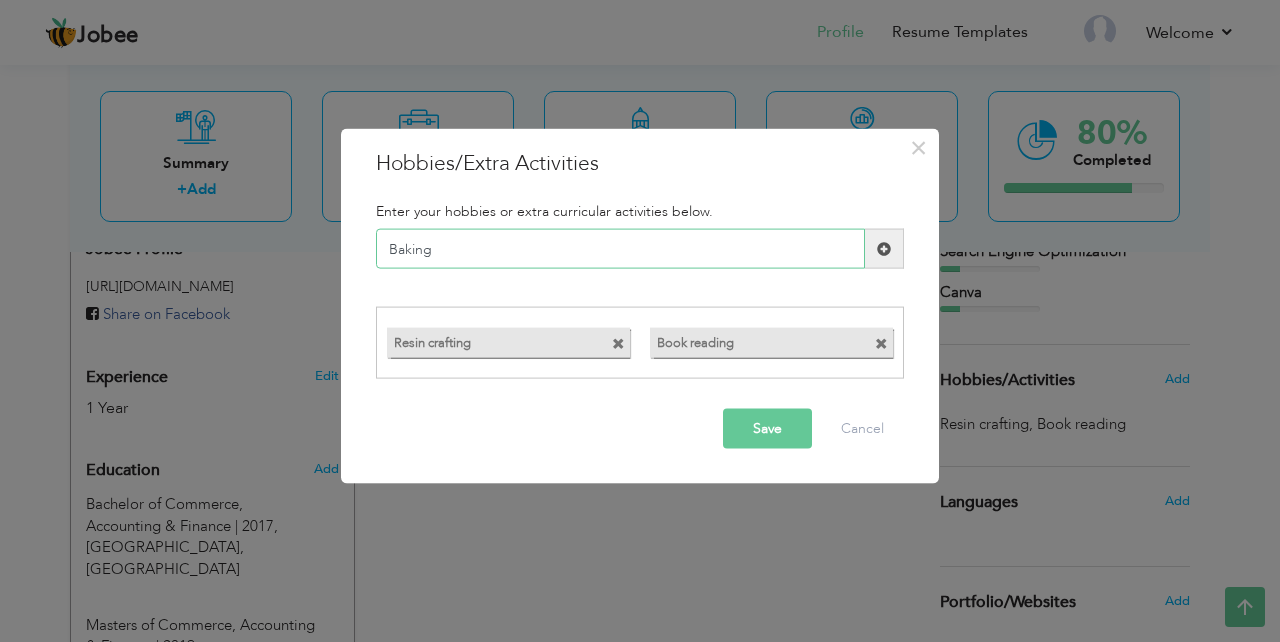 type on "Baking" 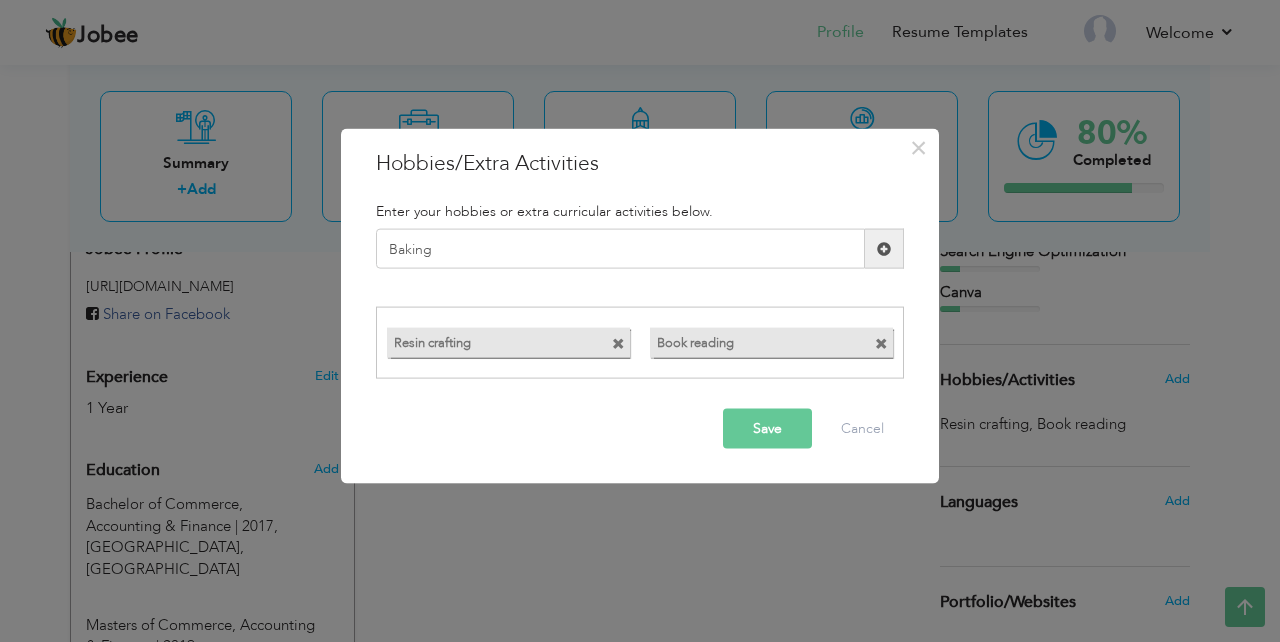 click at bounding box center [884, 248] 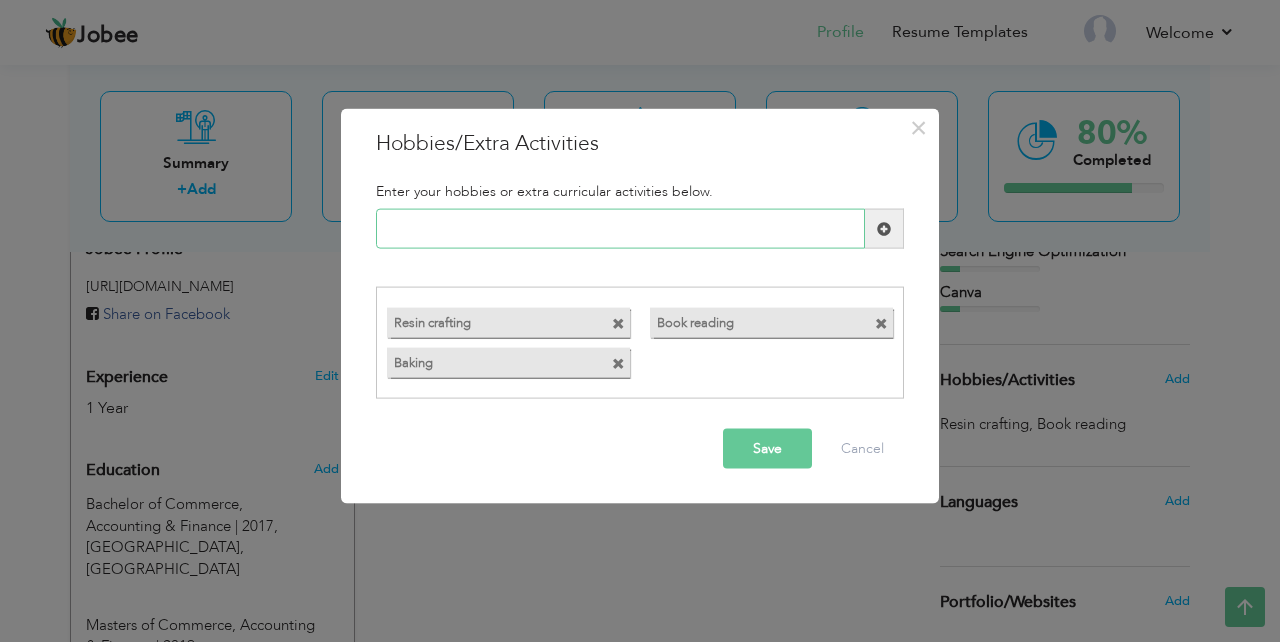click at bounding box center (620, 229) 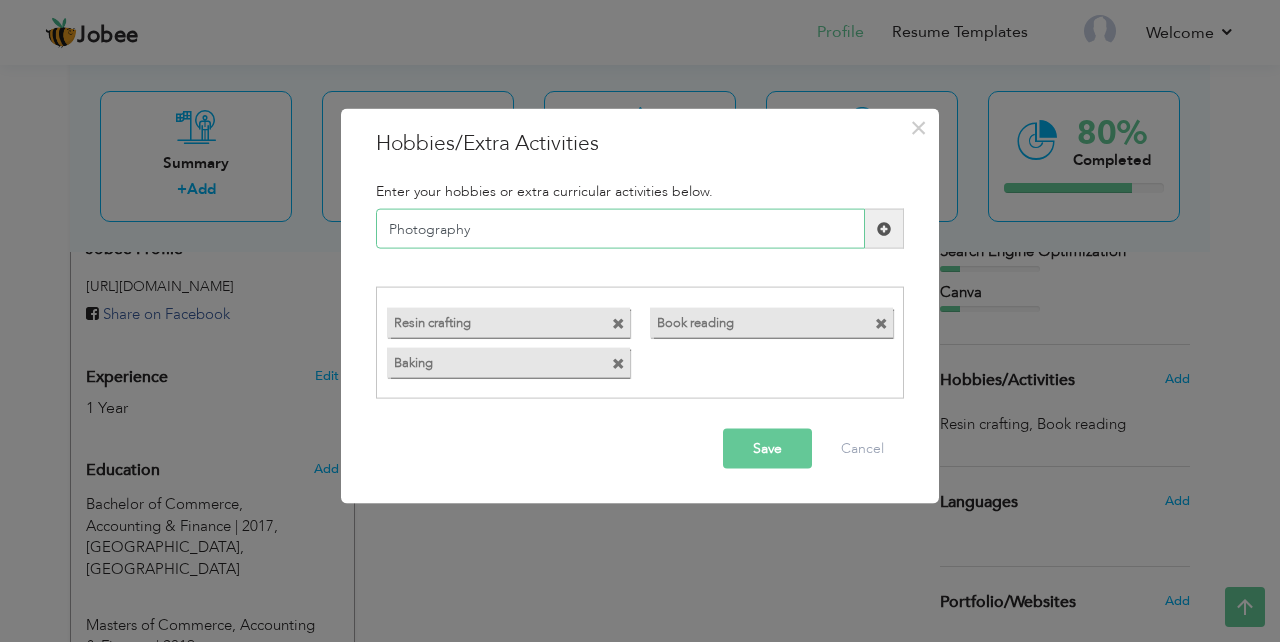 type on "Photography" 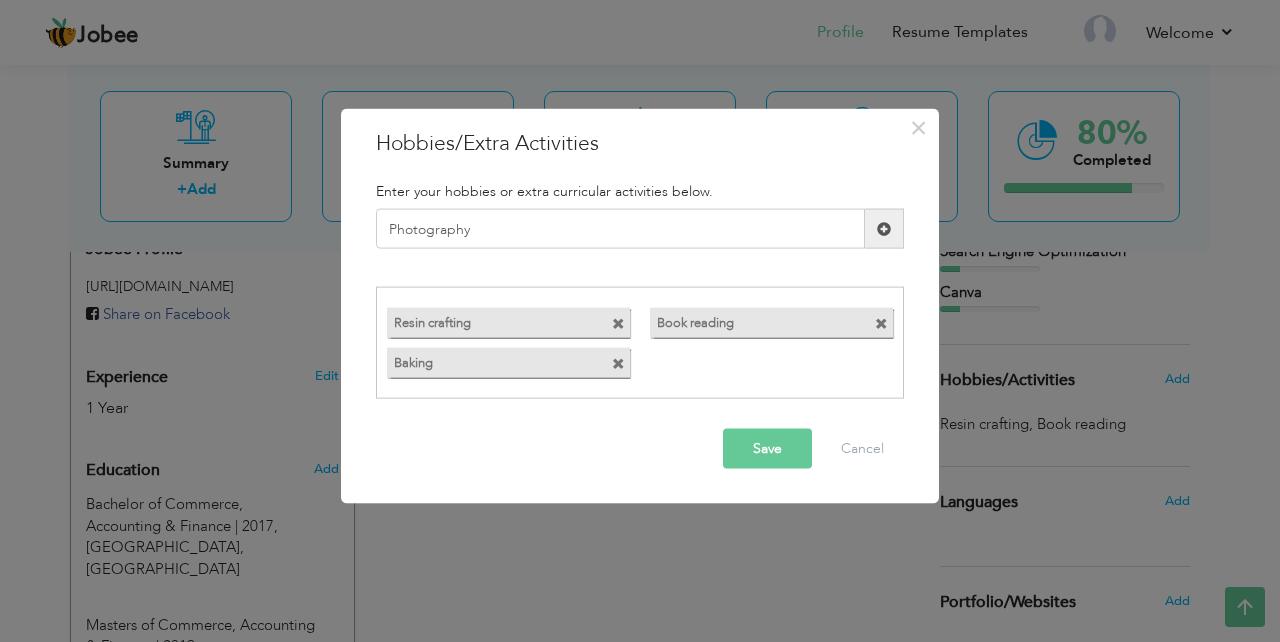 click on "Save" at bounding box center [767, 448] 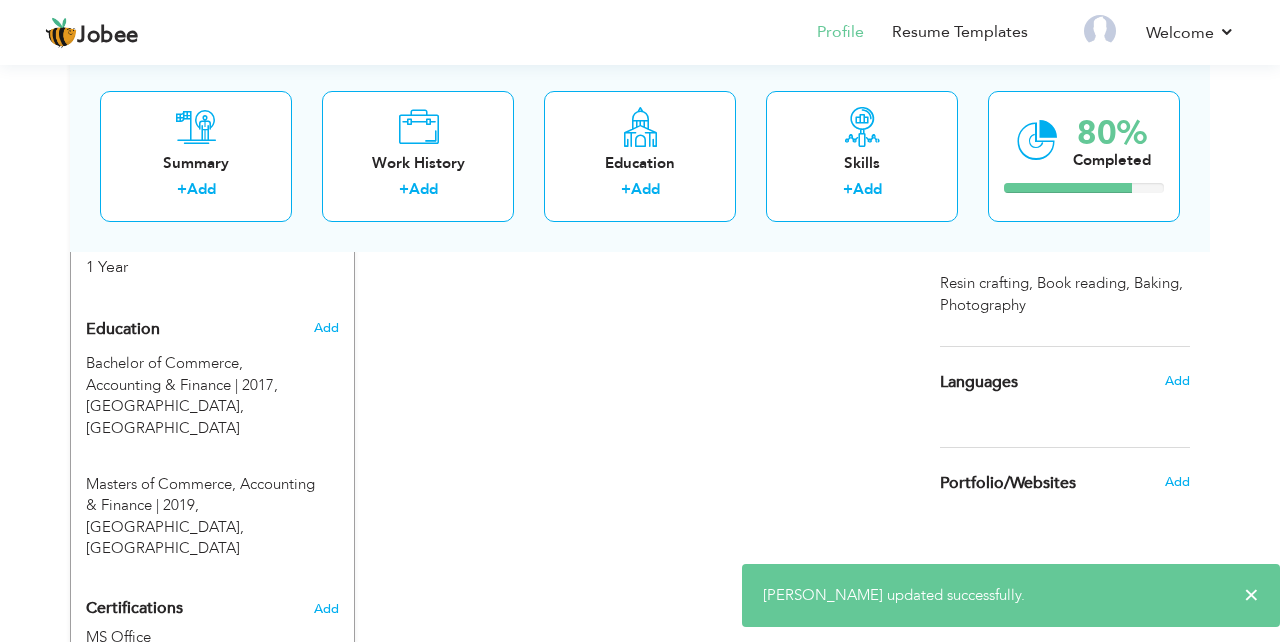 scroll, scrollTop: 817, scrollLeft: 0, axis: vertical 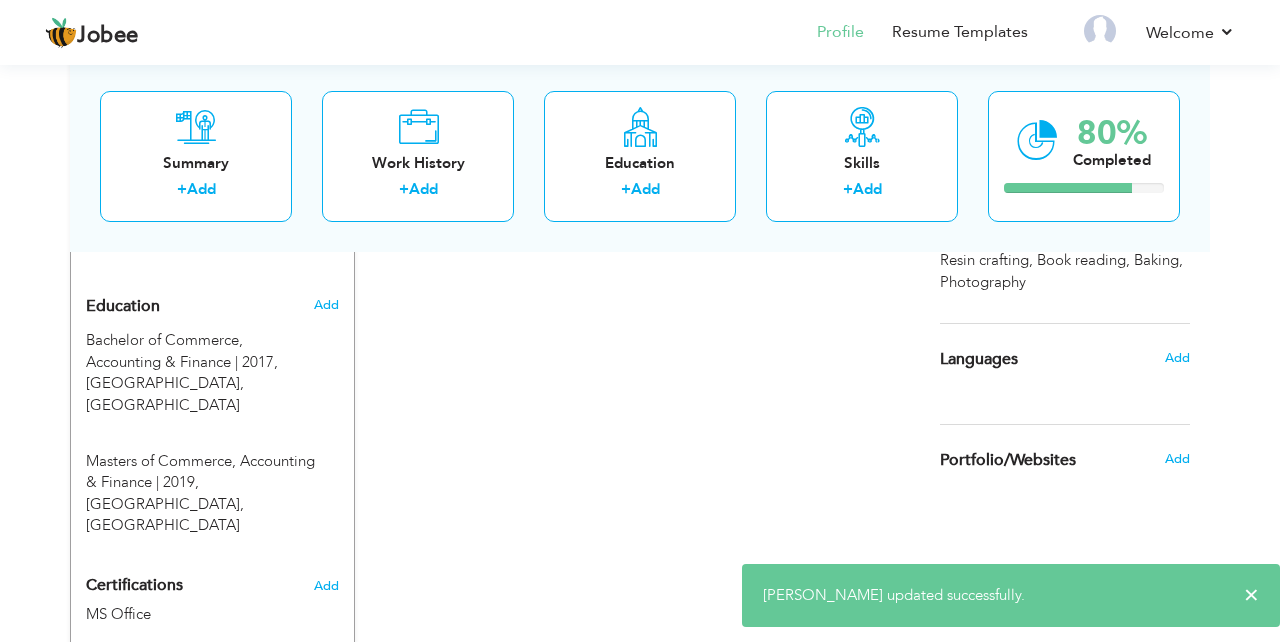 click on "Add" at bounding box center (1181, 358) 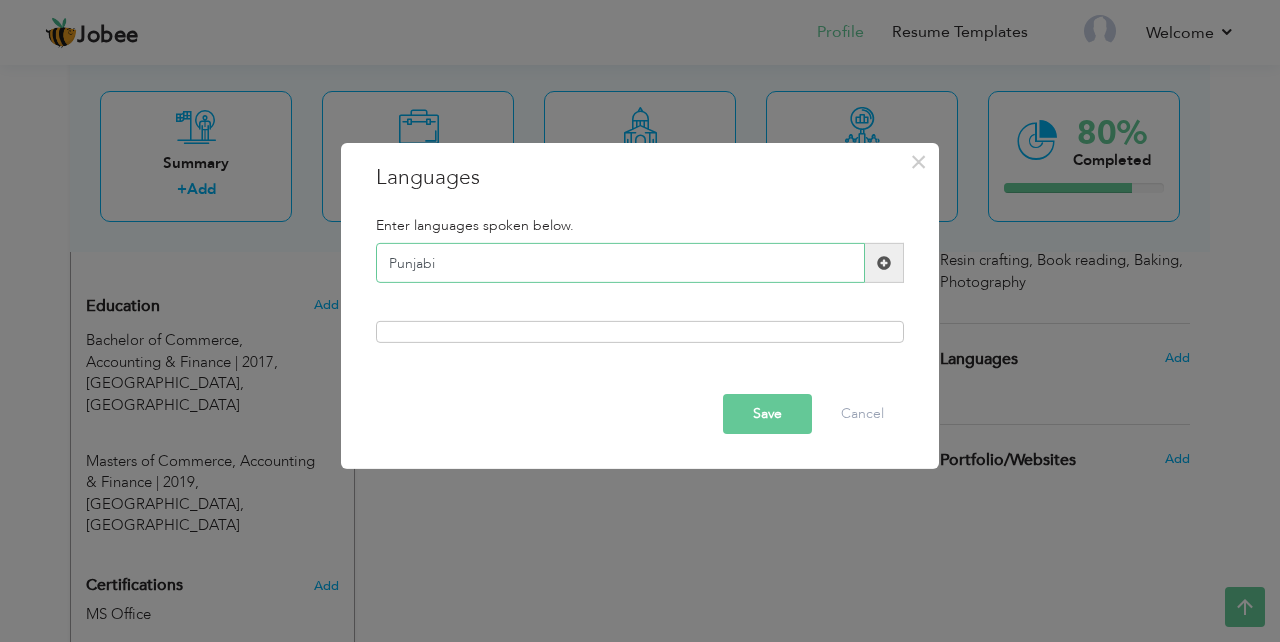type on "Punjabi" 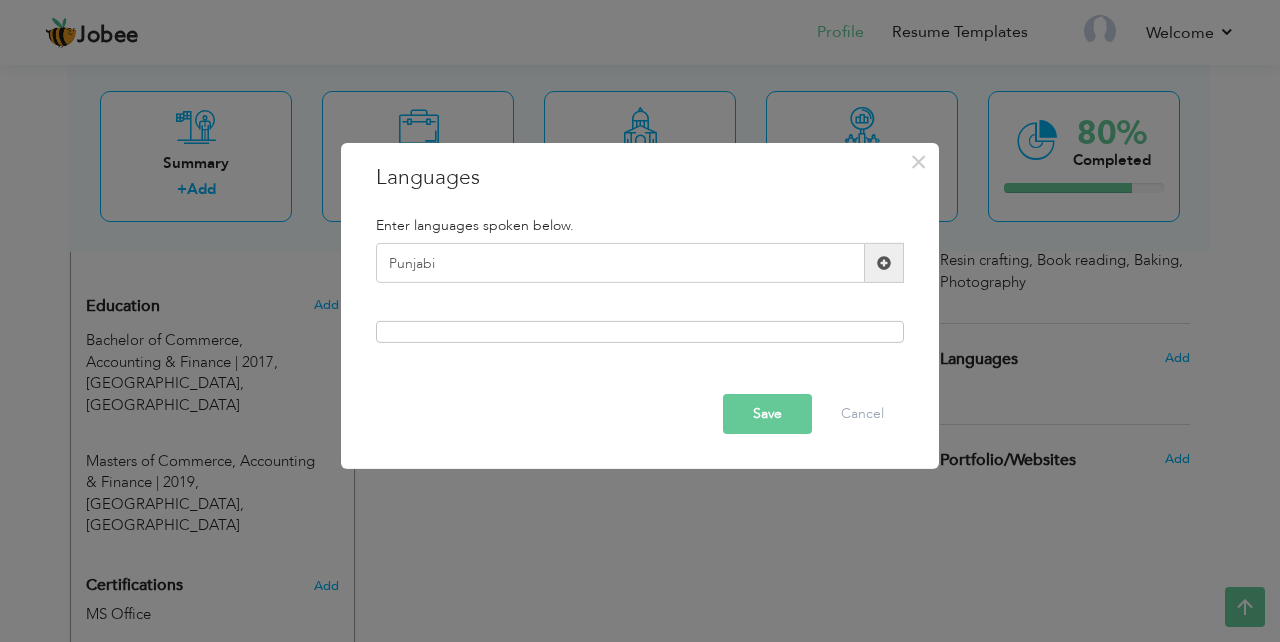 click at bounding box center [884, 263] 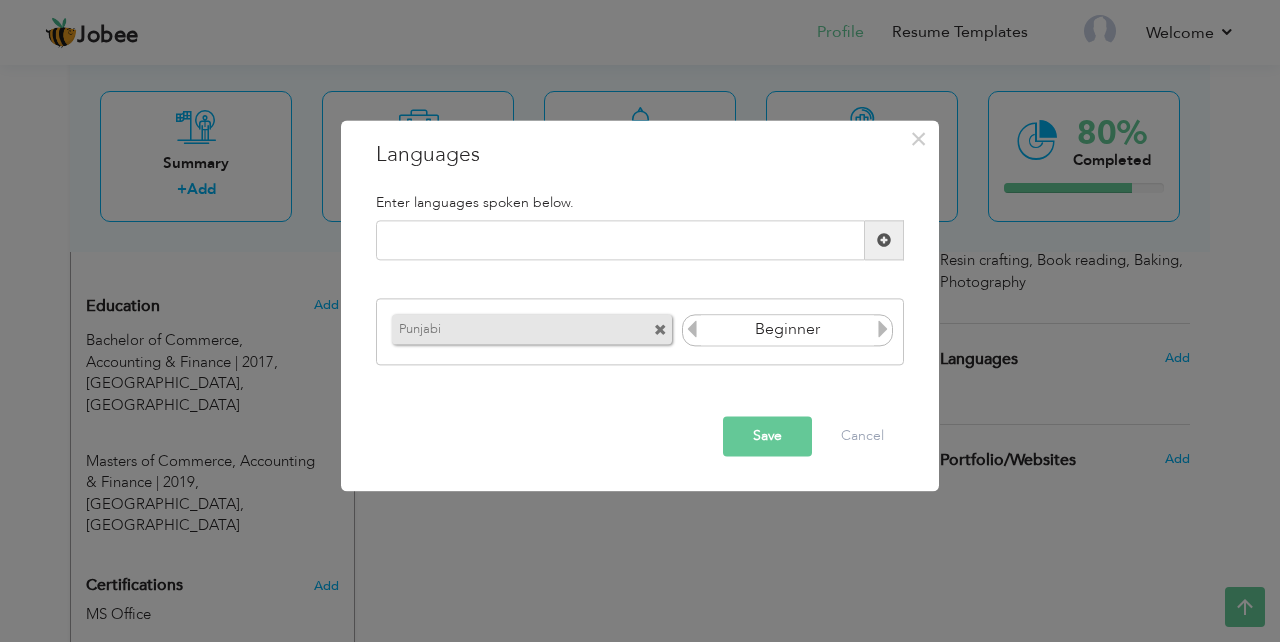 click on "Enter languages spoken below.
Please enter a valid language." at bounding box center [640, 280] 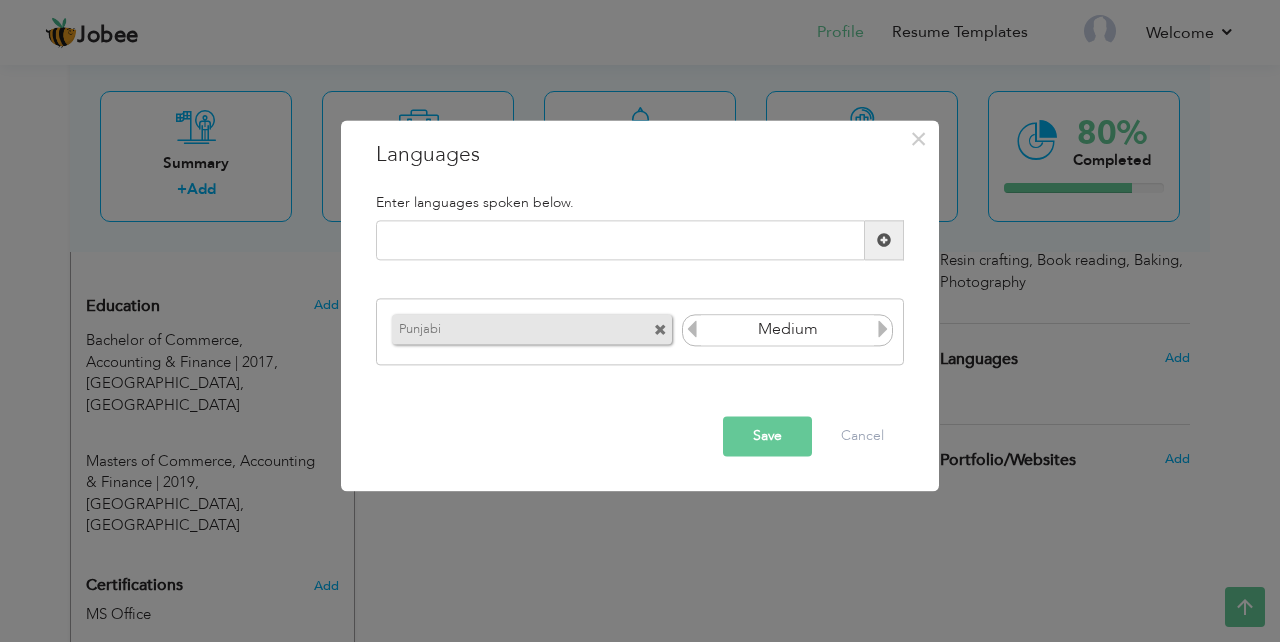 click at bounding box center [883, 329] 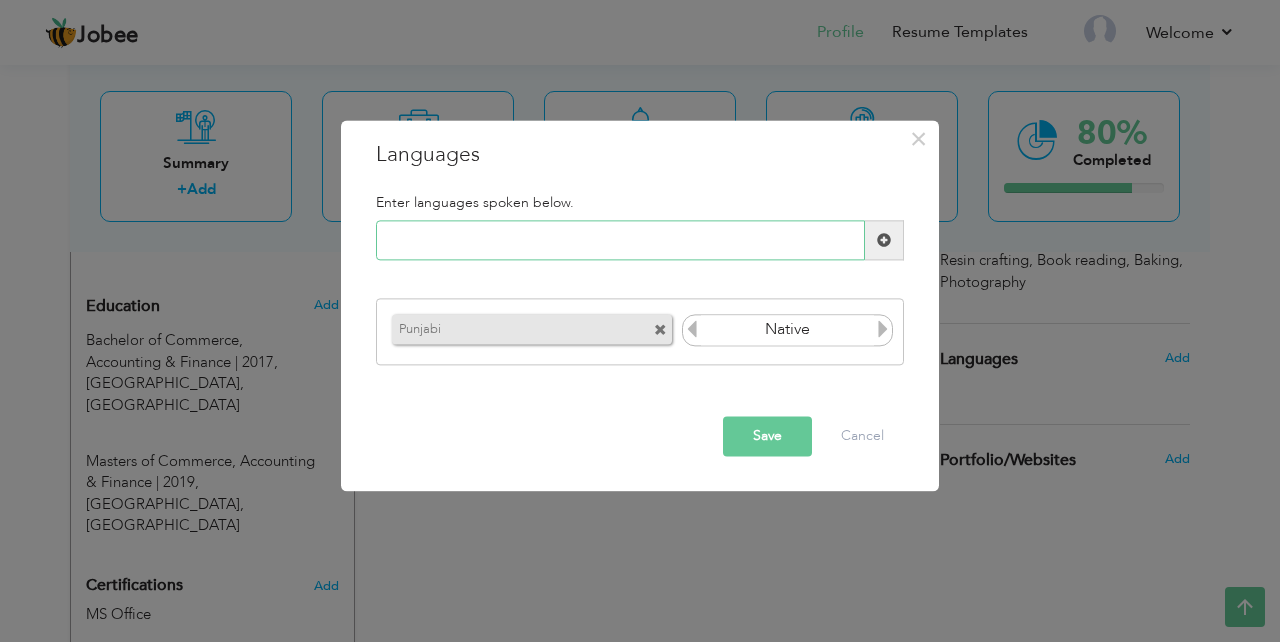 click at bounding box center [620, 241] 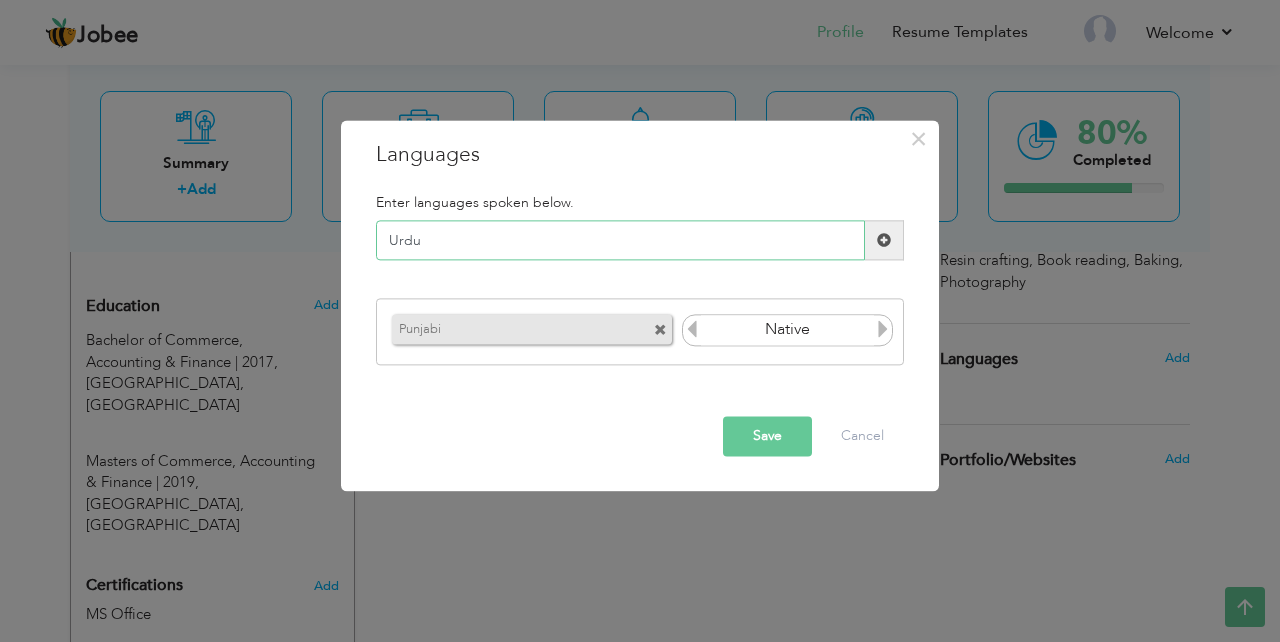 type on "Urdu" 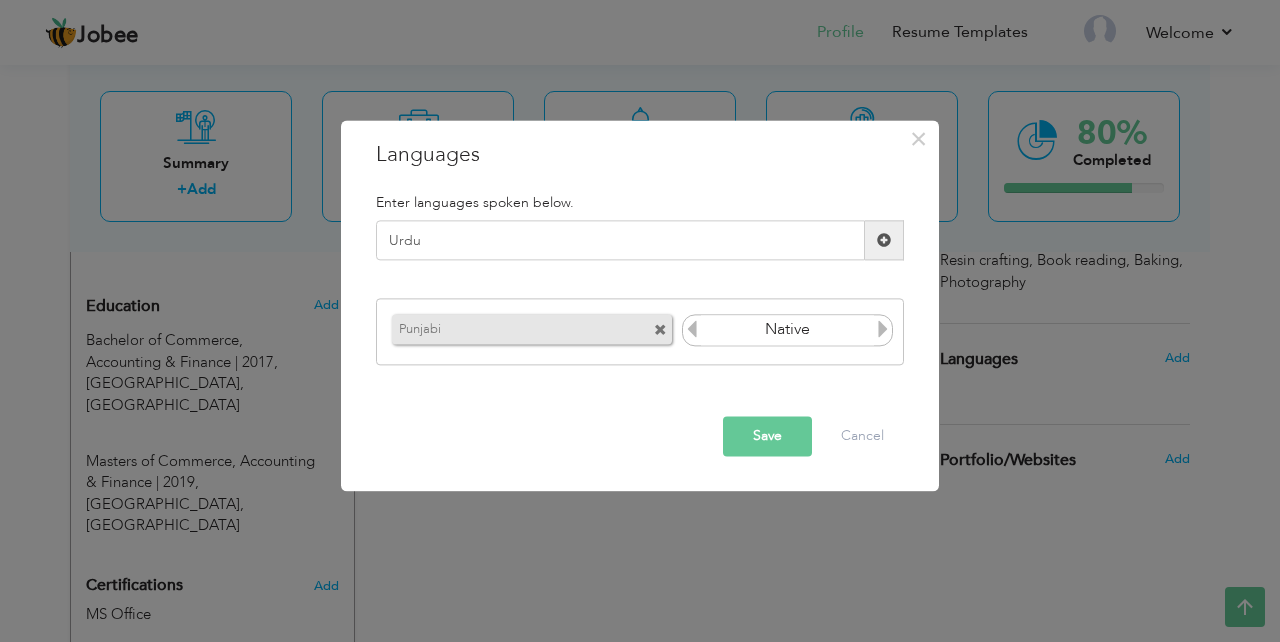 click at bounding box center [884, 240] 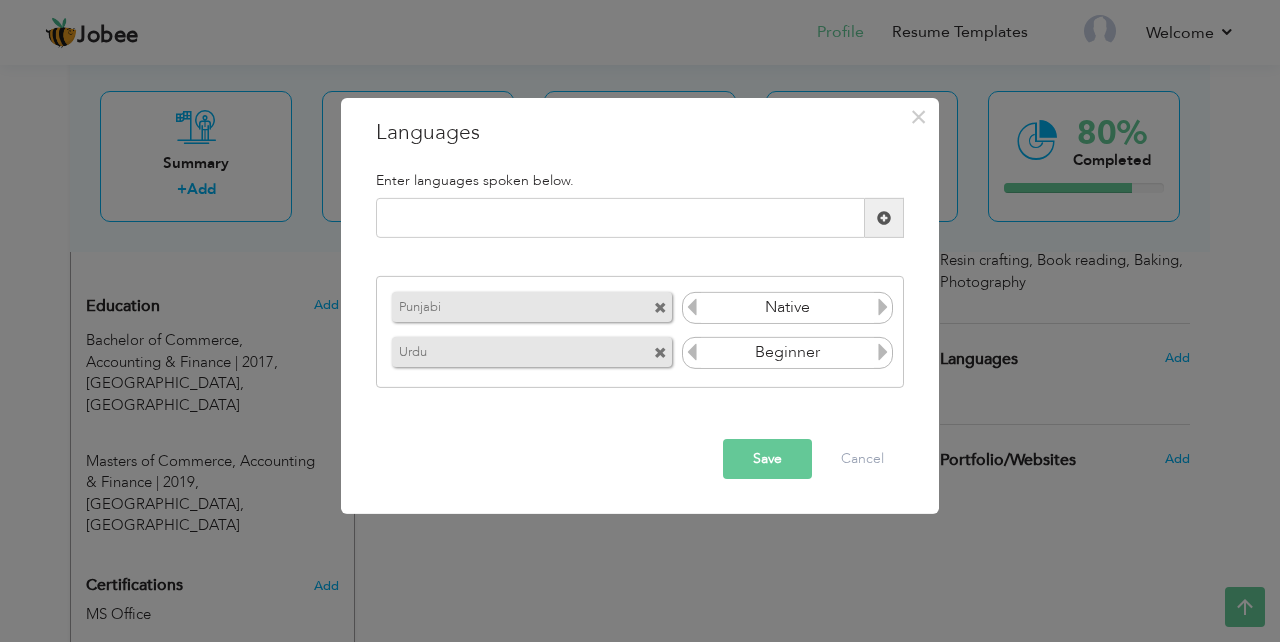 click at bounding box center [883, 352] 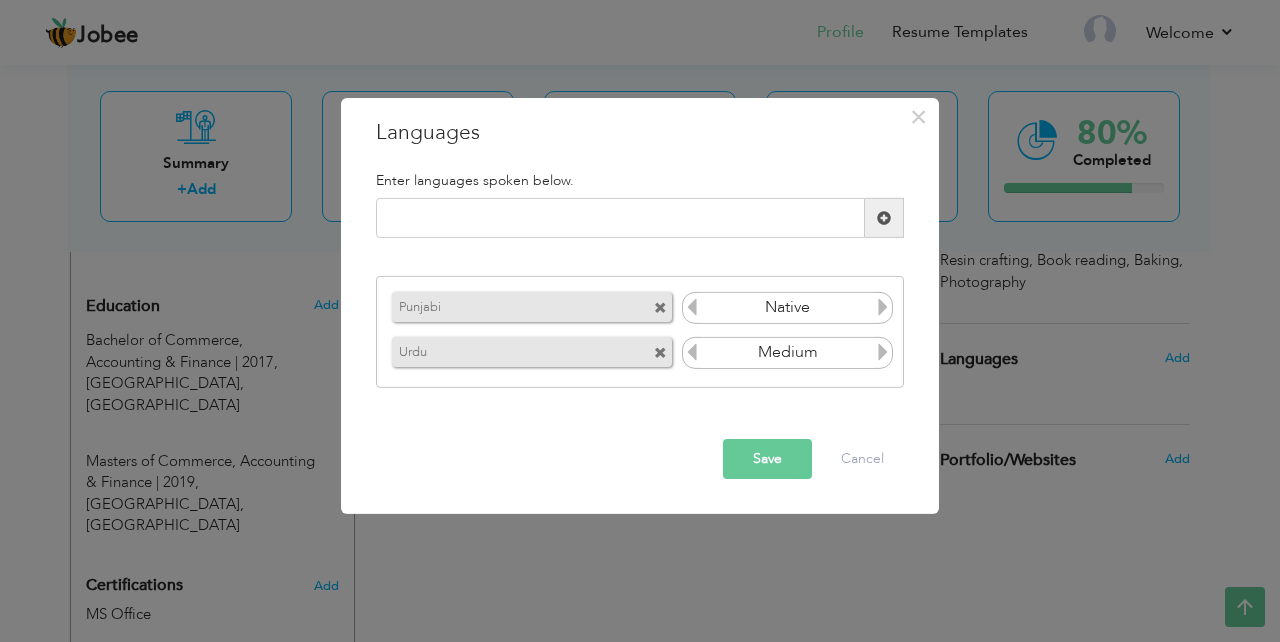 click at bounding box center [883, 352] 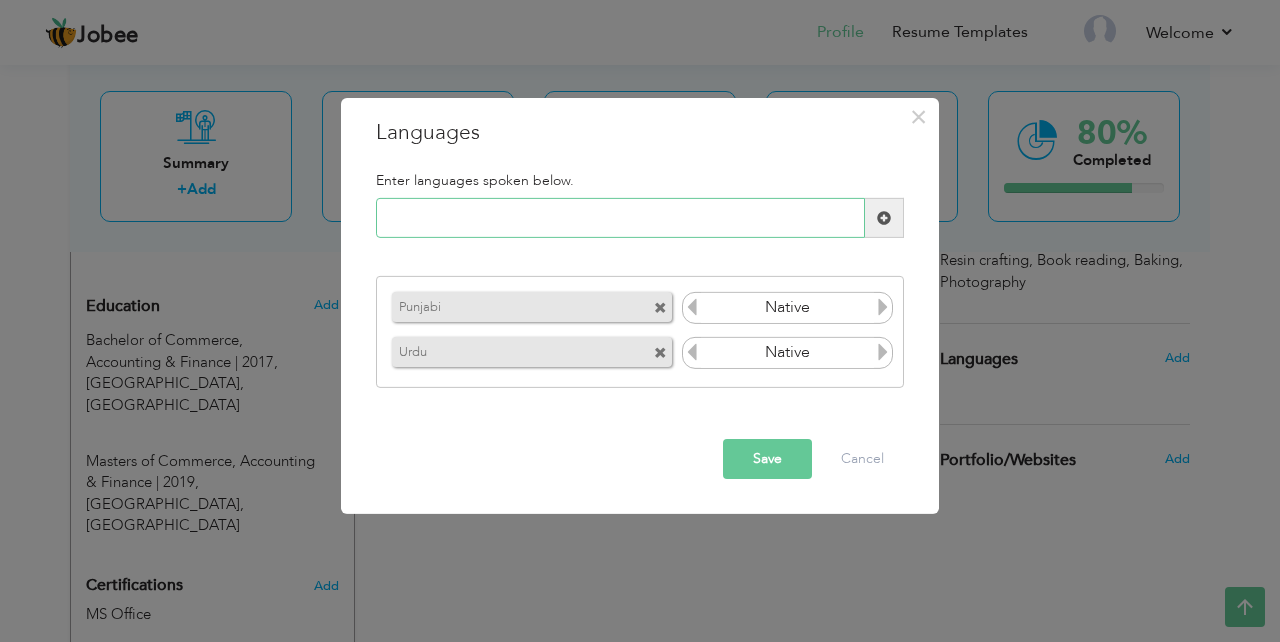 click at bounding box center (620, 218) 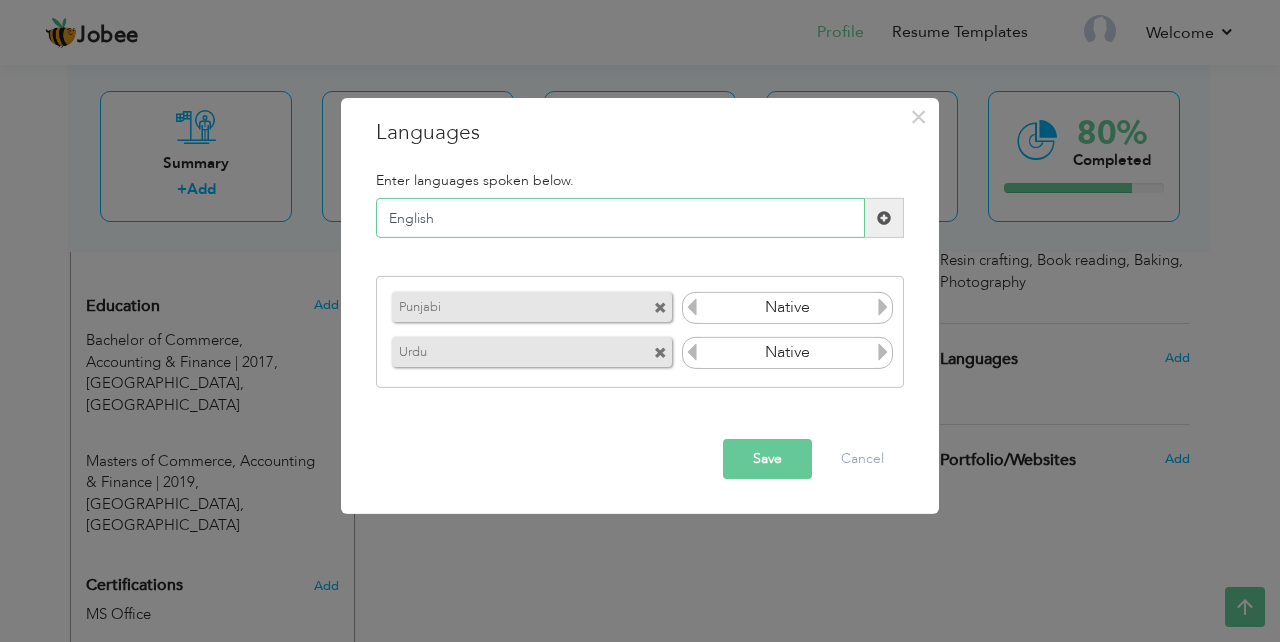 type on "English" 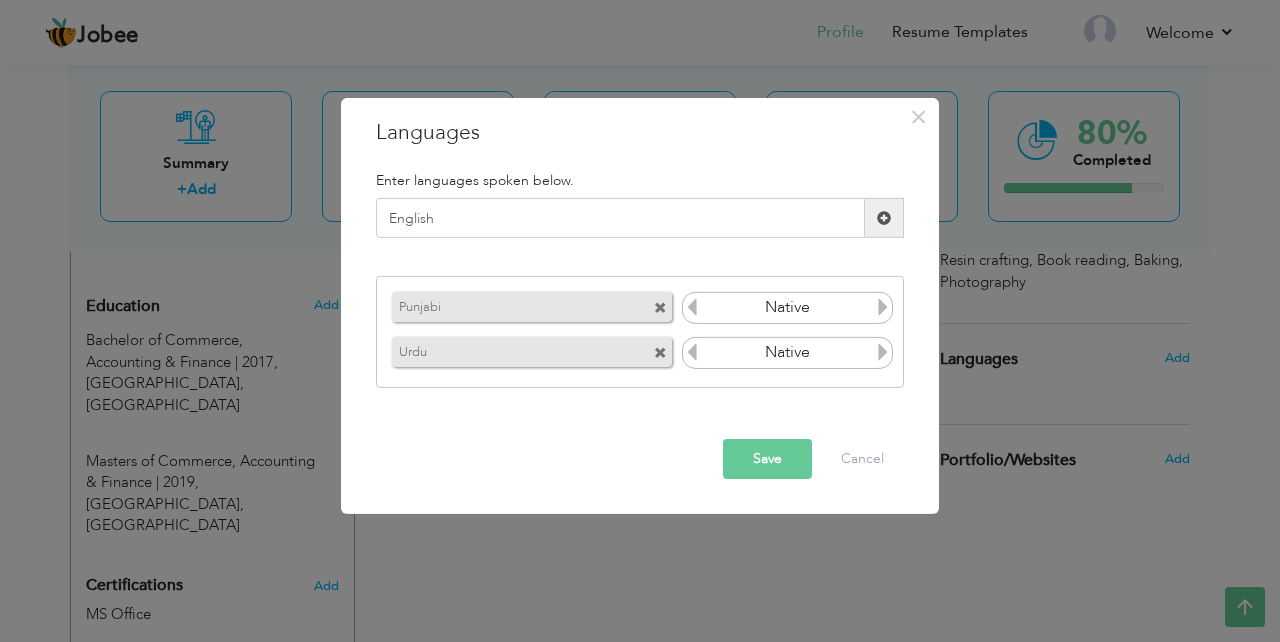 click at bounding box center [884, 218] 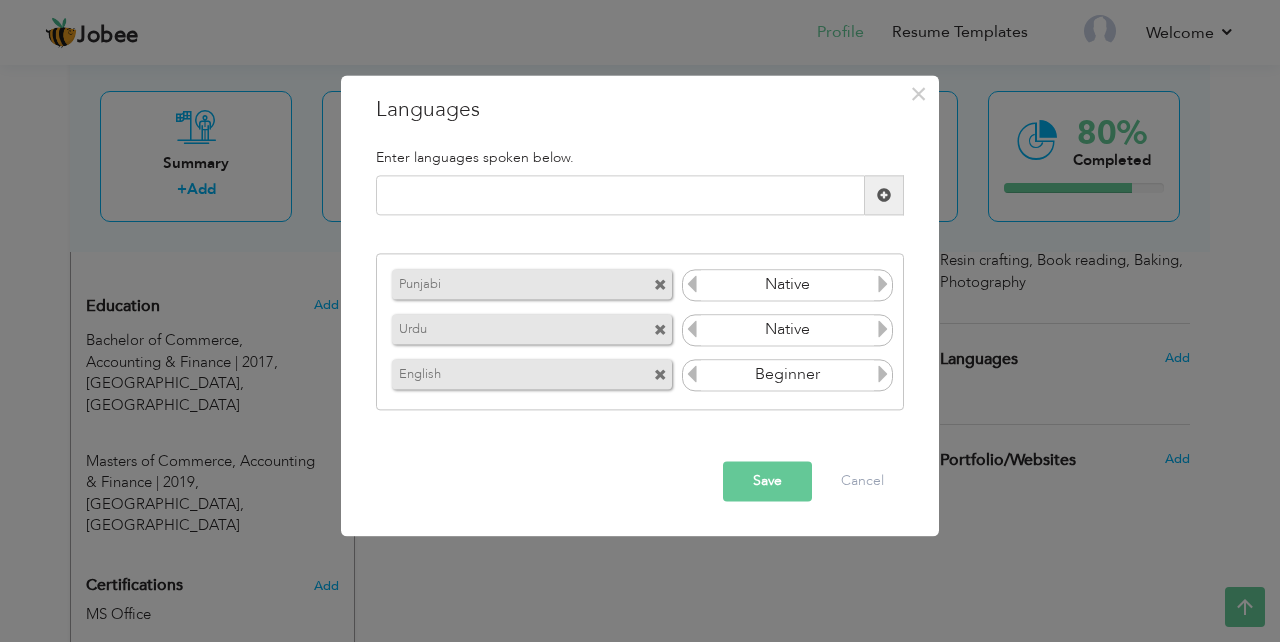 click at bounding box center (883, 374) 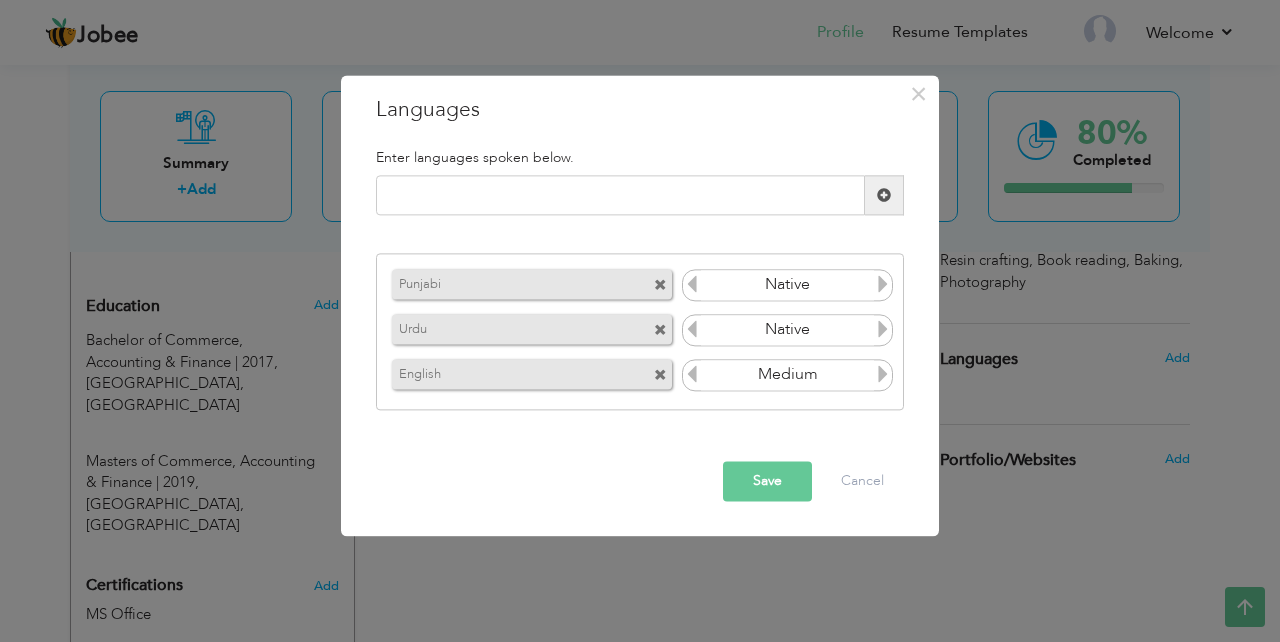 click at bounding box center [883, 374] 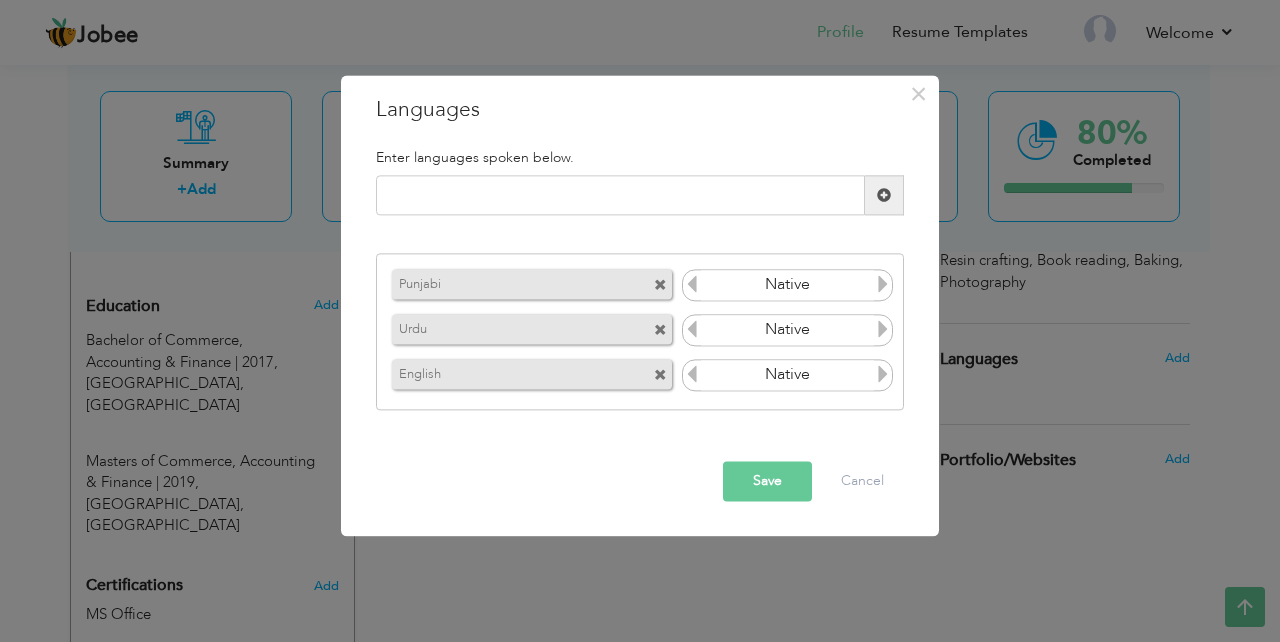 click at bounding box center (883, 374) 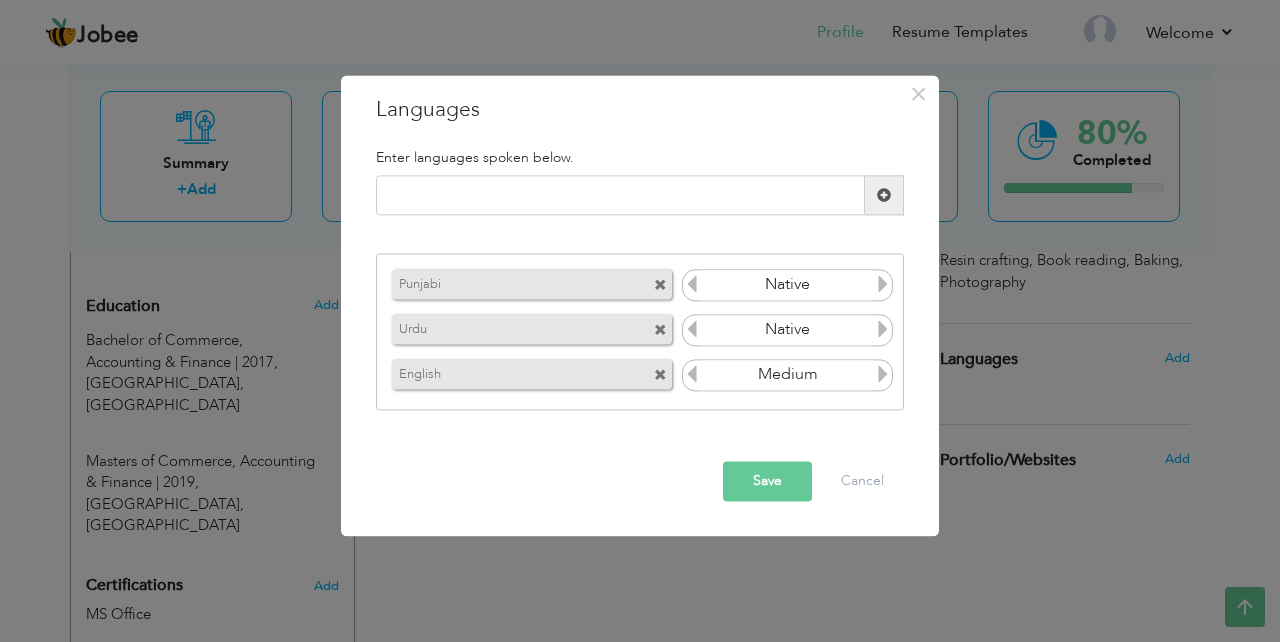 click on "Save" at bounding box center (767, 482) 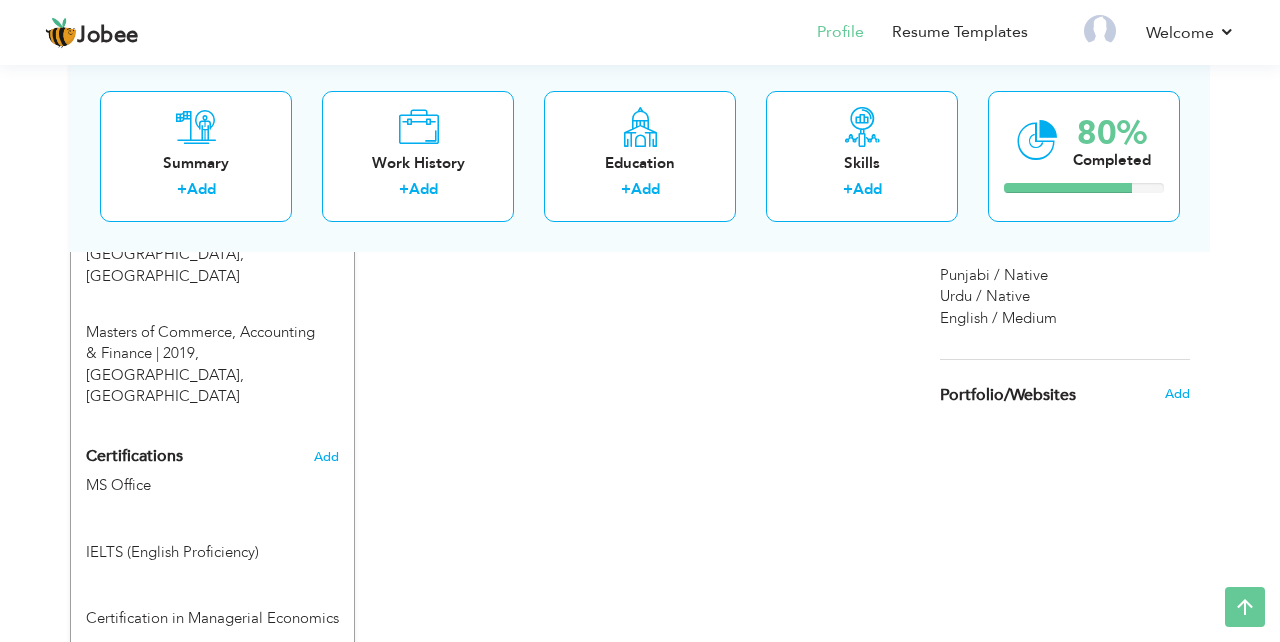 scroll, scrollTop: 980, scrollLeft: 0, axis: vertical 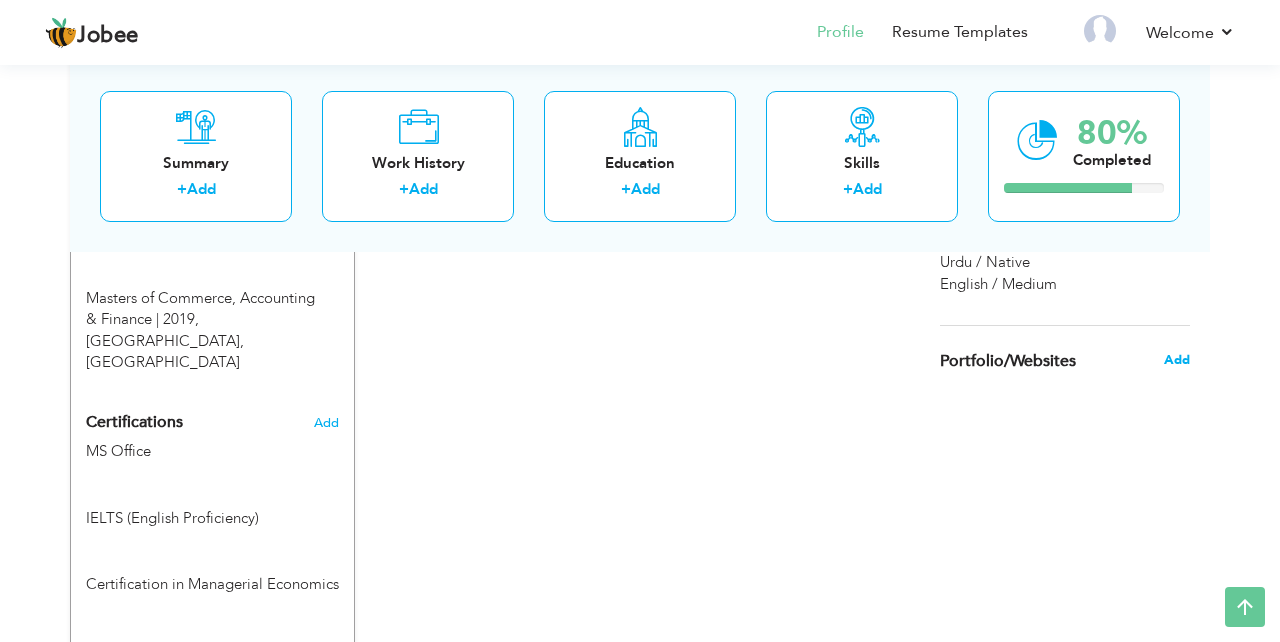 click on "Add" at bounding box center (1177, 360) 